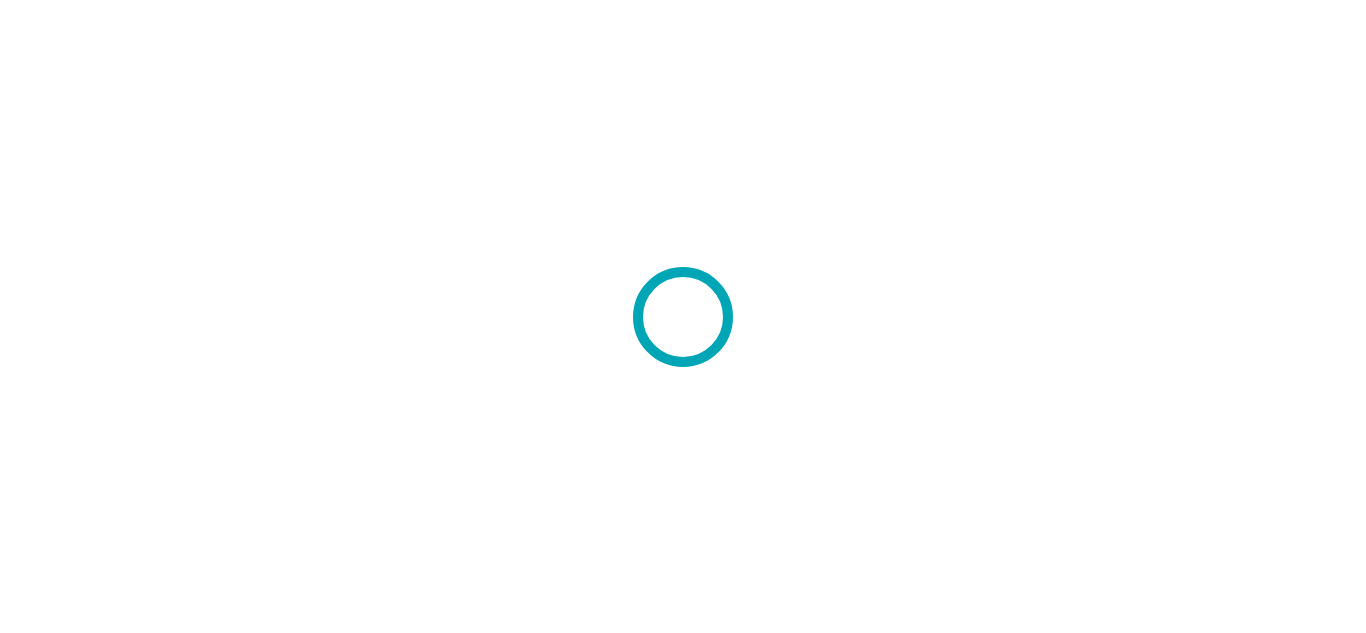 scroll, scrollTop: 0, scrollLeft: 0, axis: both 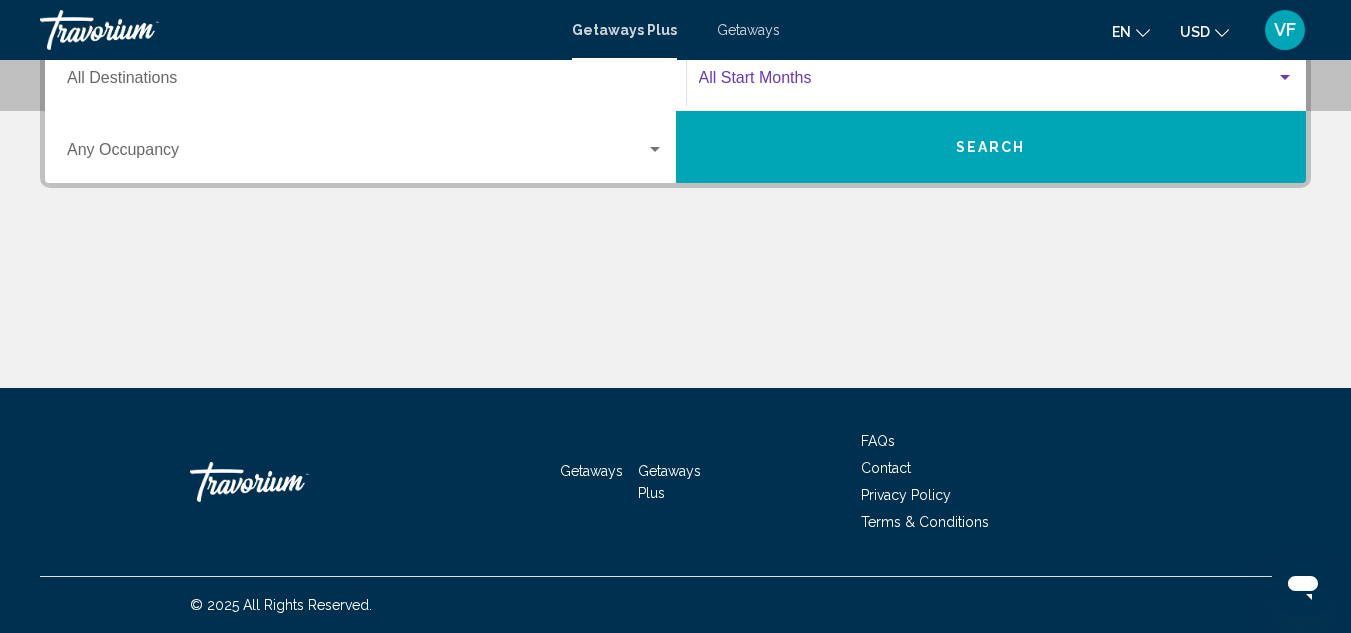 click at bounding box center (1285, 78) 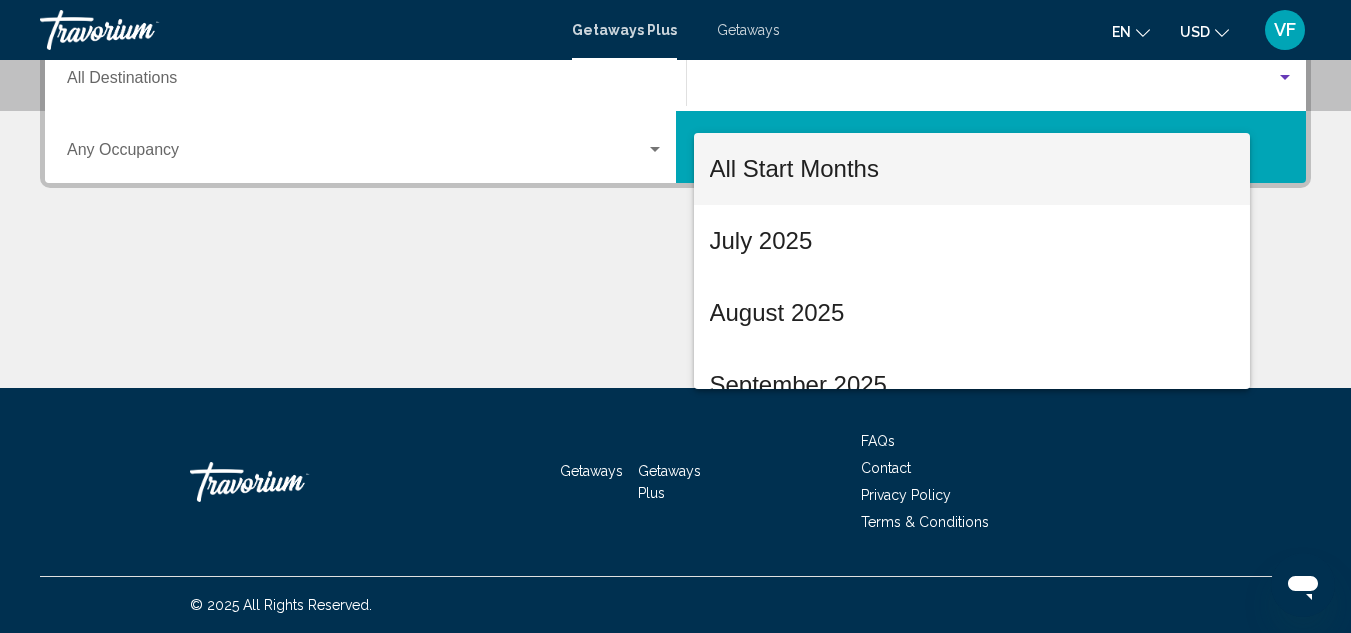 scroll, scrollTop: 687, scrollLeft: 0, axis: vertical 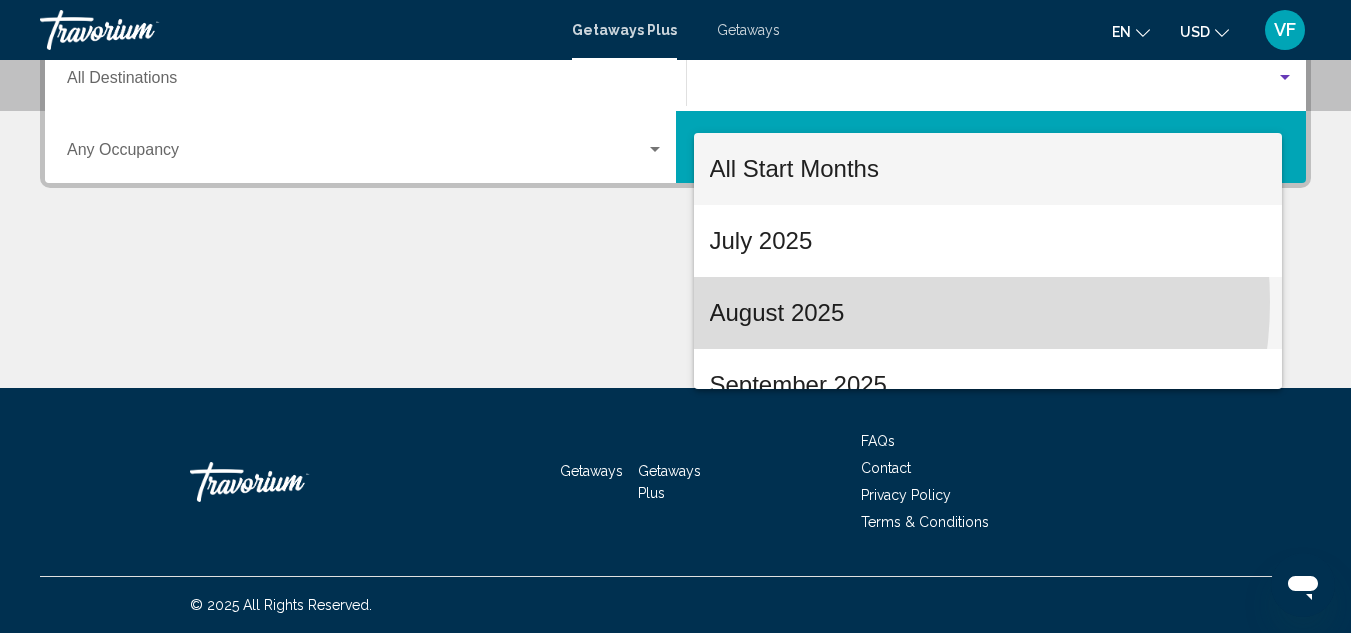 click on "August 2025" at bounding box center (988, 313) 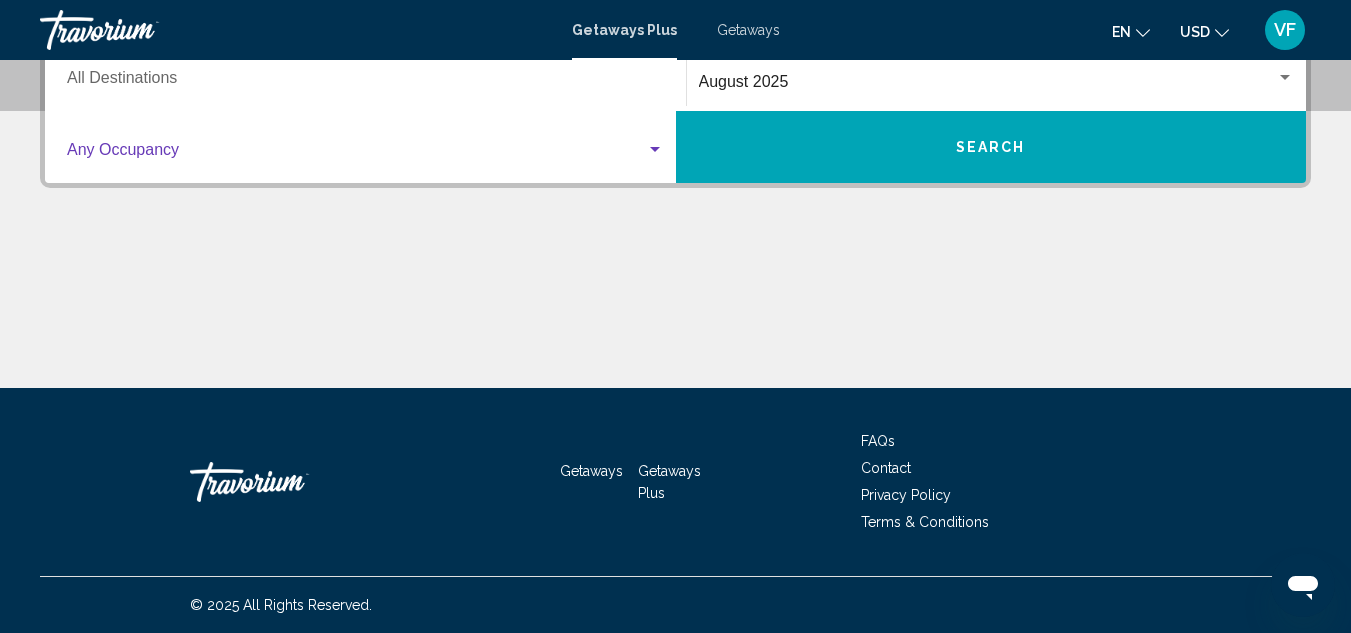 click at bounding box center [655, 150] 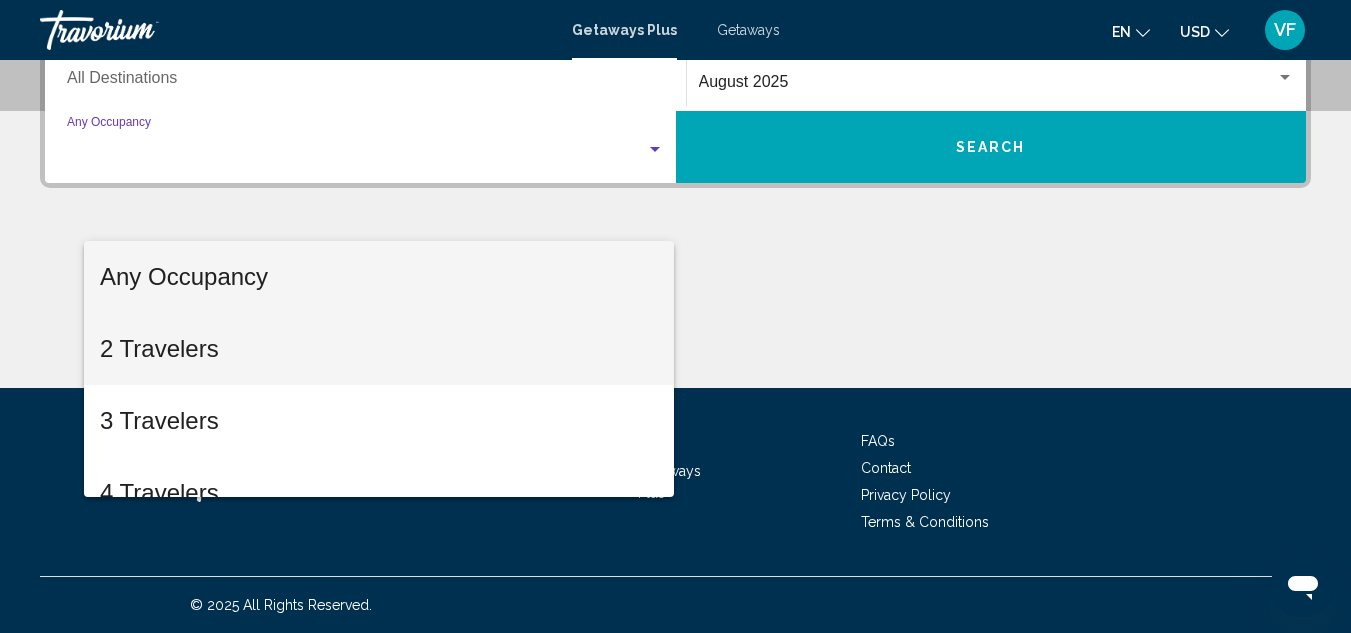 click on "2 Travelers" at bounding box center [379, 349] 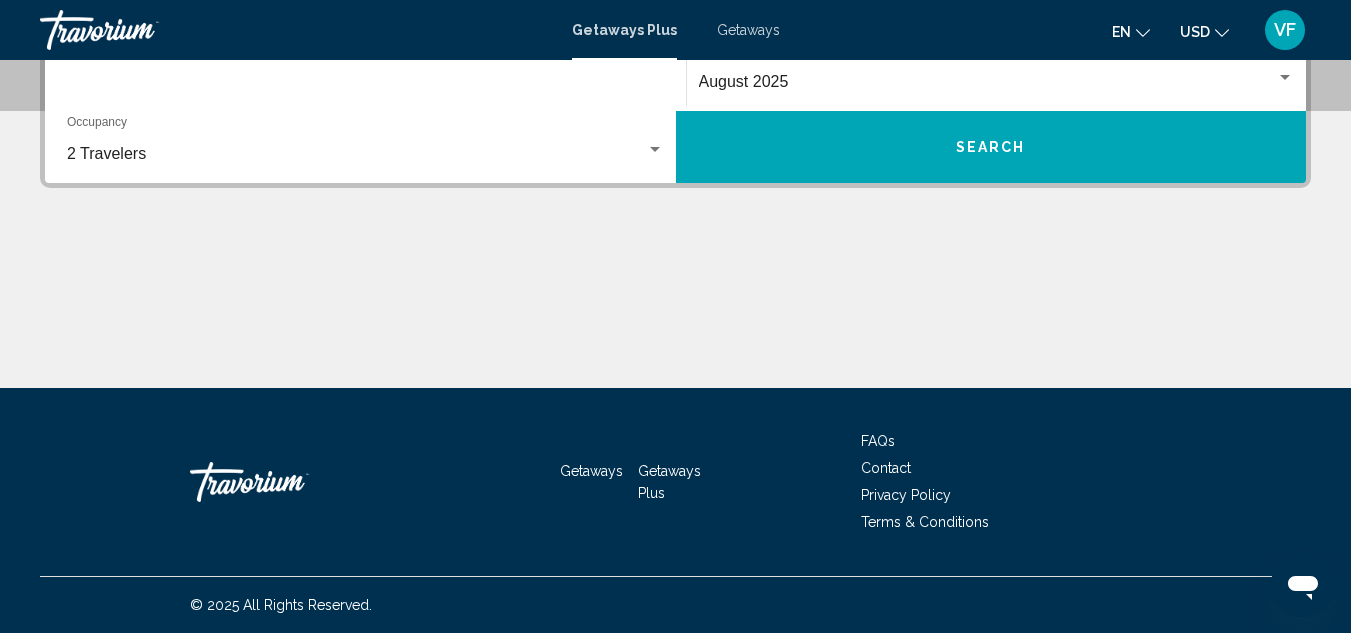 click on "Destination All Destinations" at bounding box center [365, 82] 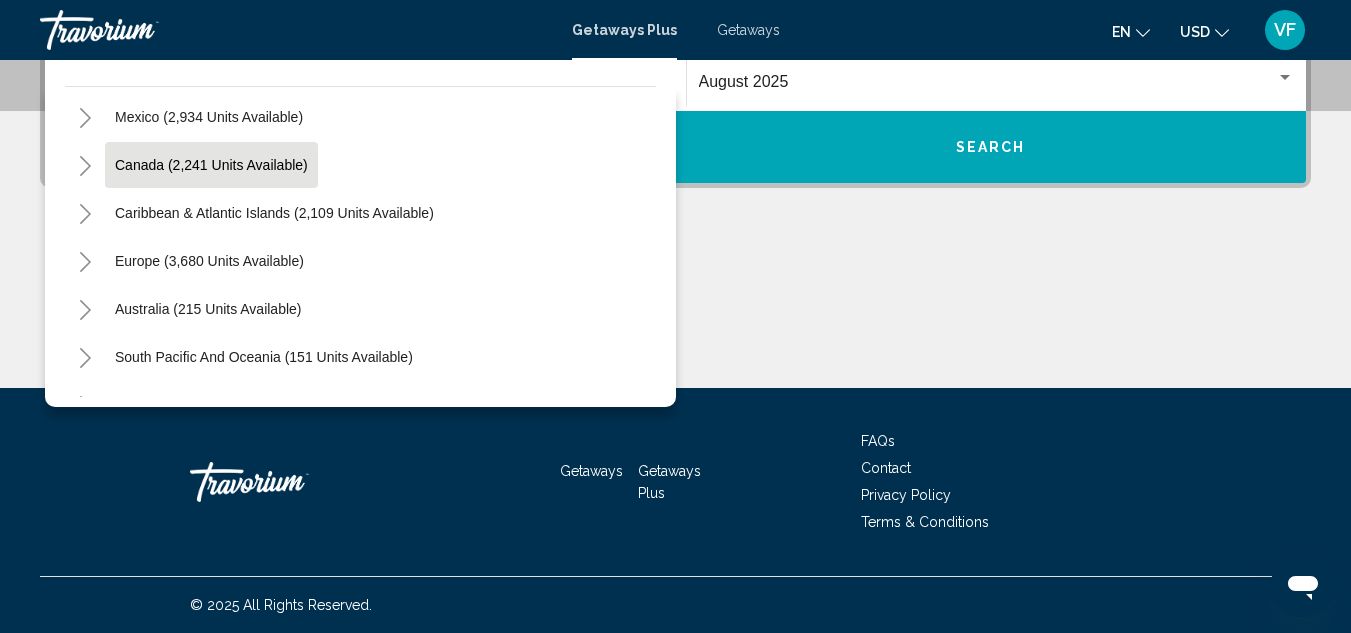scroll, scrollTop: 200, scrollLeft: 0, axis: vertical 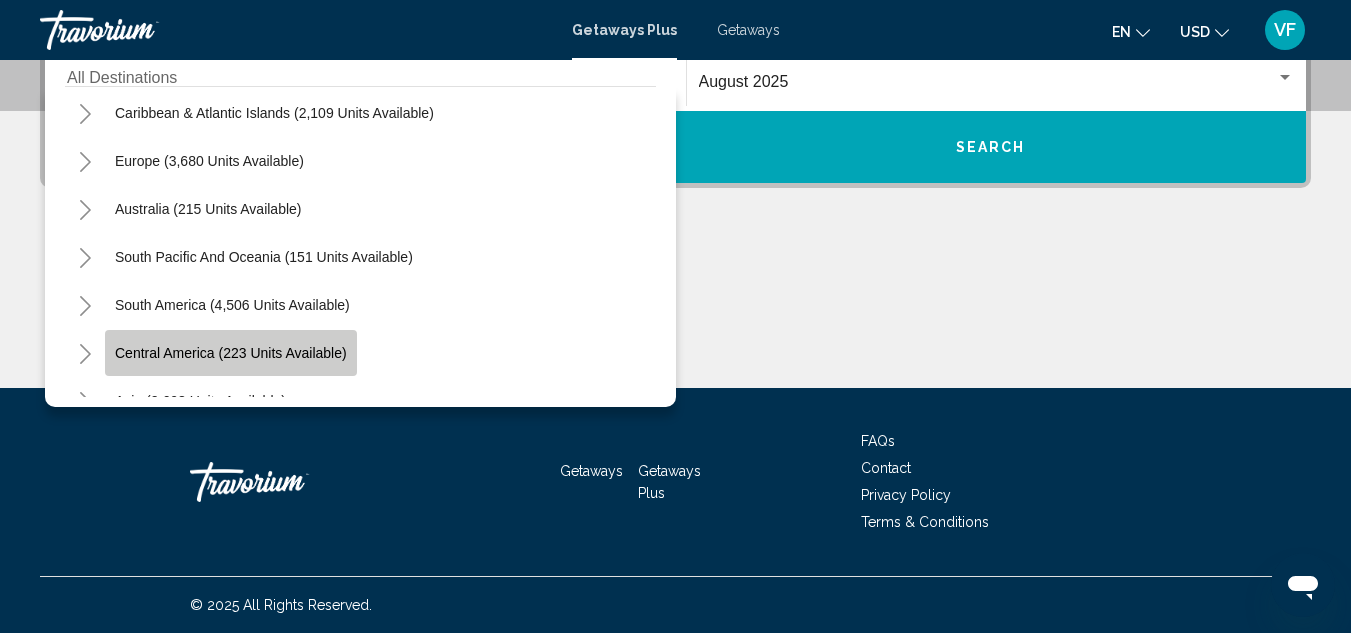 click on "Central America (223 units available)" 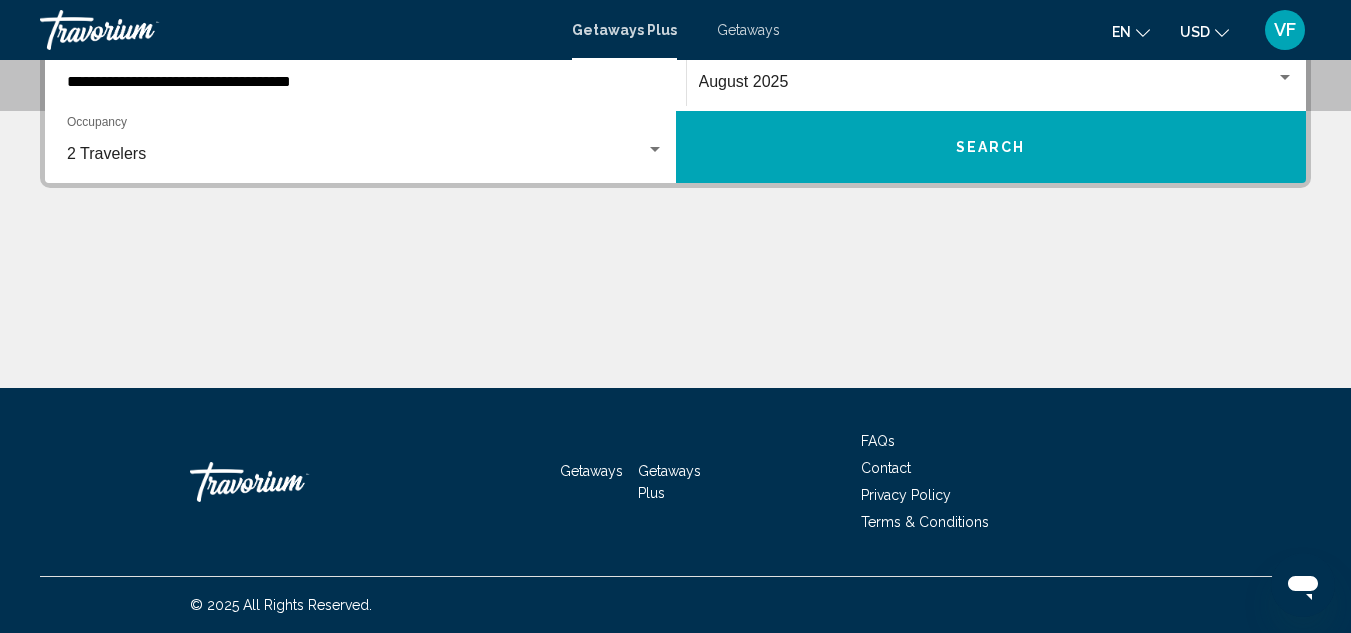 click on "Search" at bounding box center (991, 148) 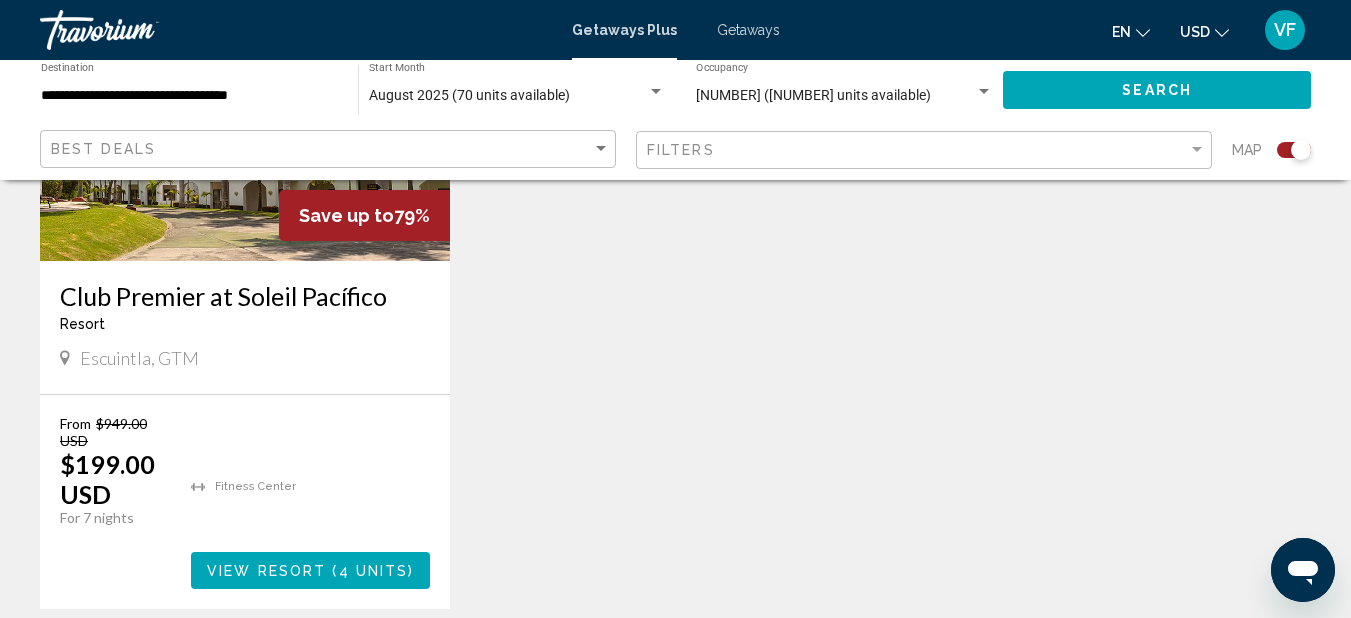 scroll, scrollTop: 2400, scrollLeft: 0, axis: vertical 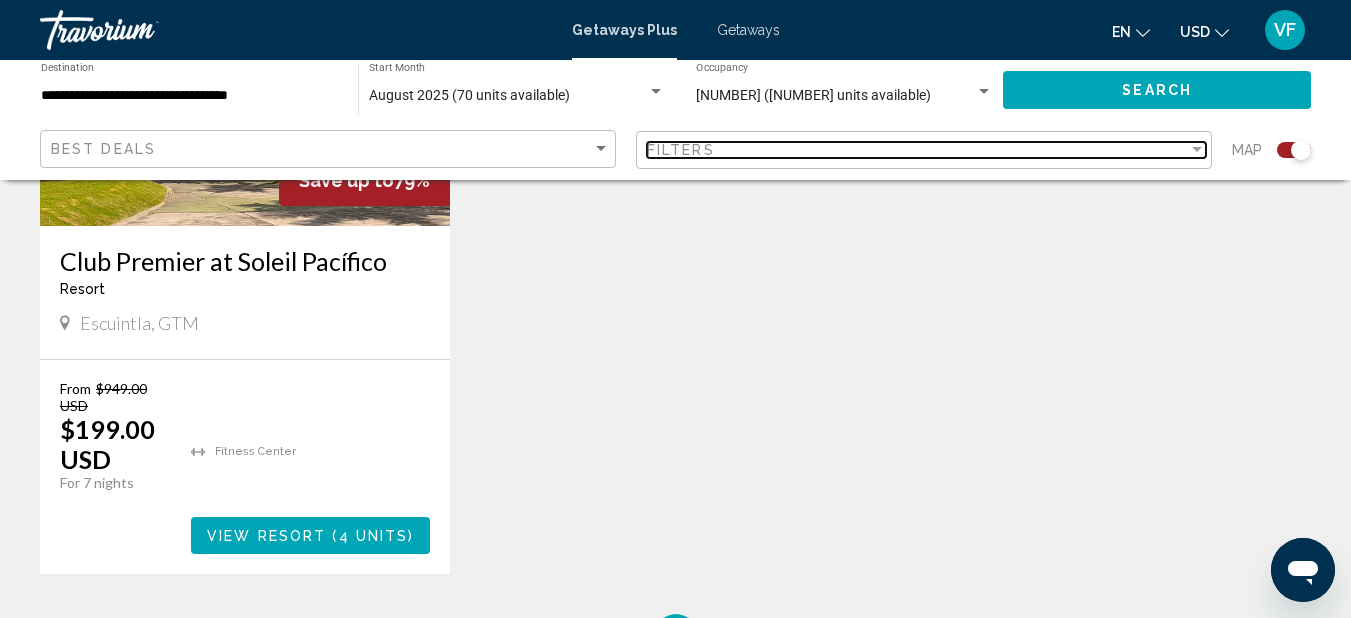 click on "Filters" at bounding box center (917, 150) 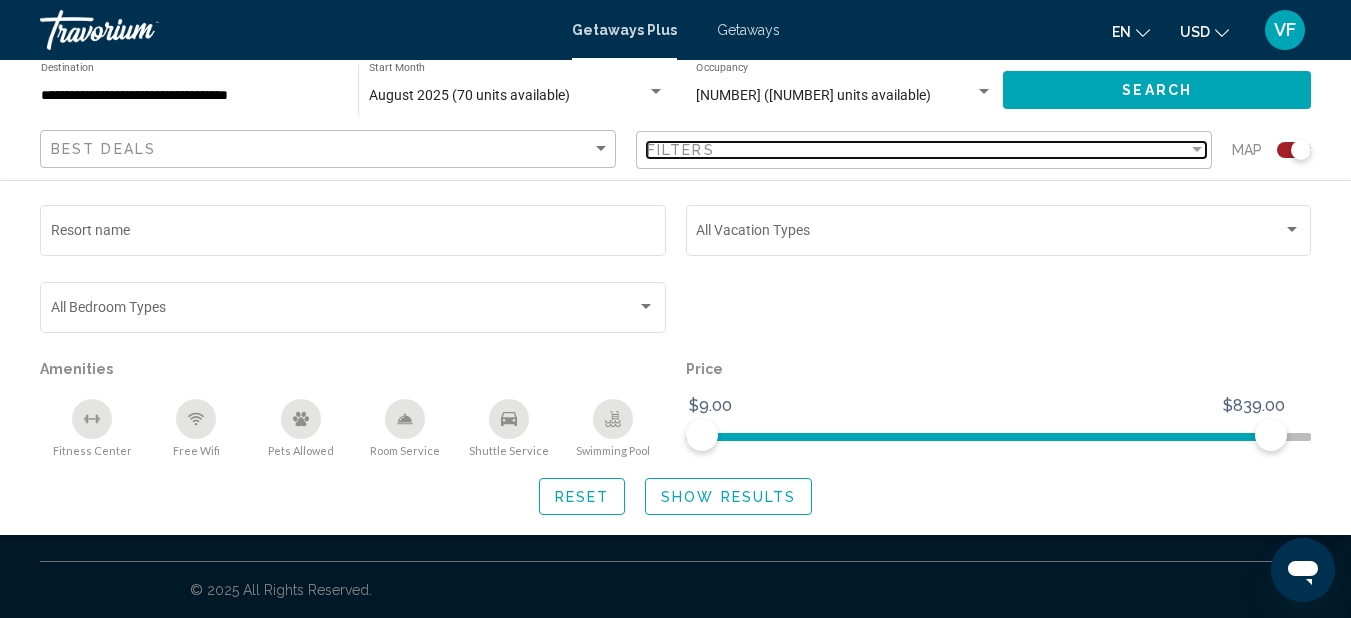 scroll, scrollTop: 2900, scrollLeft: 0, axis: vertical 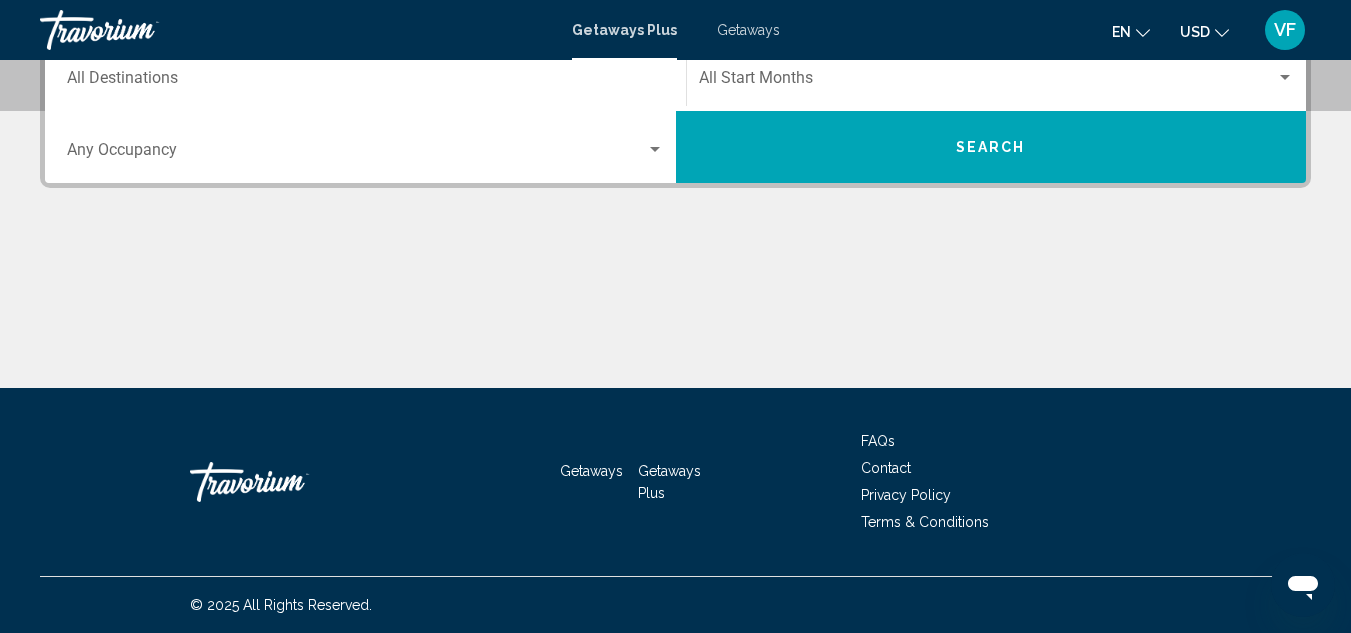 click on "Start Month All Start Months" 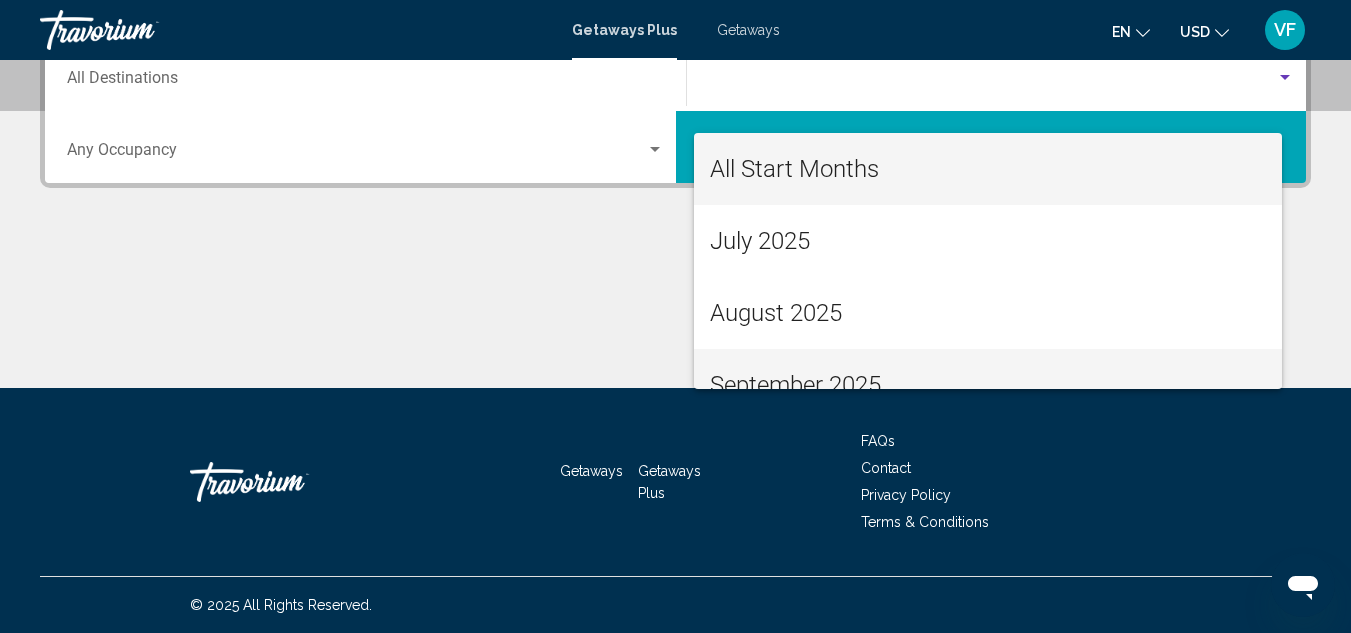 scroll, scrollTop: 687, scrollLeft: 0, axis: vertical 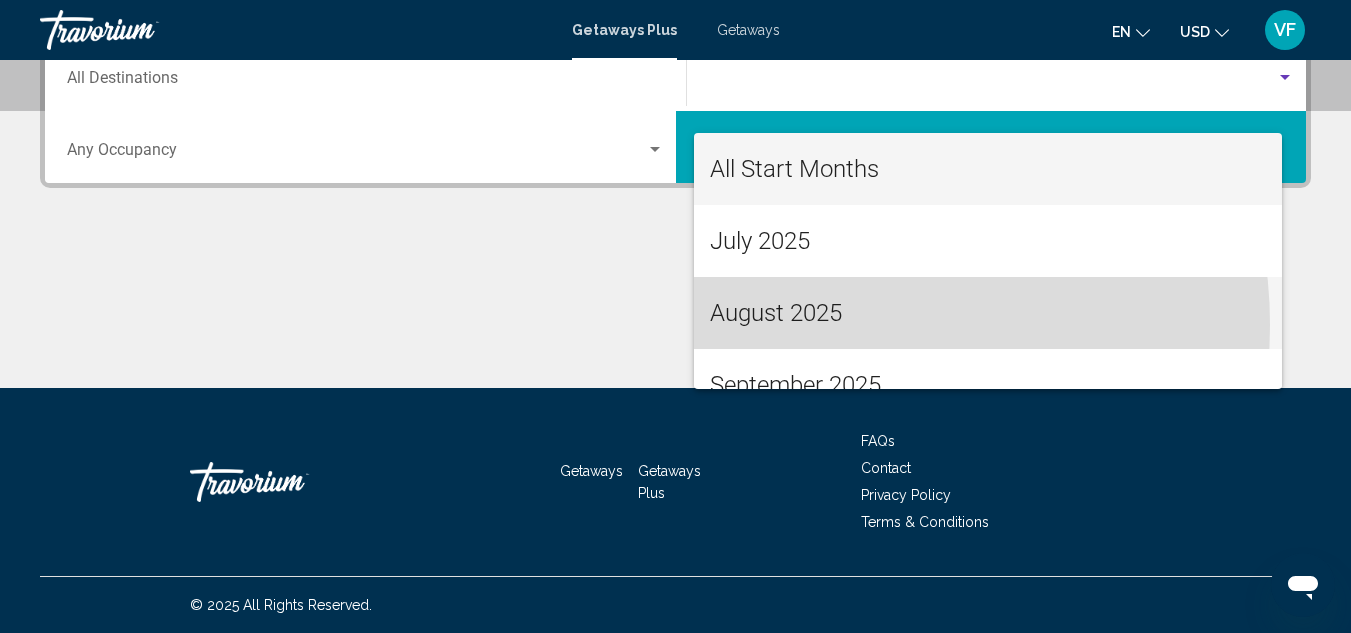 click on "August 2025" at bounding box center (988, 313) 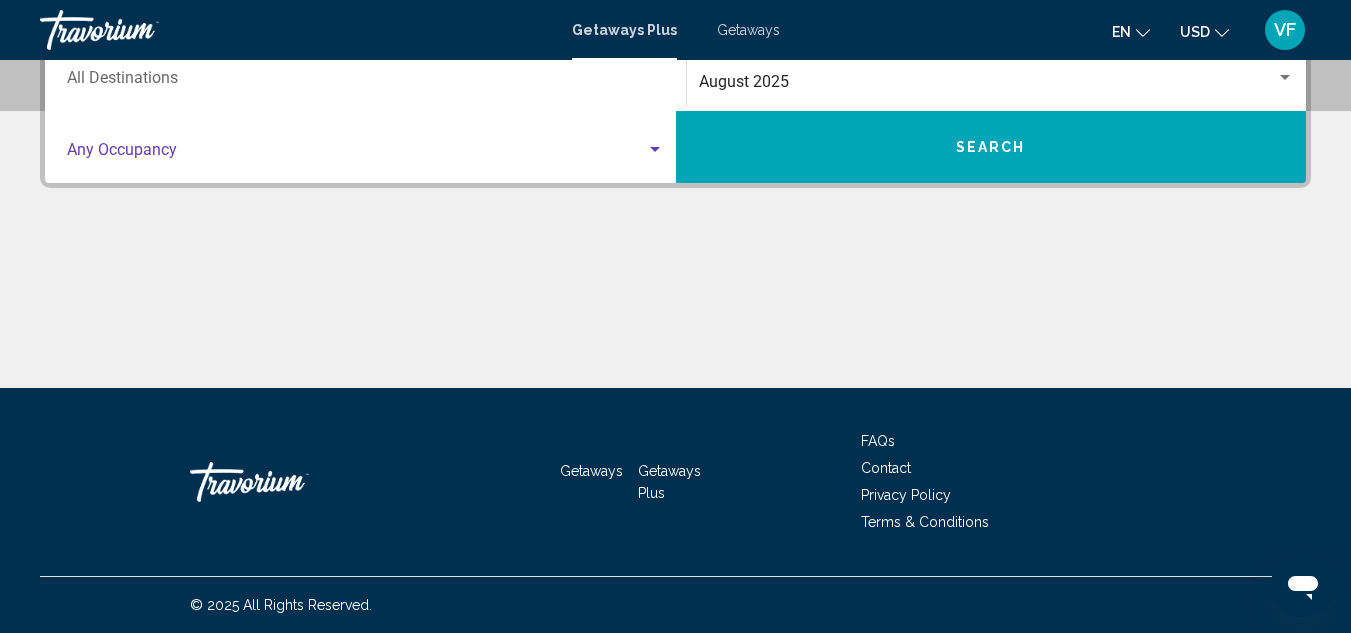 click at bounding box center [356, 154] 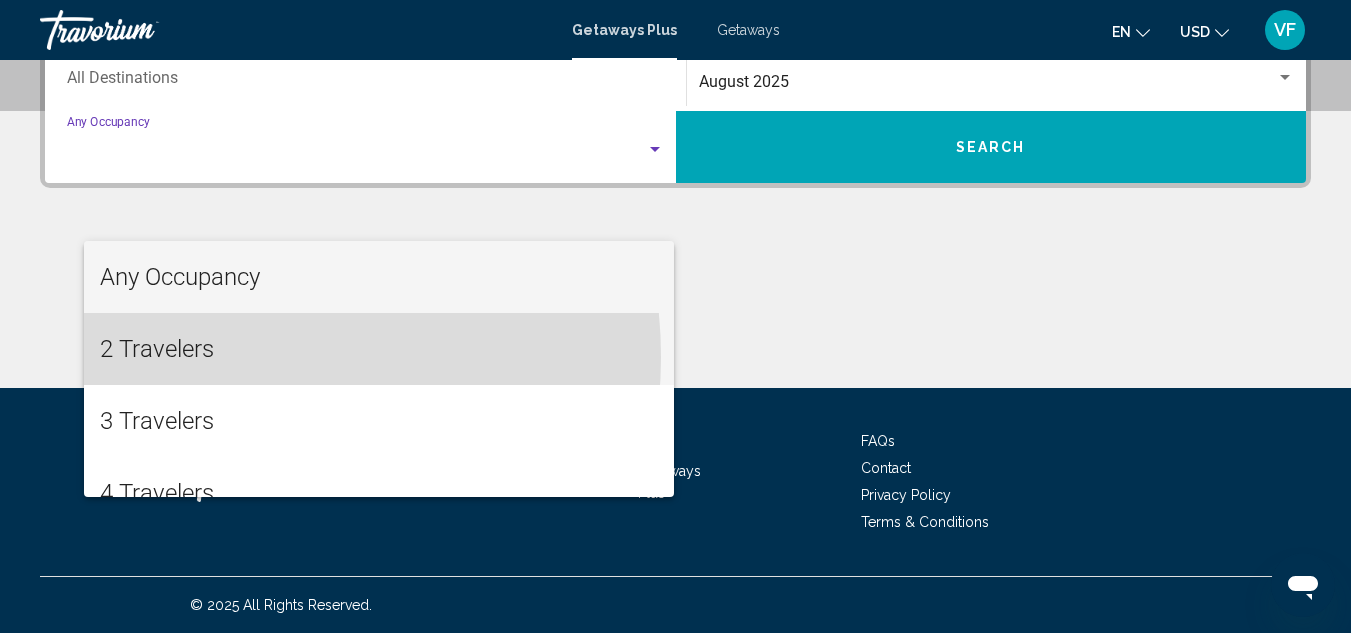 click on "2 Travelers" at bounding box center [379, 349] 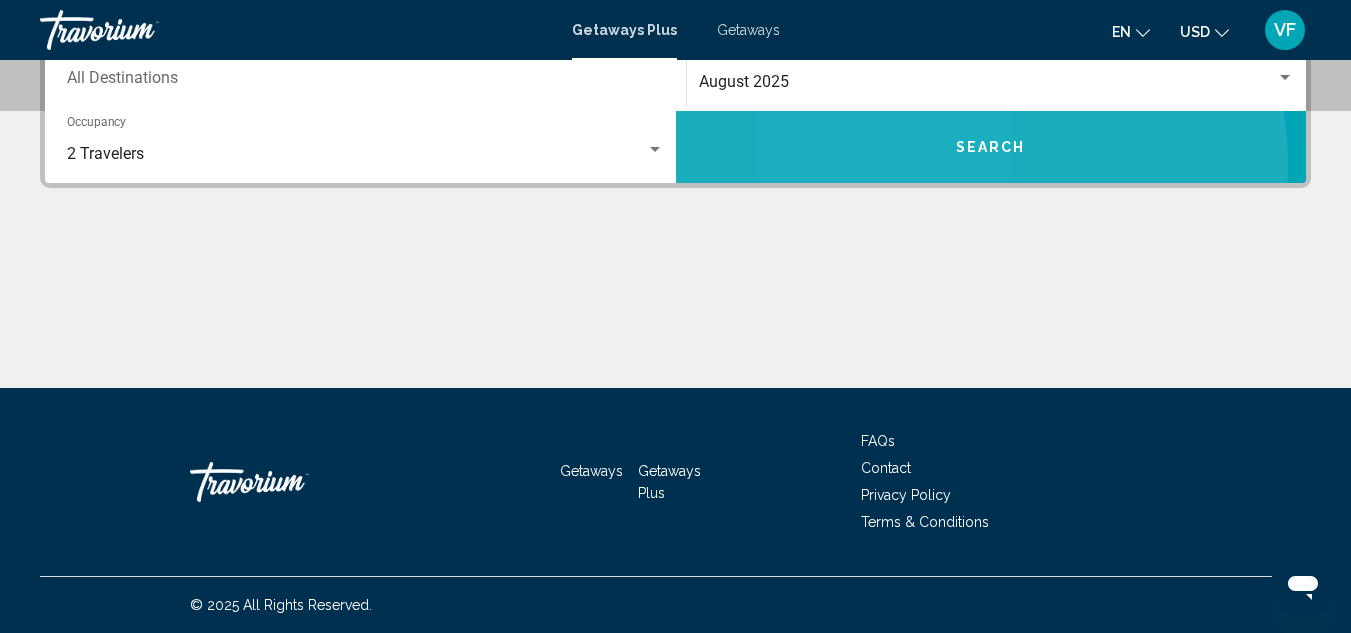 click on "Search" at bounding box center [991, 147] 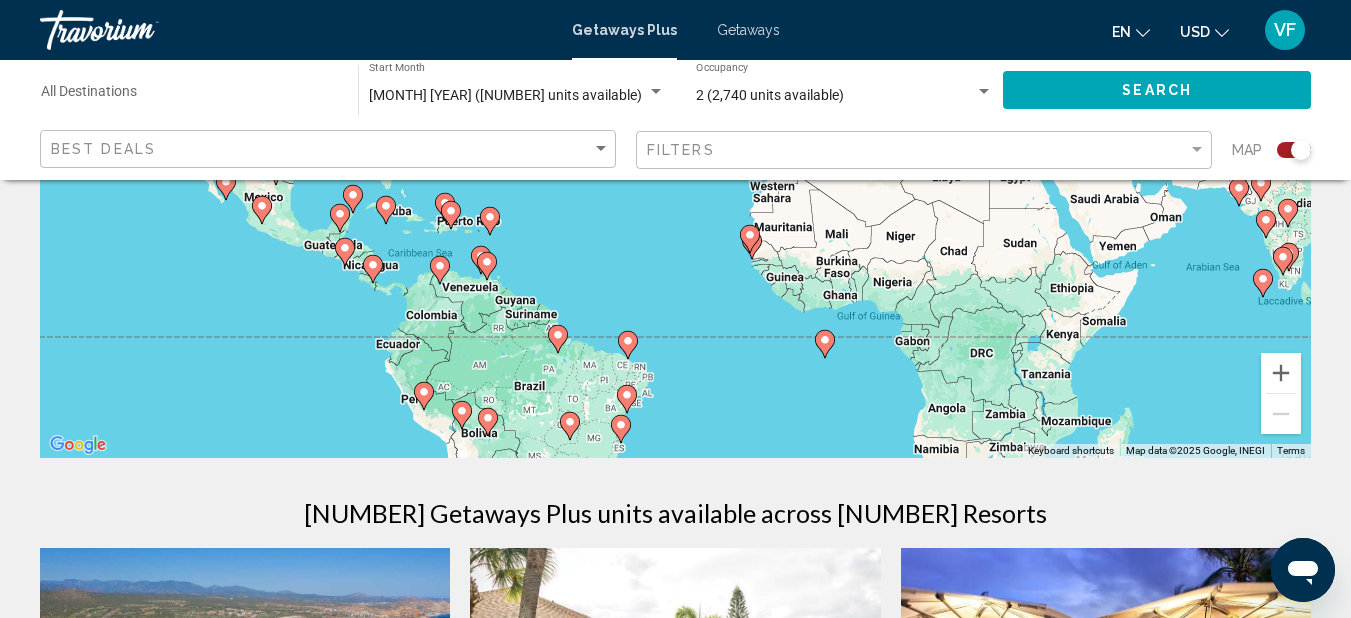scroll, scrollTop: 300, scrollLeft: 0, axis: vertical 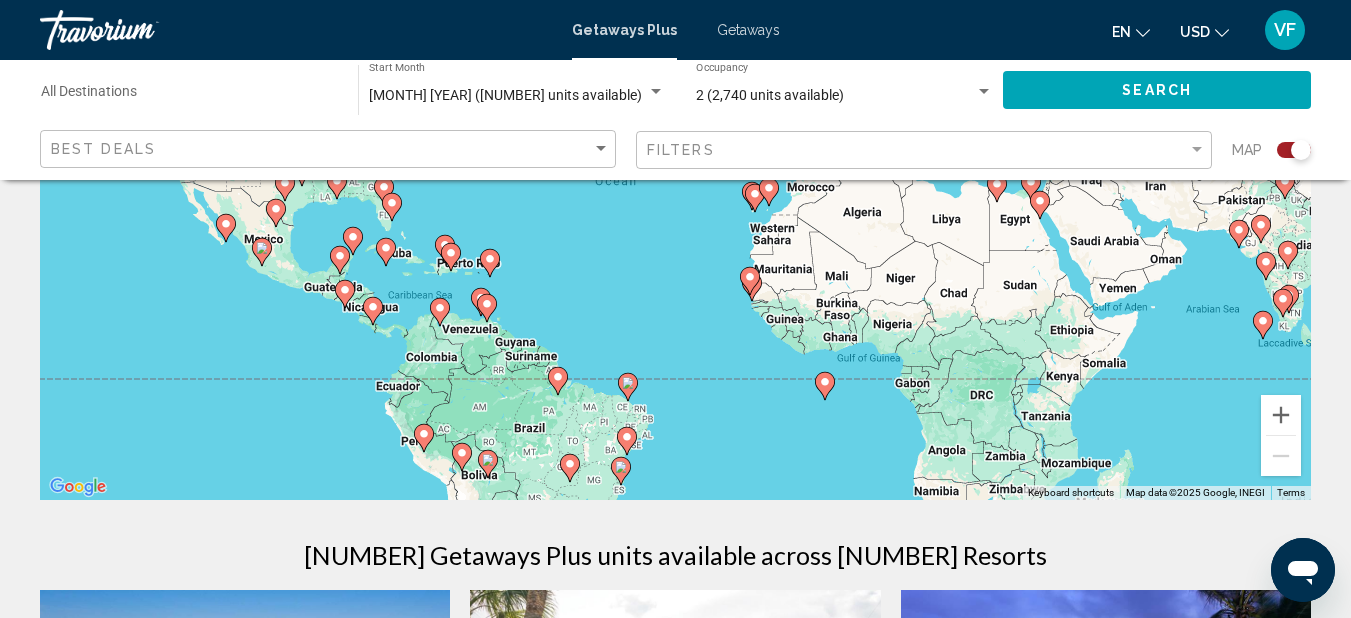 click on "To navigate, press the arrow keys. To activate drag with keyboard, press Alt + Enter. Once in keyboard drag state, use the arrow keys to move the marker. To complete the drag, press the Enter key. To cancel, press Escape." at bounding box center [675, 200] 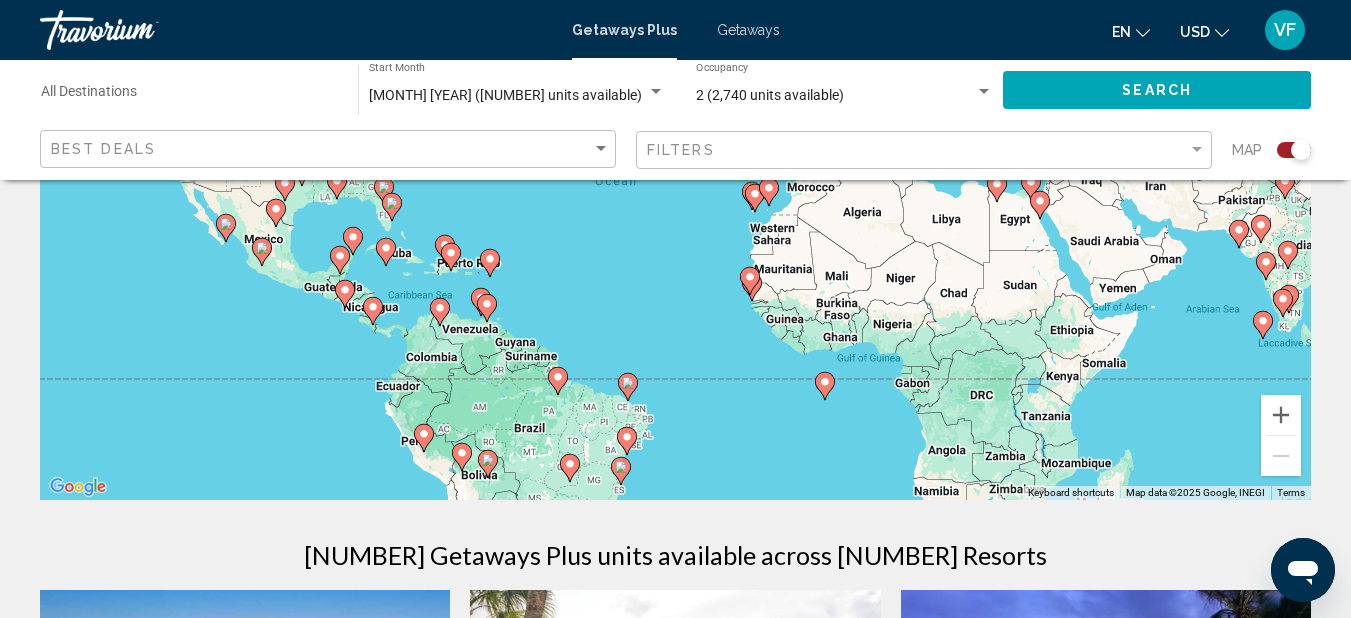 click on "To navigate, press the arrow keys. To activate drag with keyboard, press Alt + Enter. Once in keyboard drag state, use the arrow keys to move the marker. To complete the drag, press the Enter key. To cancel, press Escape." at bounding box center (675, 200) 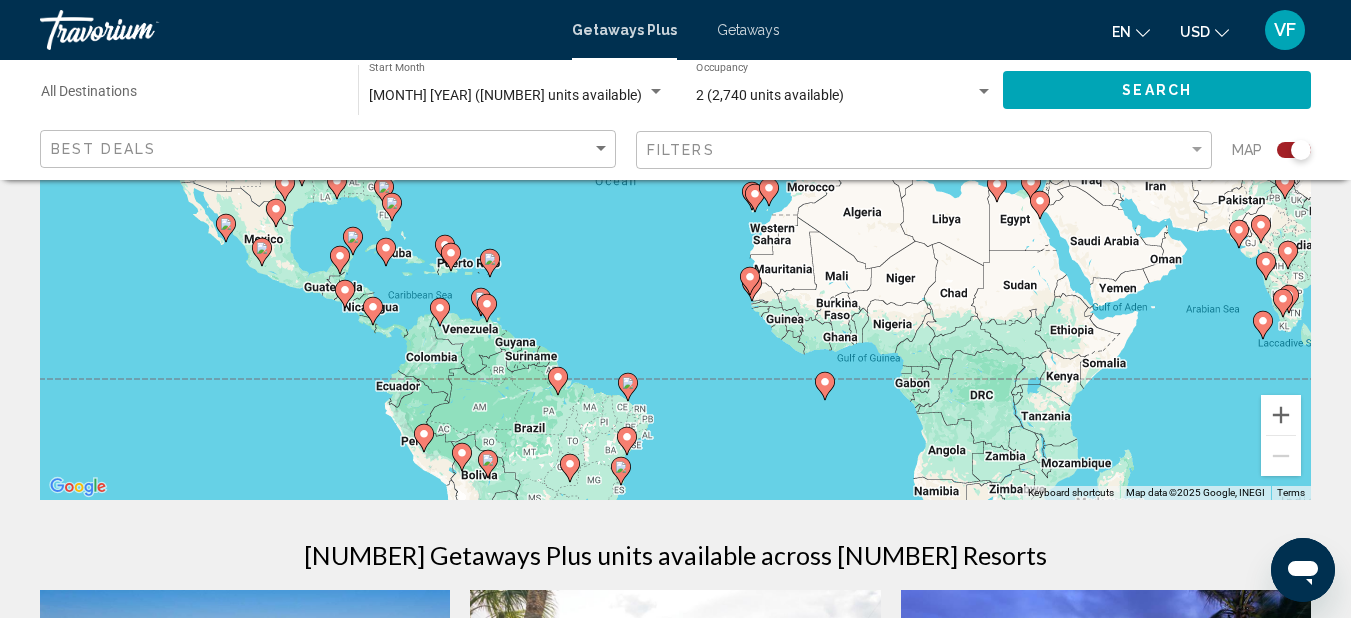 click 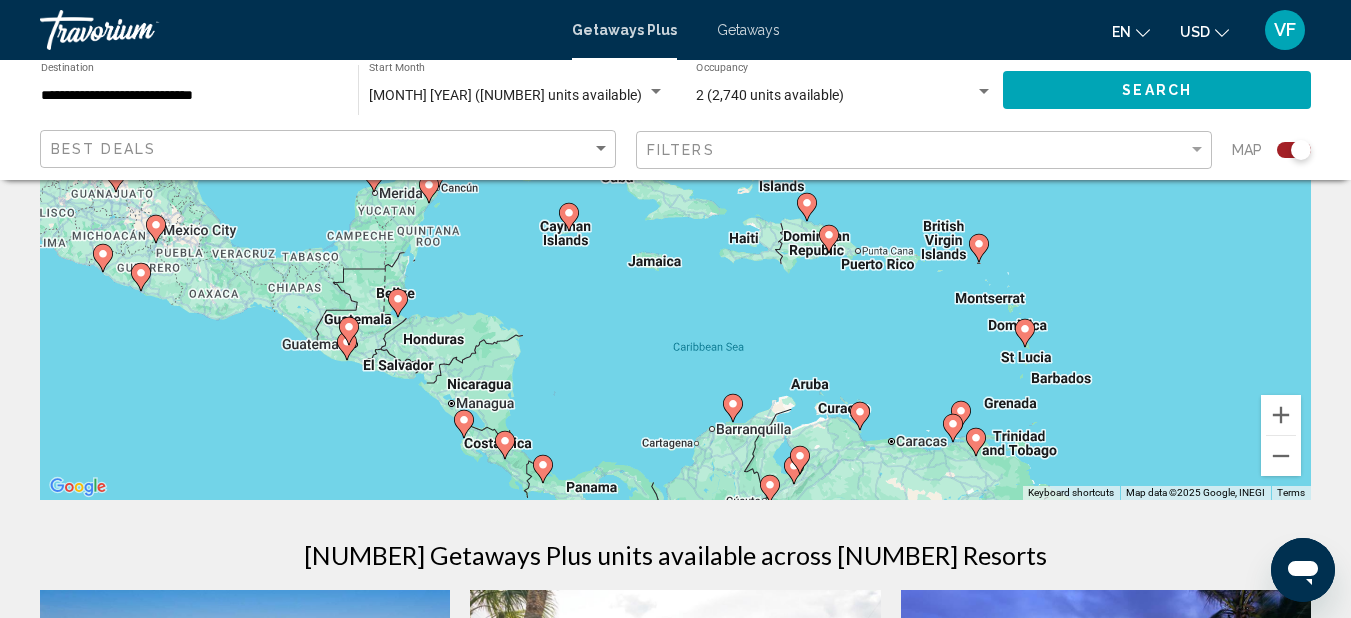 drag, startPoint x: 786, startPoint y: 431, endPoint x: 544, endPoint y: 420, distance: 242.24988 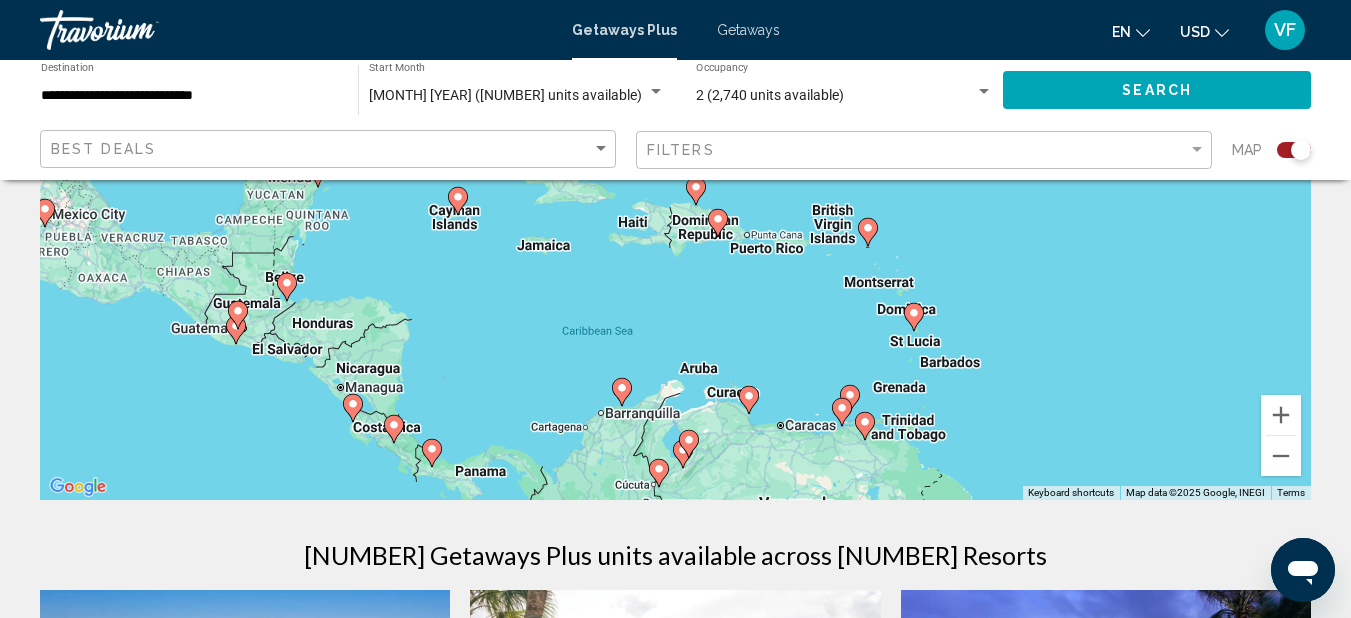 drag, startPoint x: 601, startPoint y: 454, endPoint x: 460, endPoint y: 427, distance: 143.56183 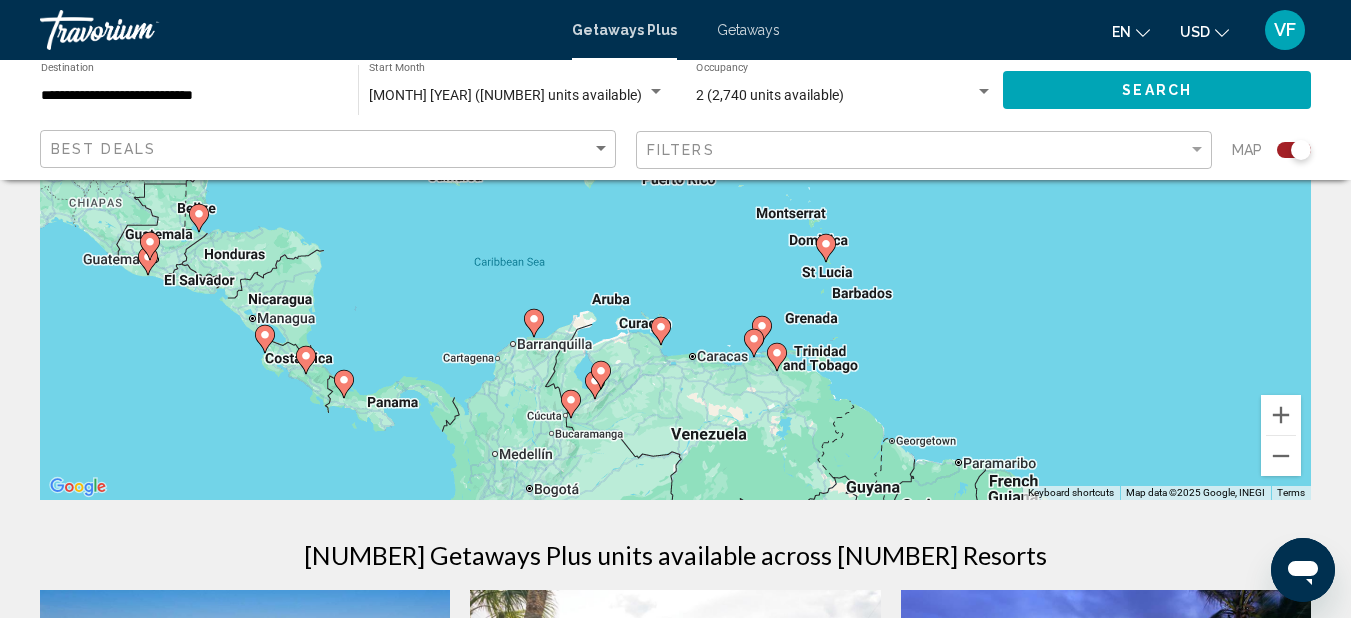 drag, startPoint x: 447, startPoint y: 417, endPoint x: 422, endPoint y: 380, distance: 44.65423 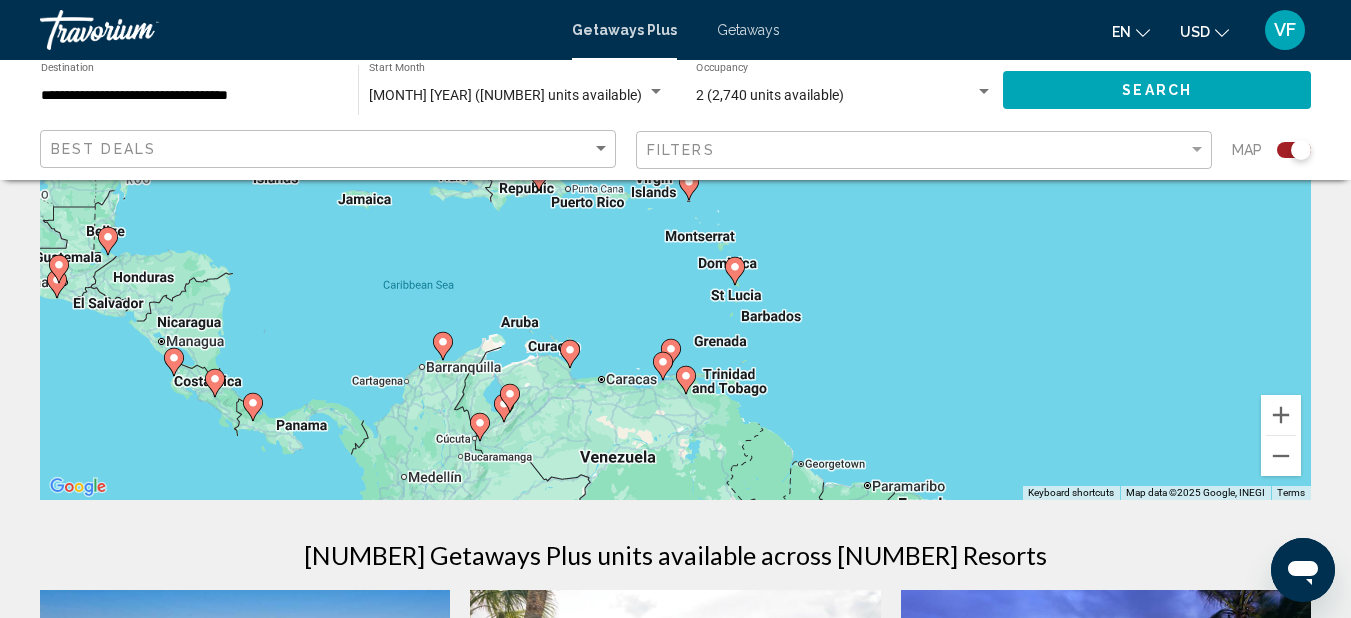 drag, startPoint x: 1004, startPoint y: 459, endPoint x: 577, endPoint y: 680, distance: 480.80142 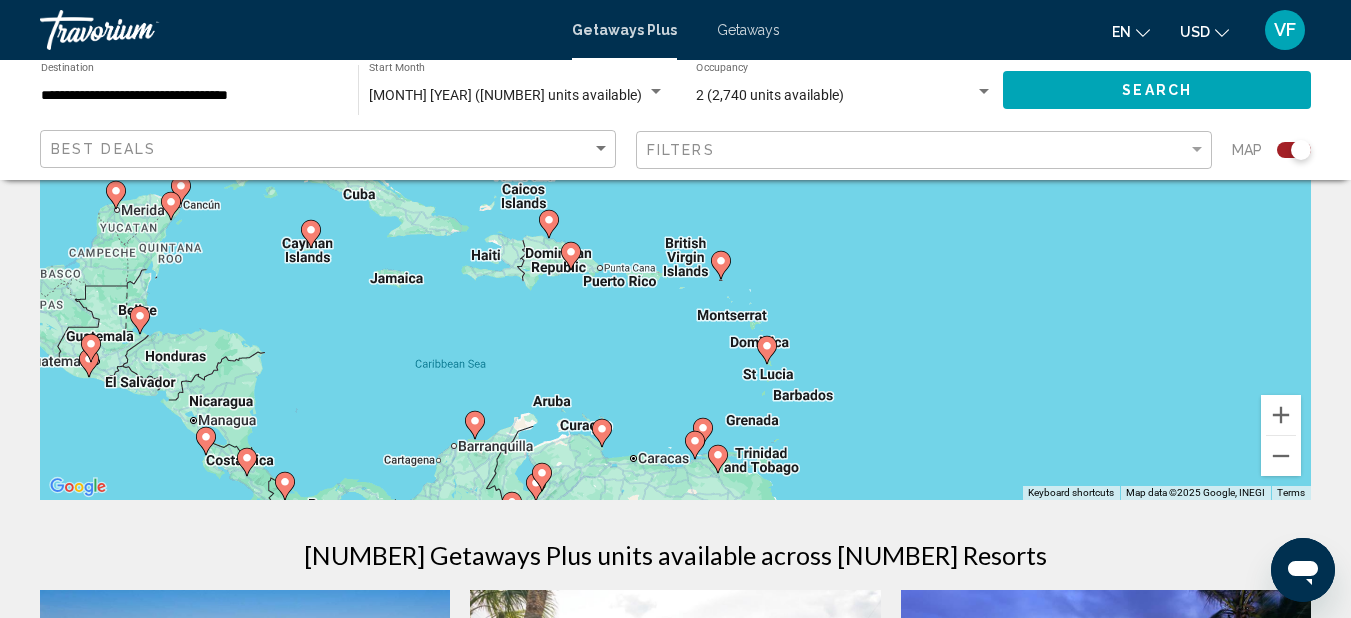 drag, startPoint x: 619, startPoint y: 346, endPoint x: 625, endPoint y: 373, distance: 27.658634 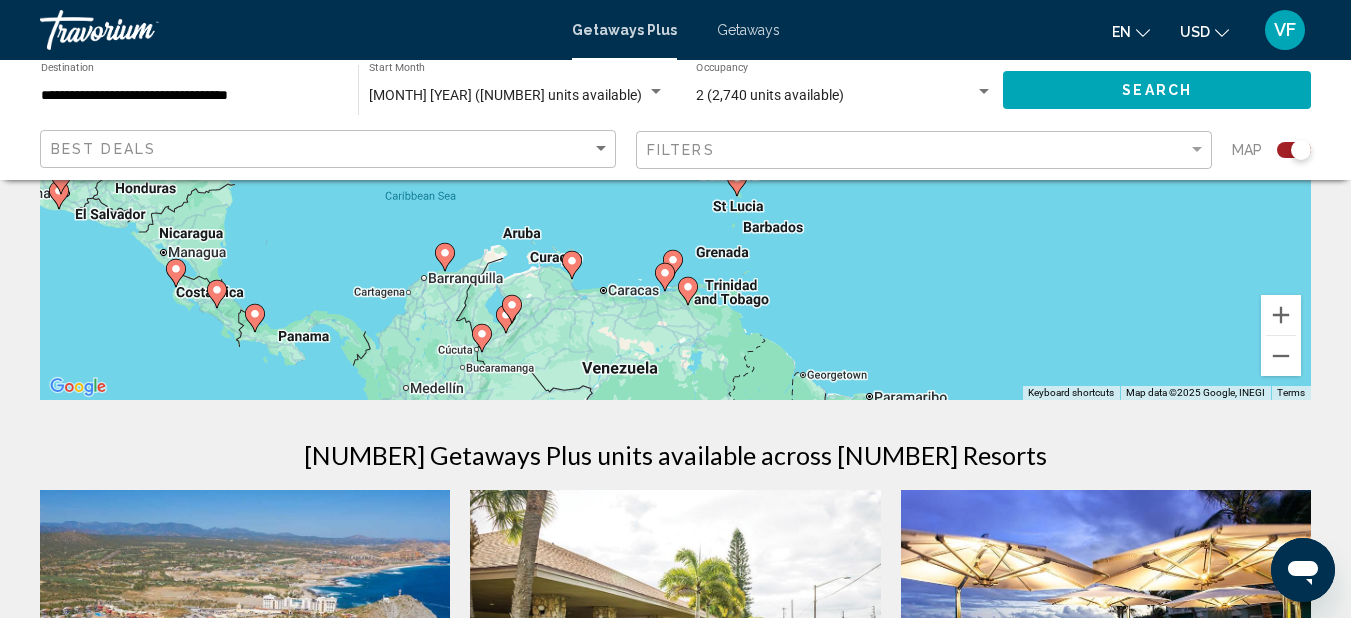 scroll, scrollTop: 300, scrollLeft: 0, axis: vertical 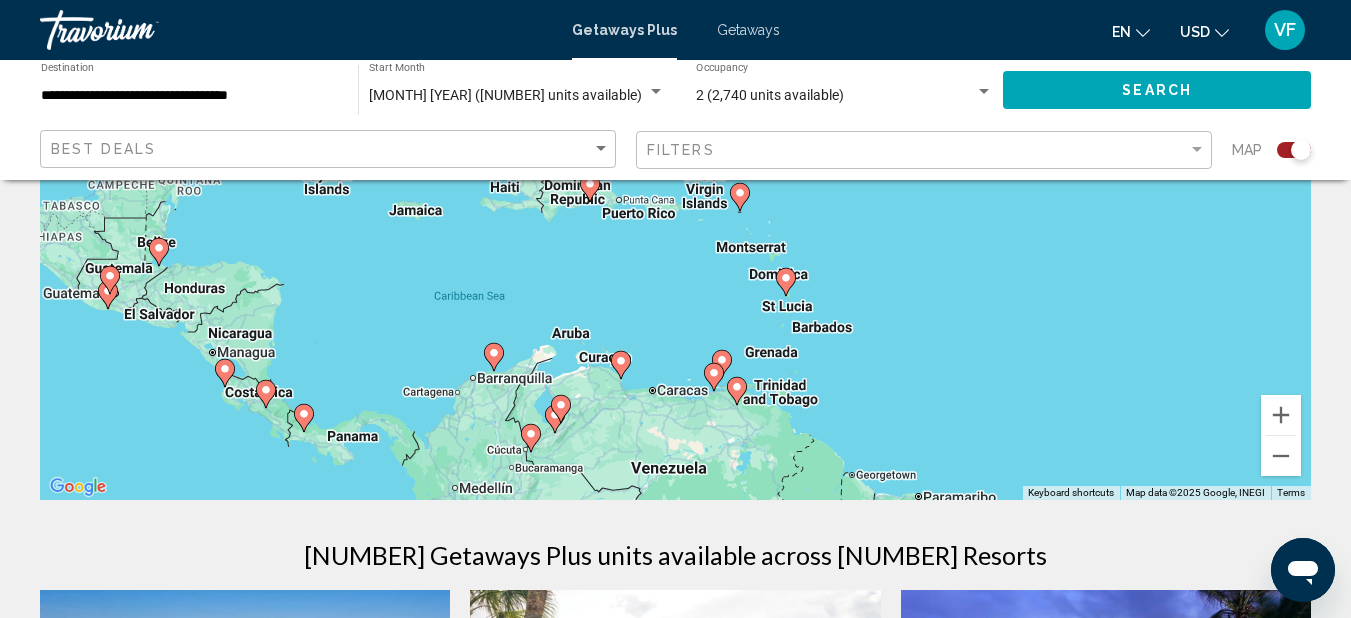 drag, startPoint x: 328, startPoint y: 428, endPoint x: 381, endPoint y: 428, distance: 53 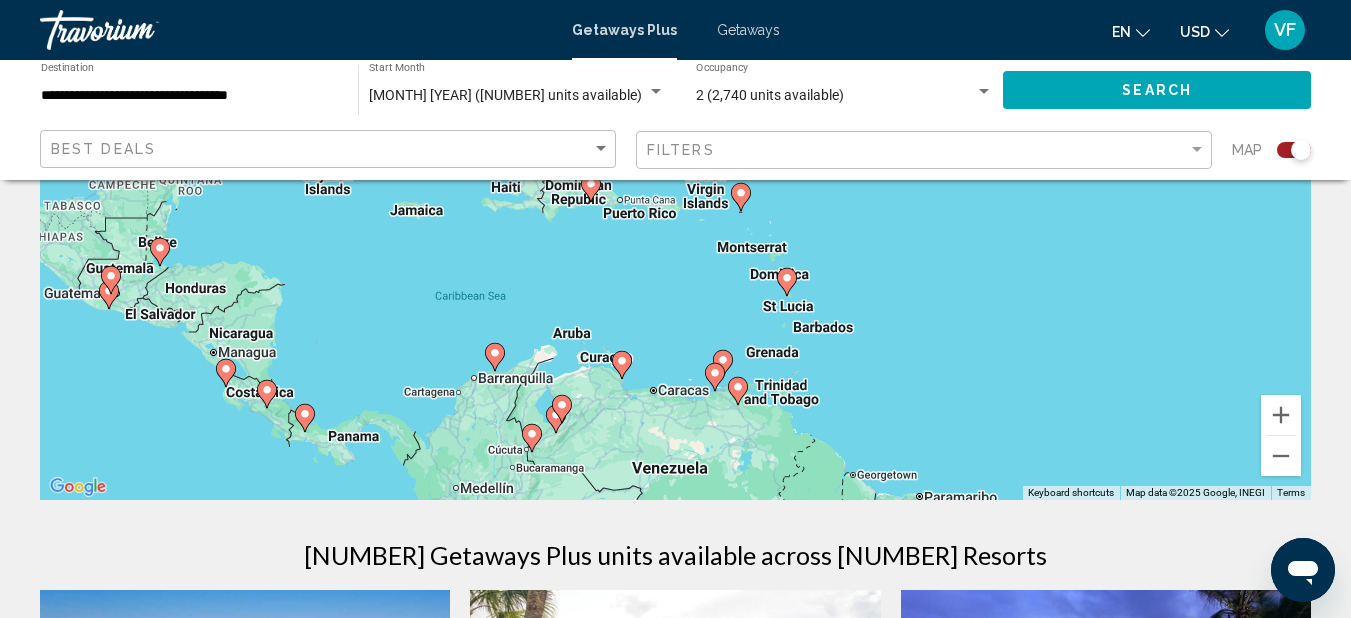 click 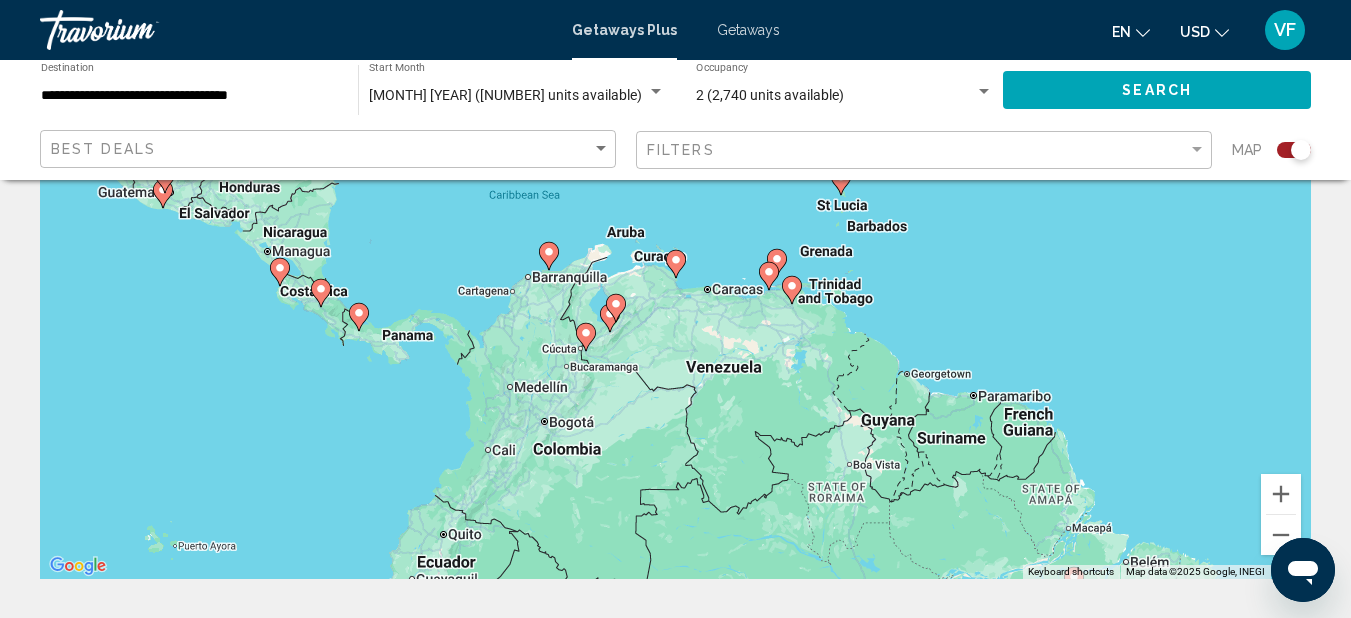 scroll, scrollTop: 100, scrollLeft: 0, axis: vertical 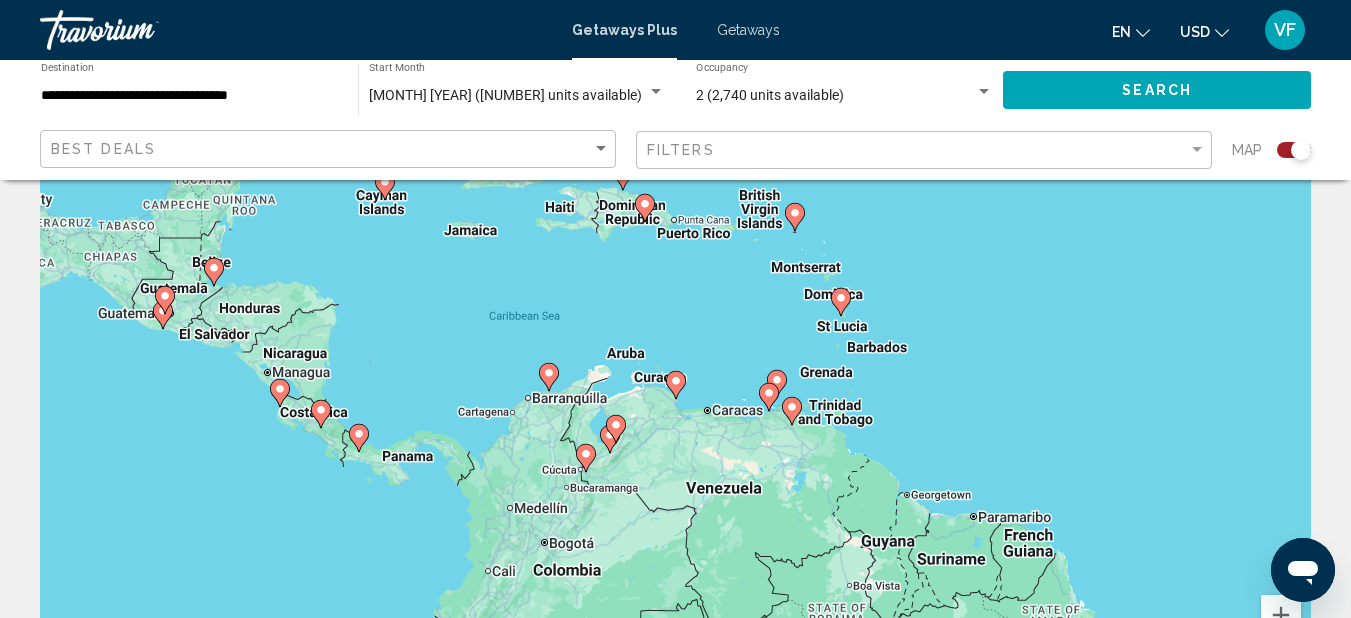click 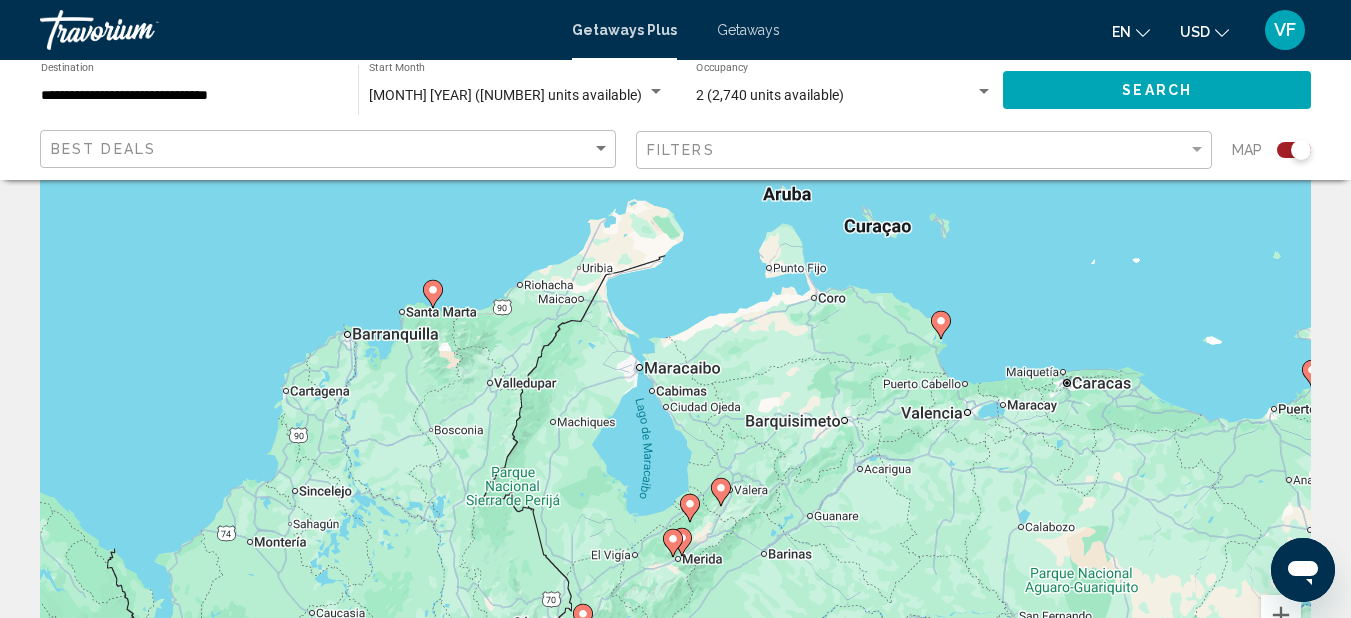 drag, startPoint x: 532, startPoint y: 472, endPoint x: 851, endPoint y: 419, distance: 323.37286 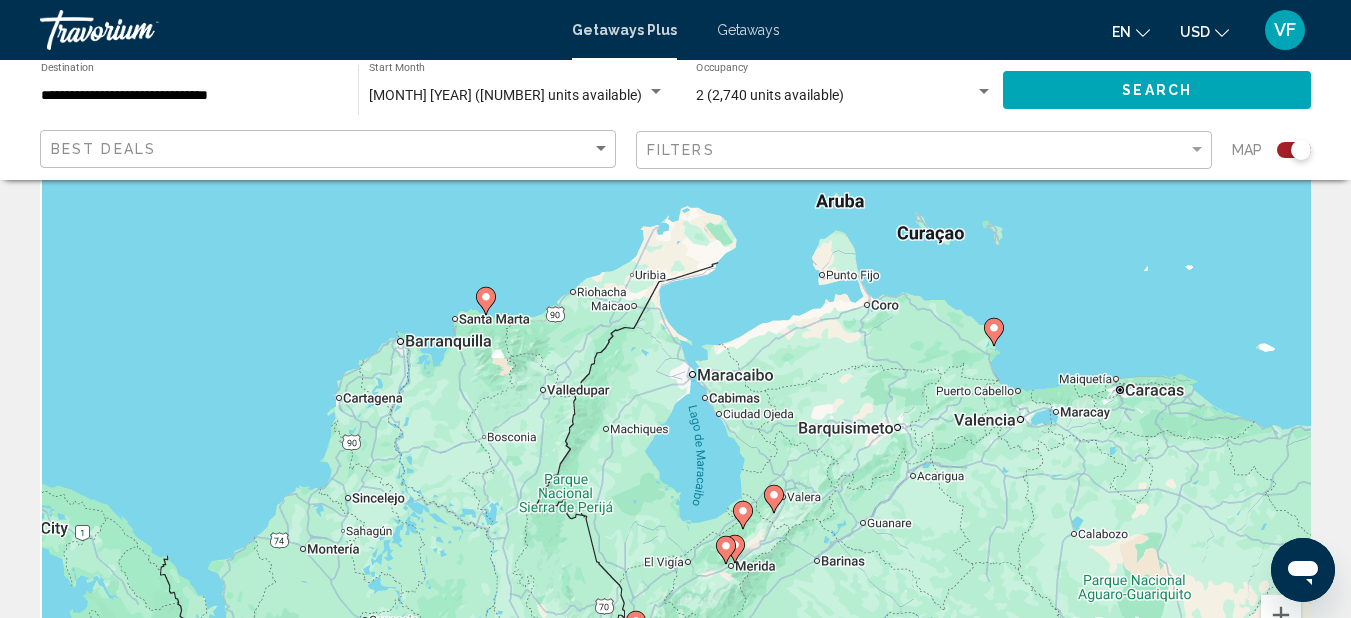 click on "To navigate, press the arrow keys. To activate drag with keyboard, press Alt + Enter. Once in keyboard drag state, use the arrow keys to move the marker. To complete the drag, press the Enter key. To cancel, press Escape." at bounding box center (675, 400) 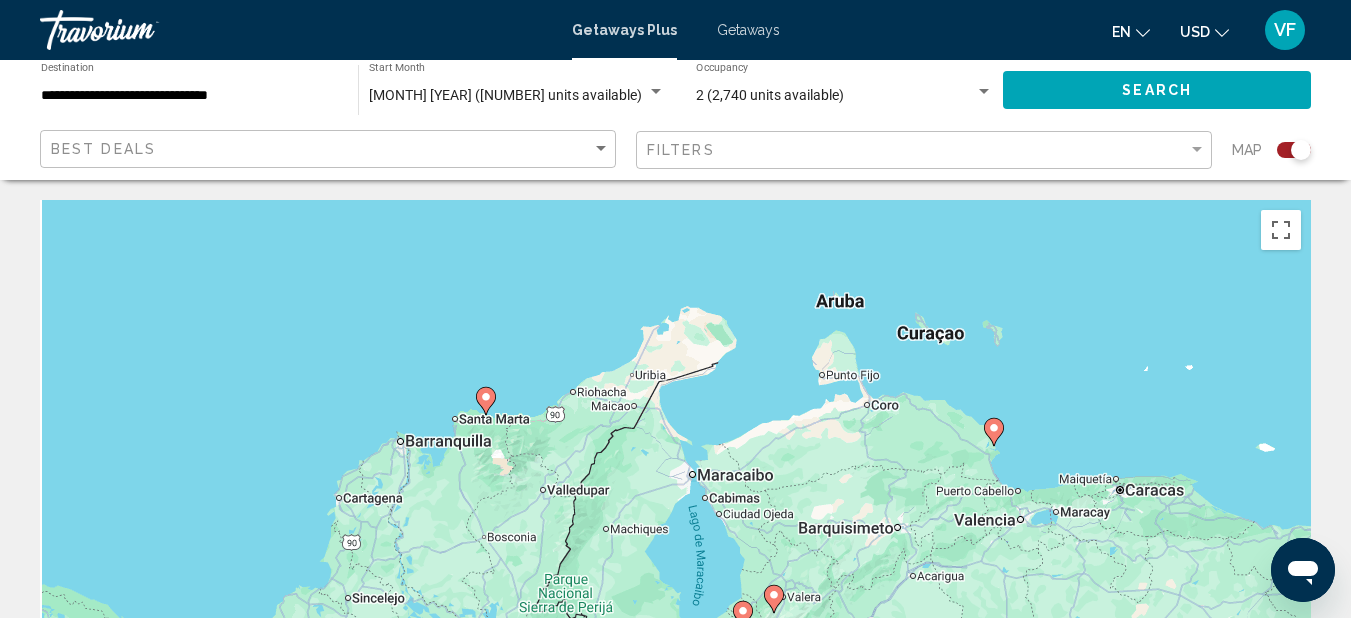 scroll, scrollTop: 100, scrollLeft: 0, axis: vertical 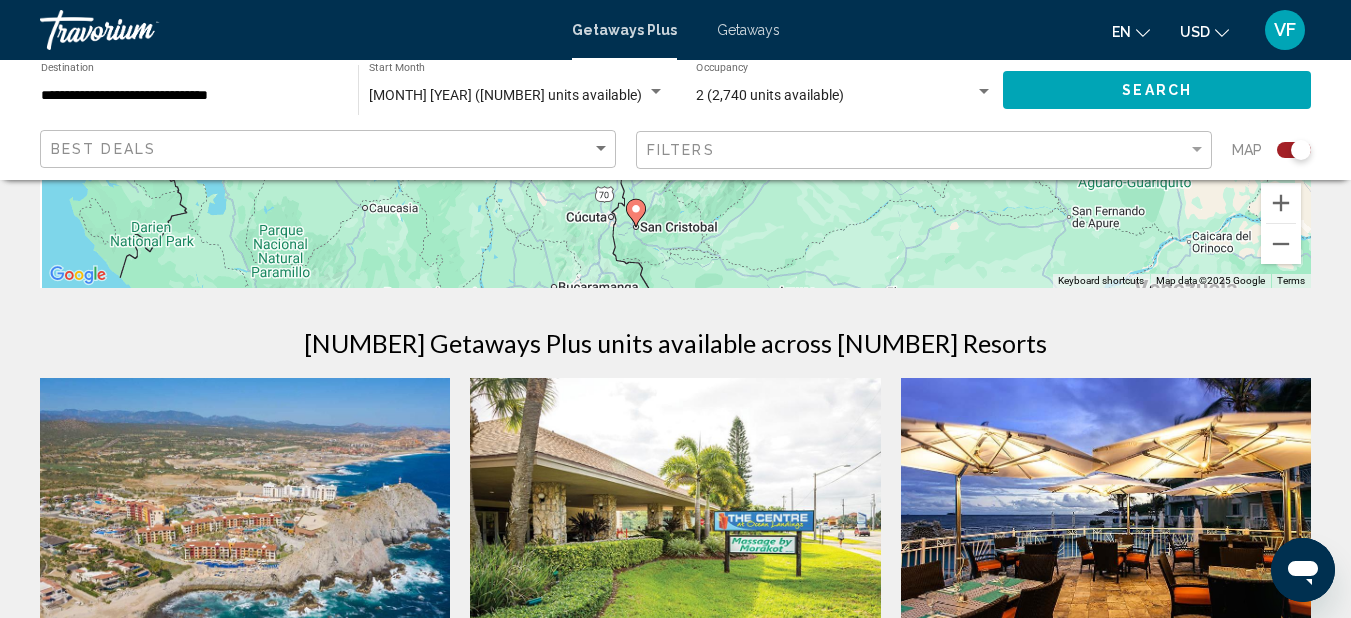 click on "To navigate, press the arrow keys. To activate drag with keyboard, press Alt + Enter. Once in keyboard drag state, use the arrow keys to move the marker. To complete the drag, press the Enter key. To cancel, press Escape." at bounding box center (675, -12) 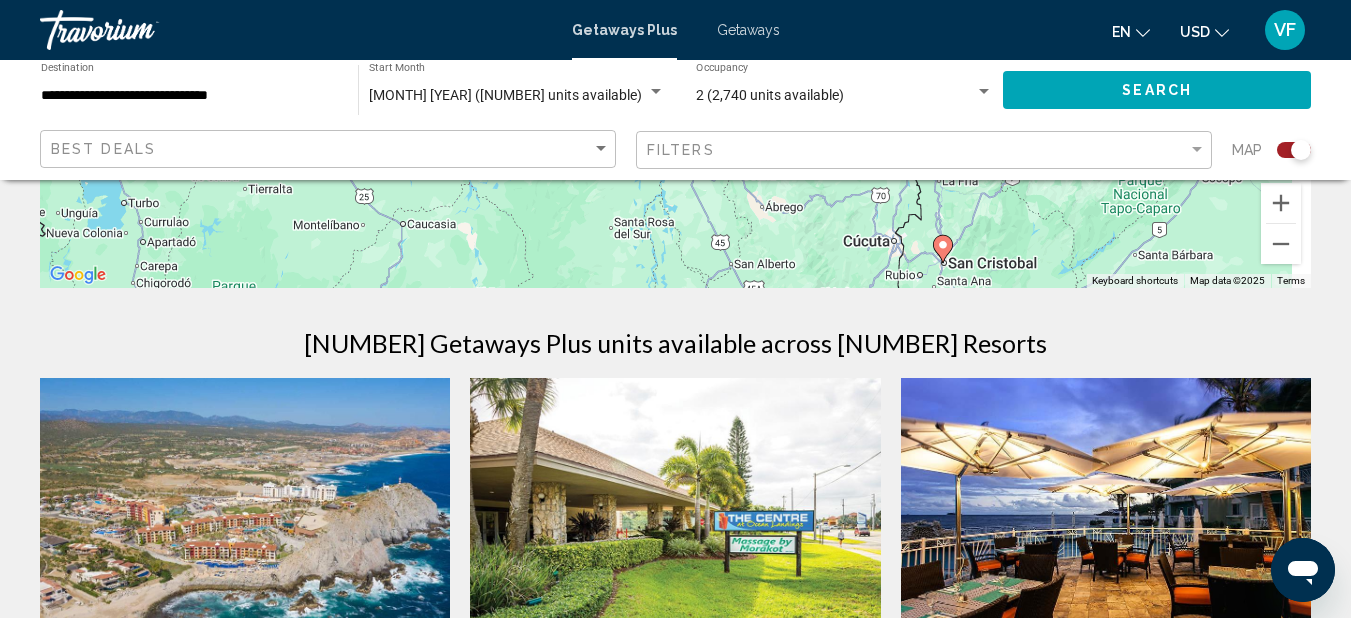 click on "To navigate, press the arrow keys. To activate drag with keyboard, press Alt + Enter. Once in keyboard drag state, use the arrow keys to move the marker. To complete the drag, press the Enter key. To cancel, press Escape." at bounding box center [675, -12] 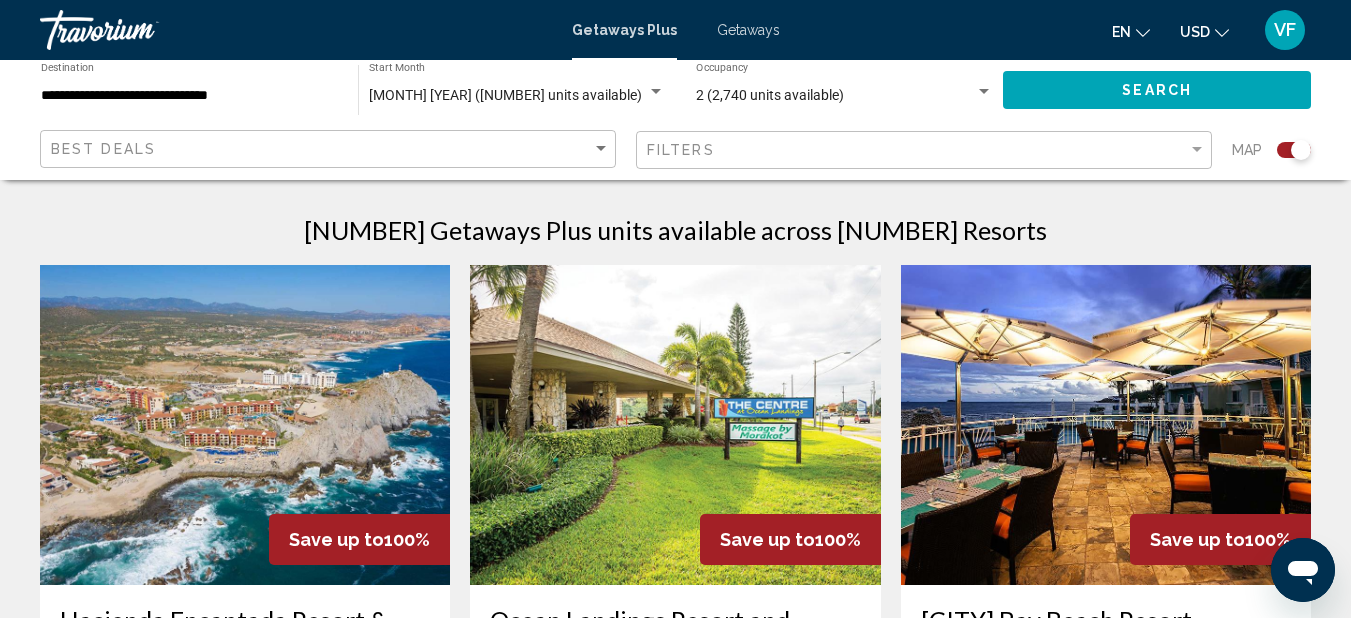 scroll, scrollTop: 412, scrollLeft: 0, axis: vertical 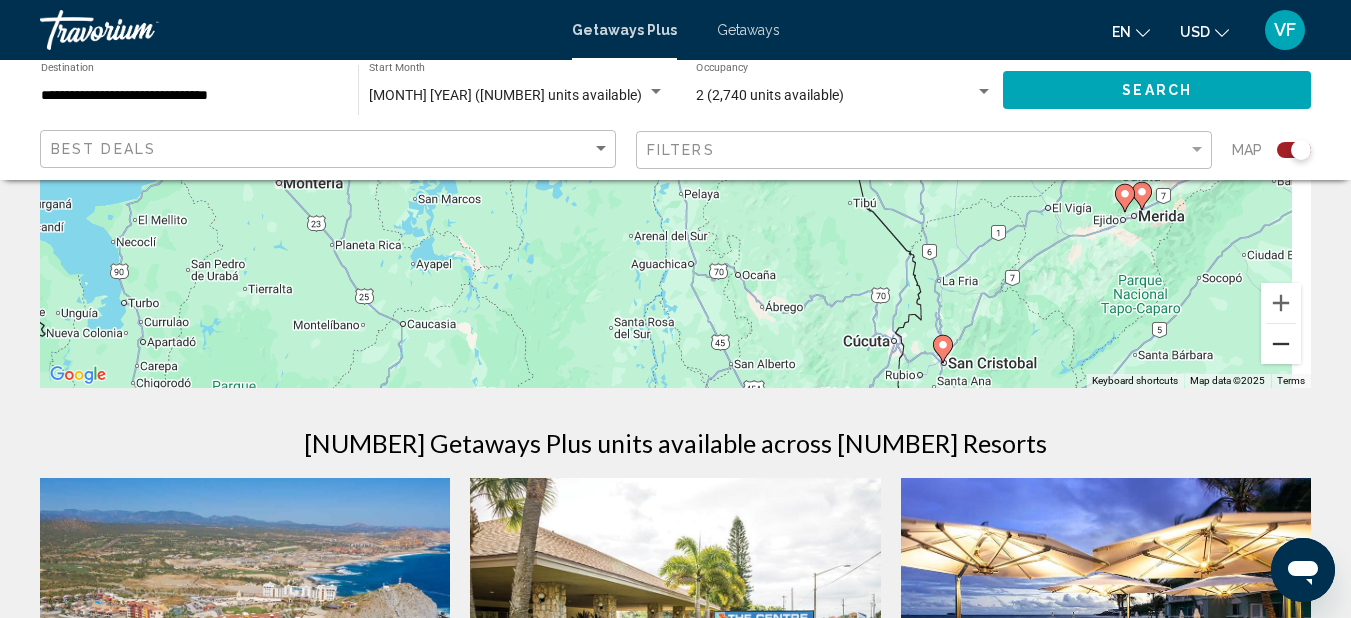 click at bounding box center [1281, 344] 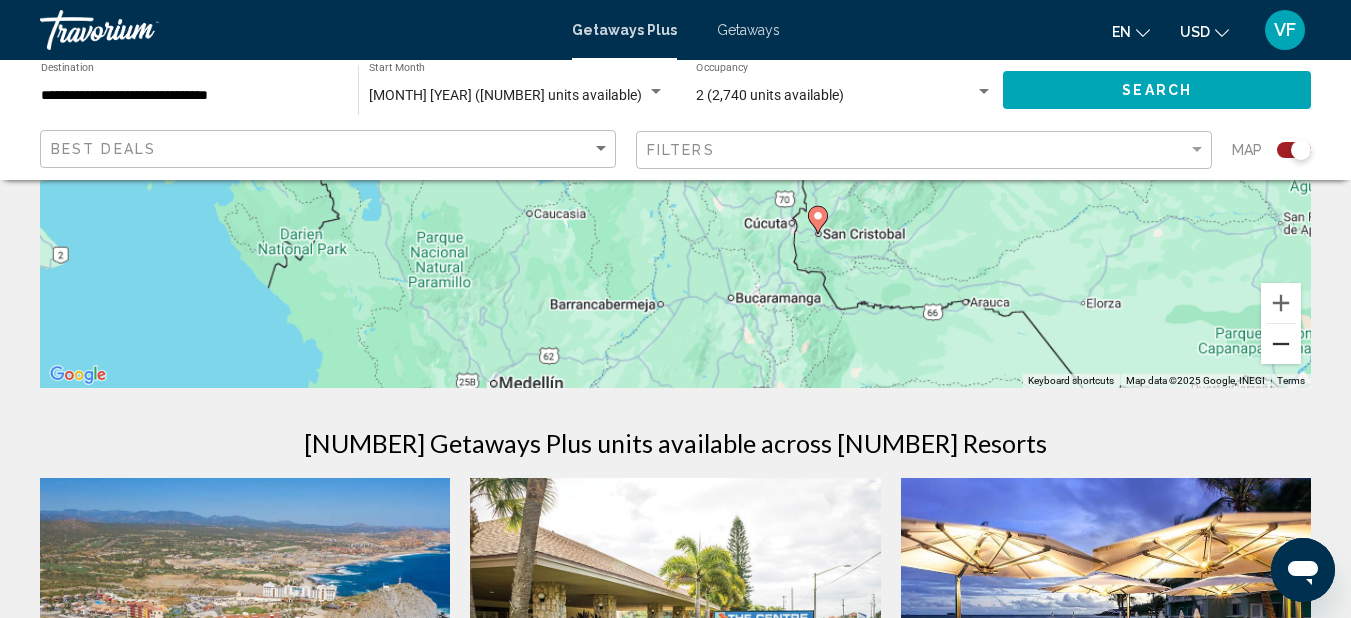 click at bounding box center [1281, 344] 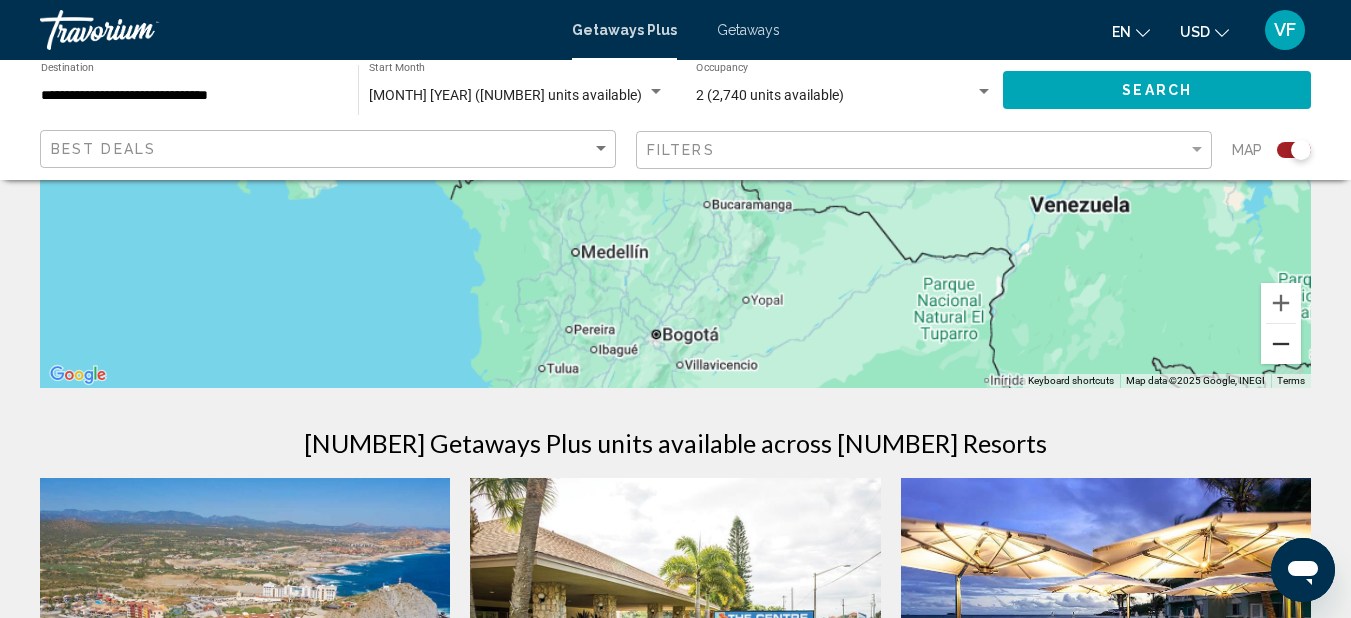 click at bounding box center [1281, 344] 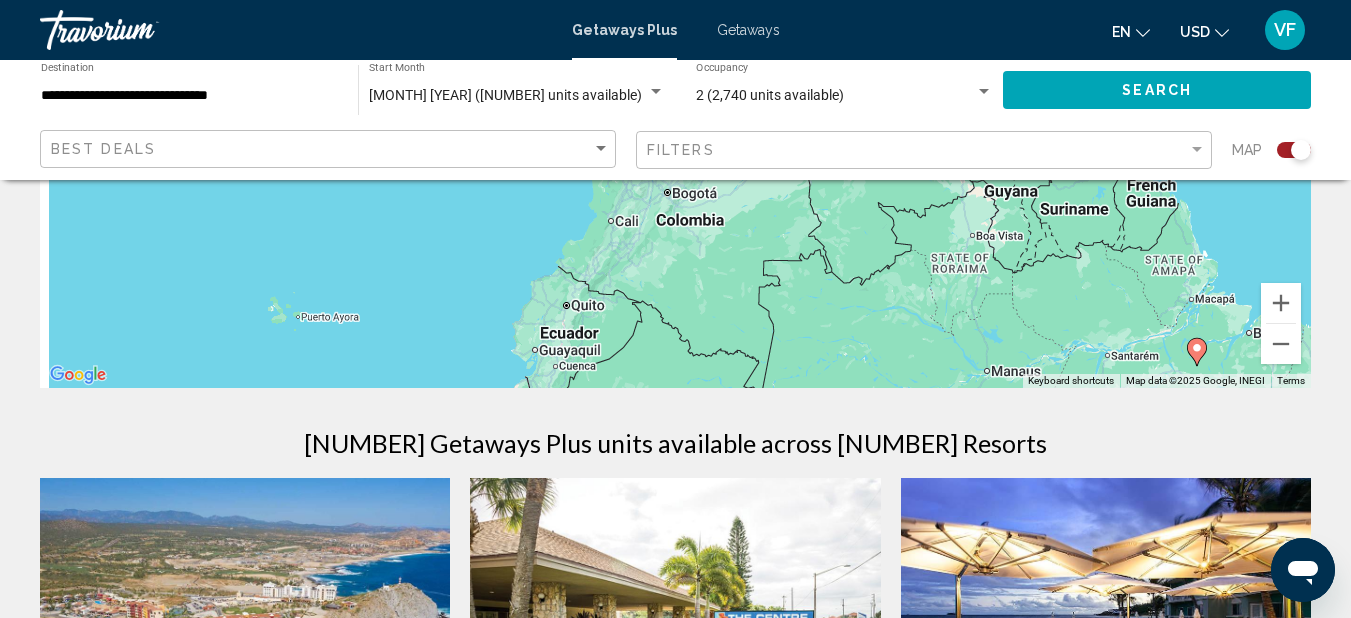 click on "To navigate, press the arrow keys. To activate drag with keyboard, press Alt + Enter. Once in keyboard drag state, use the arrow keys to move the marker. To complete the drag, press the Enter key. To cancel, press Escape." at bounding box center [675, 88] 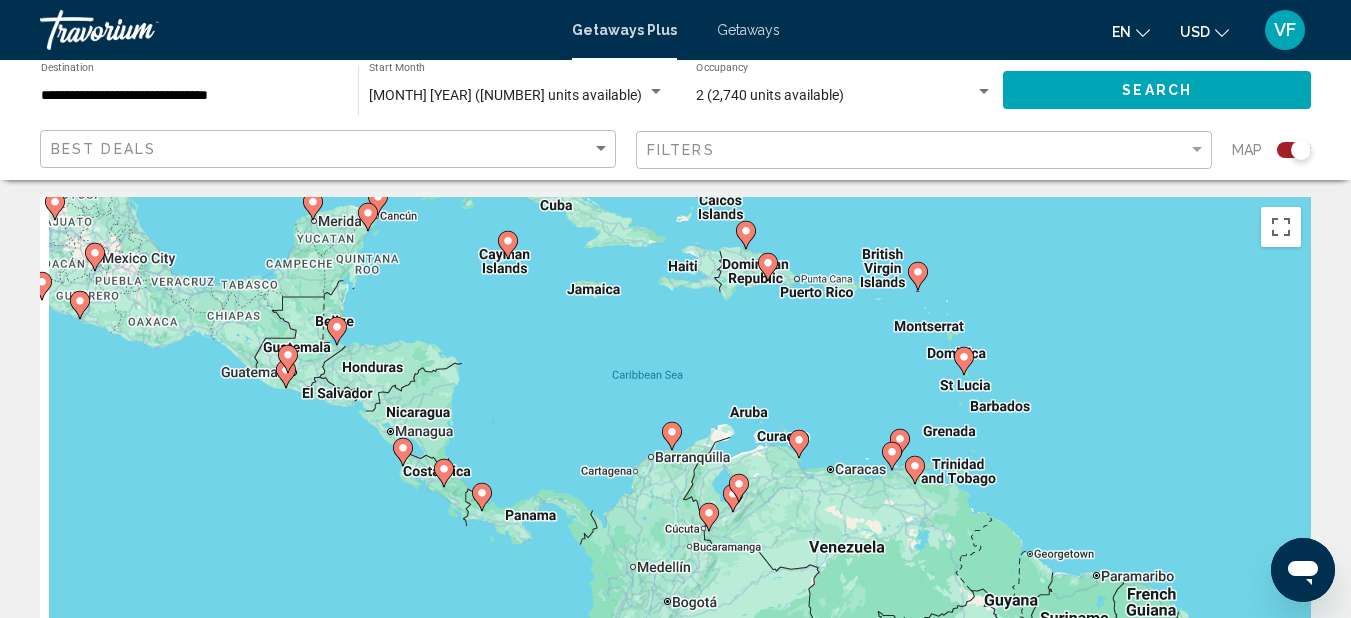 scroll, scrollTop: 0, scrollLeft: 0, axis: both 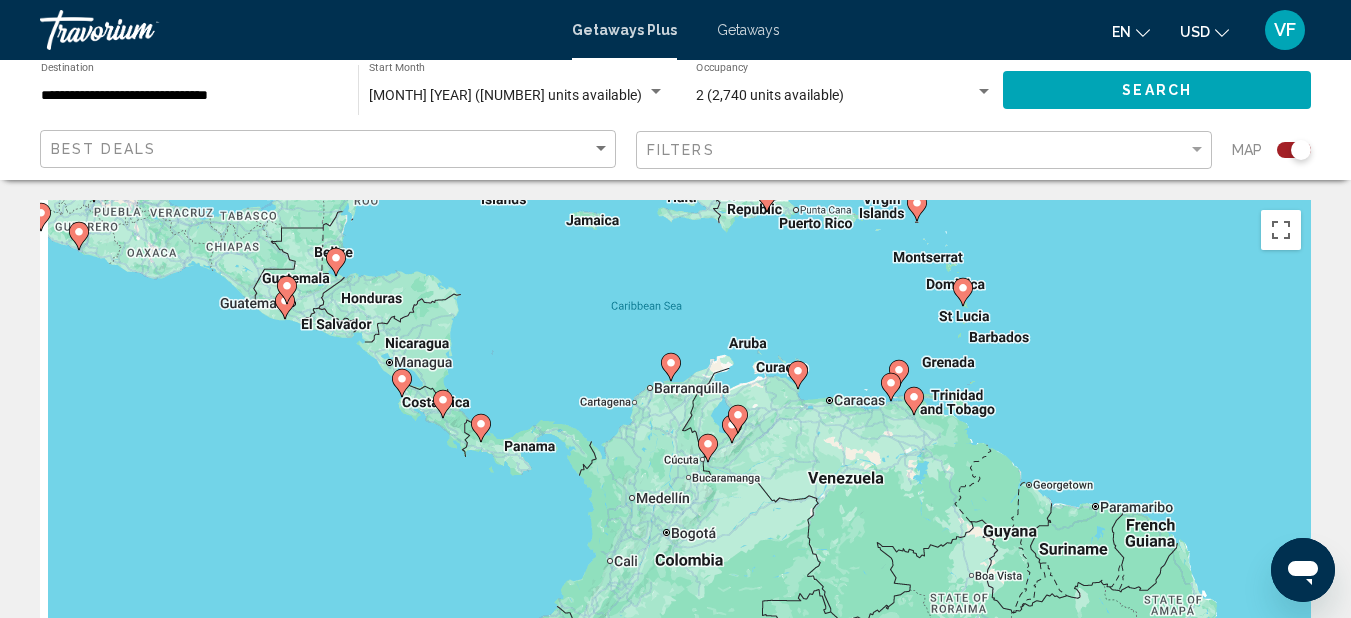 drag, startPoint x: 508, startPoint y: 490, endPoint x: 506, endPoint y: 413, distance: 77.02597 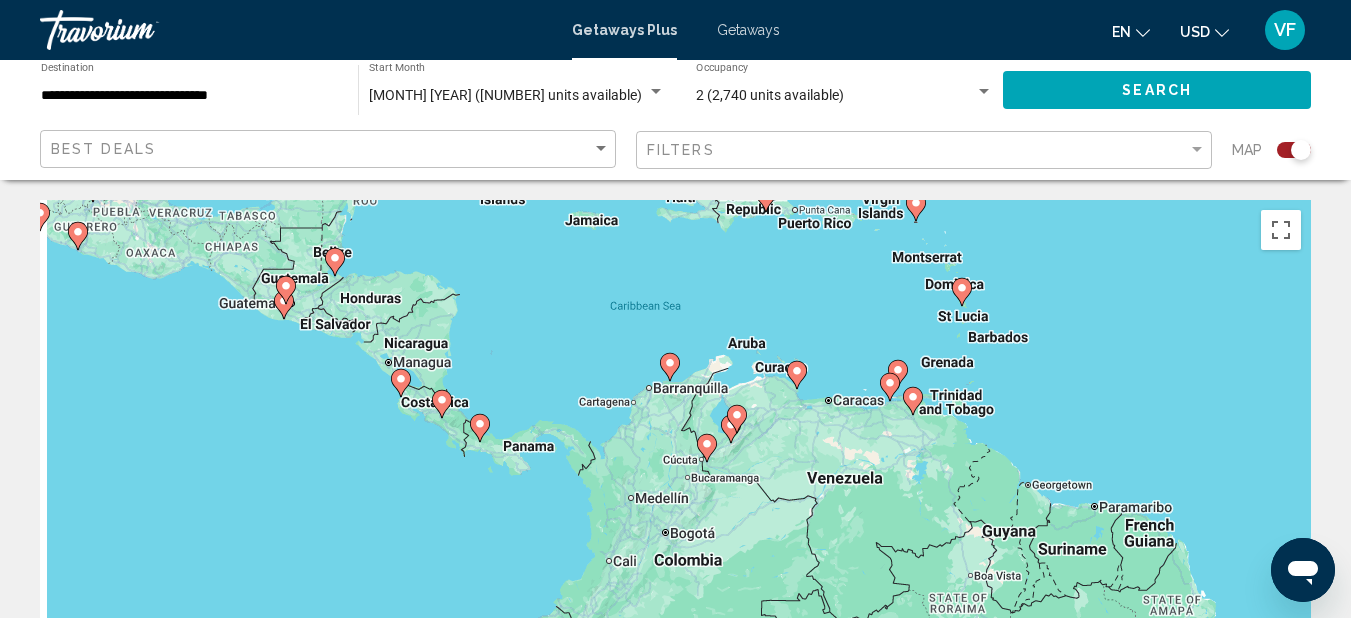 click on "To navigate, press the arrow keys. To activate drag with keyboard, press Alt + Enter. Once in keyboard drag state, use the arrow keys to move the marker. To complete the drag, press the Enter key. To cancel, press Escape." at bounding box center (675, 500) 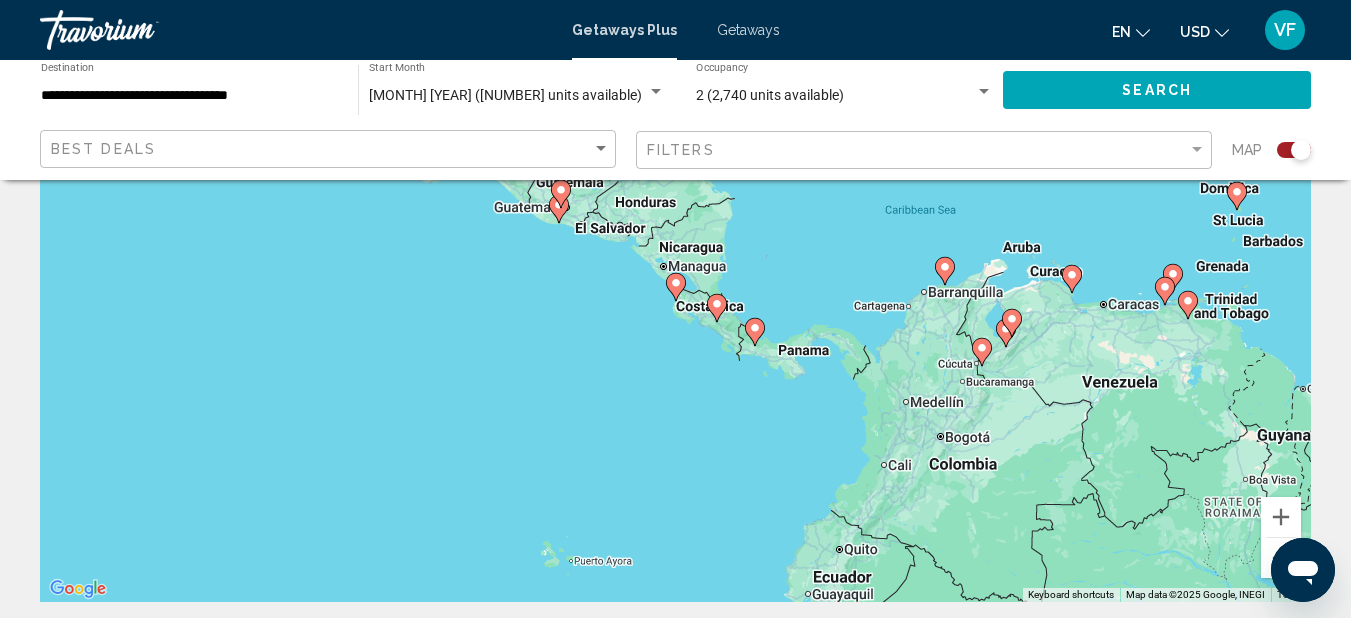 scroll, scrollTop: 200, scrollLeft: 0, axis: vertical 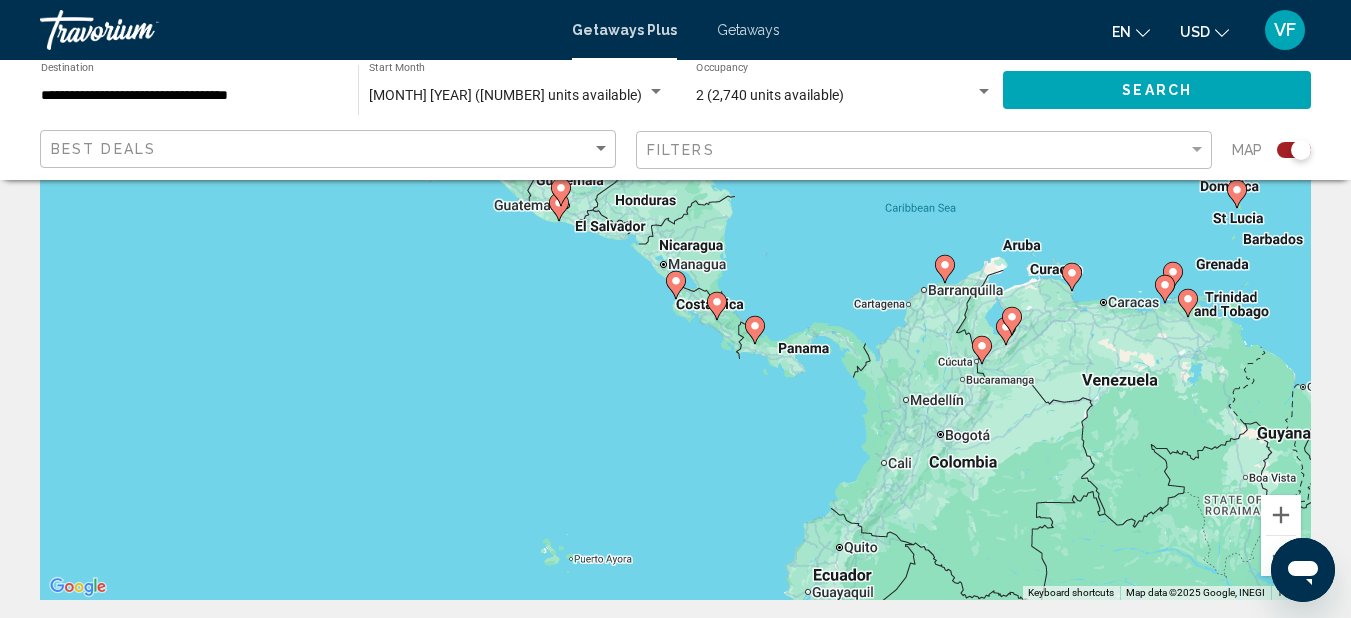 click 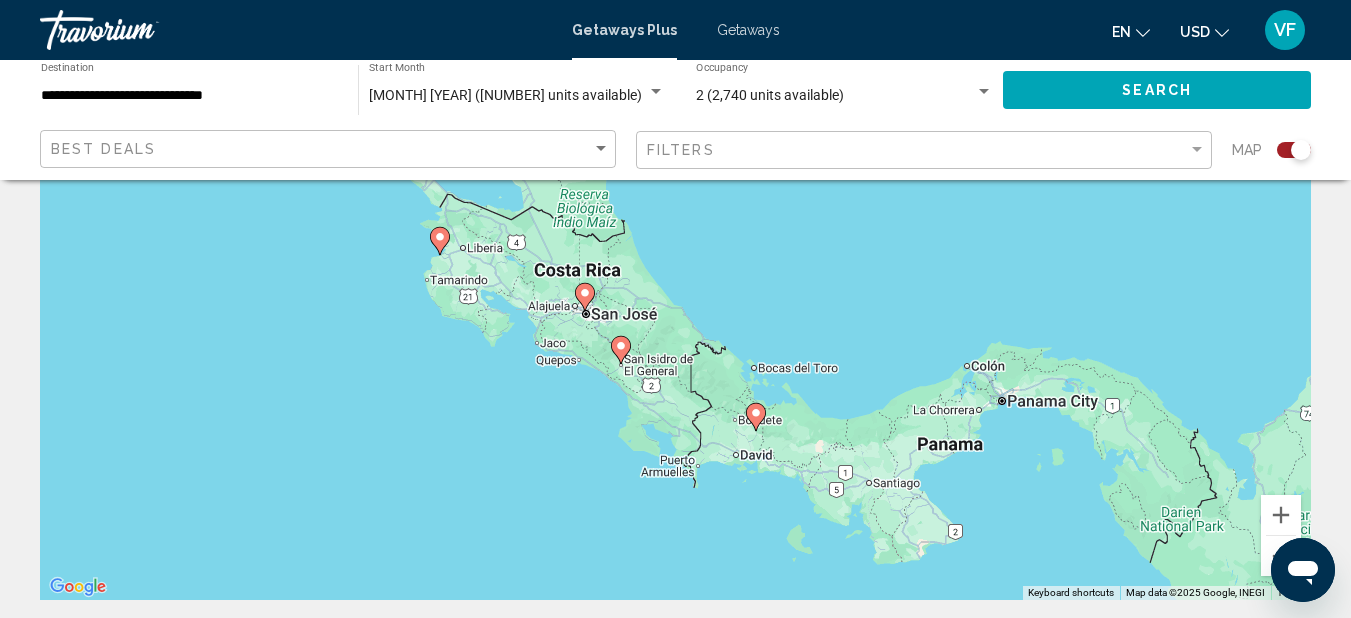 drag, startPoint x: 644, startPoint y: 419, endPoint x: 606, endPoint y: 483, distance: 74.431175 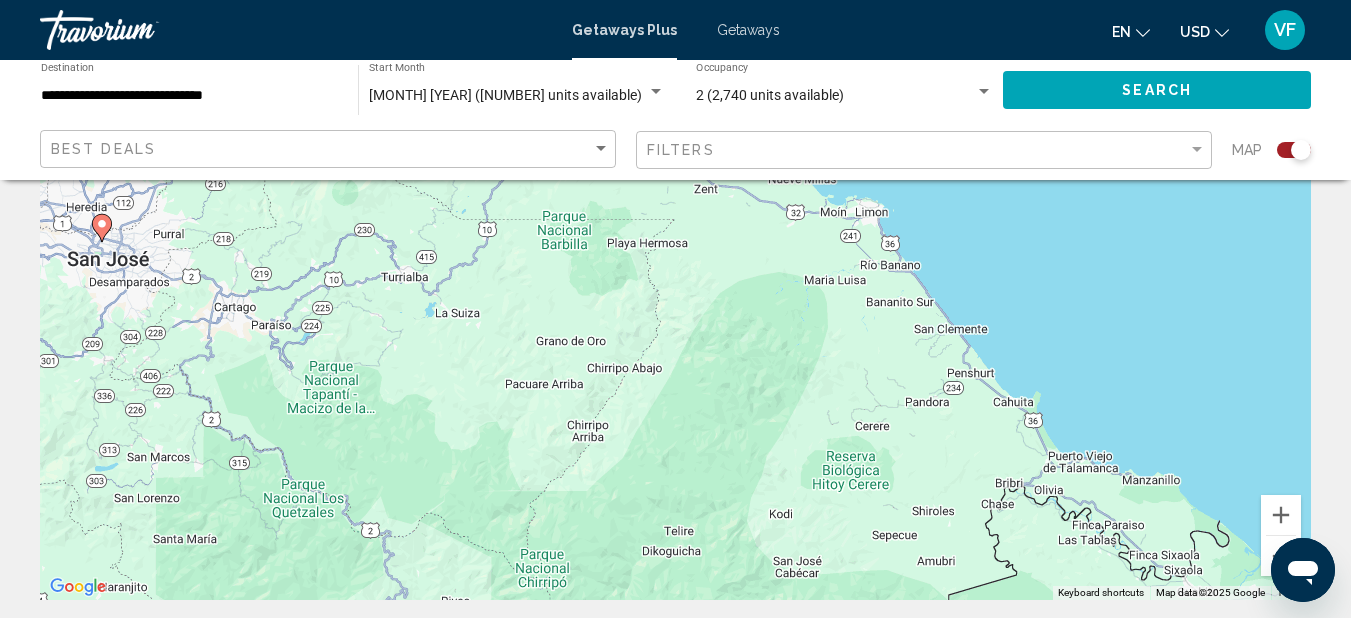 drag, startPoint x: 561, startPoint y: 485, endPoint x: 721, endPoint y: 318, distance: 231.27689 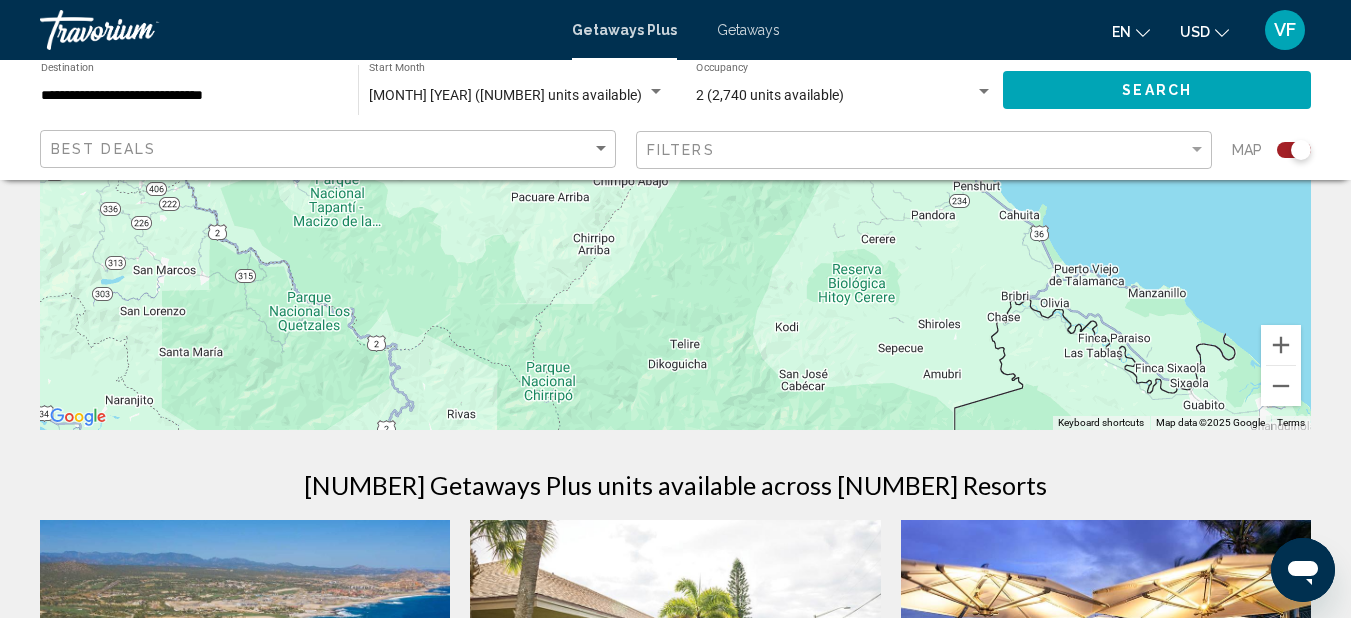scroll, scrollTop: 400, scrollLeft: 0, axis: vertical 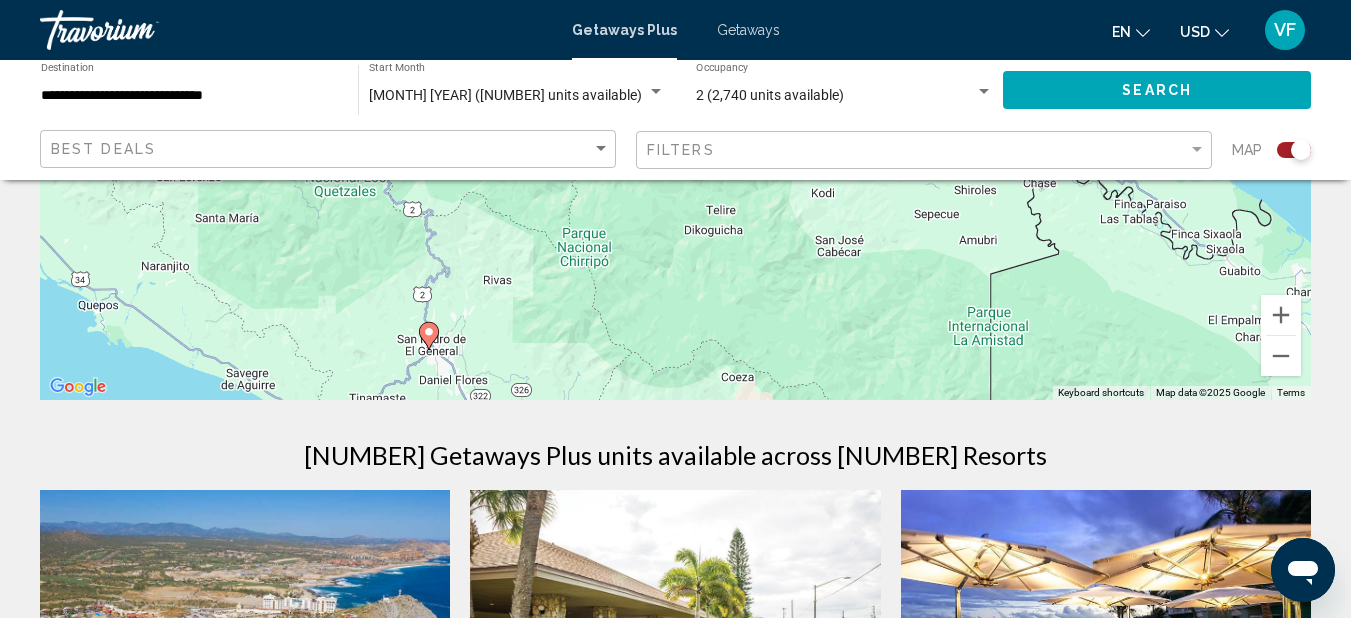drag, startPoint x: 635, startPoint y: 374, endPoint x: 680, endPoint y: 111, distance: 266.82205 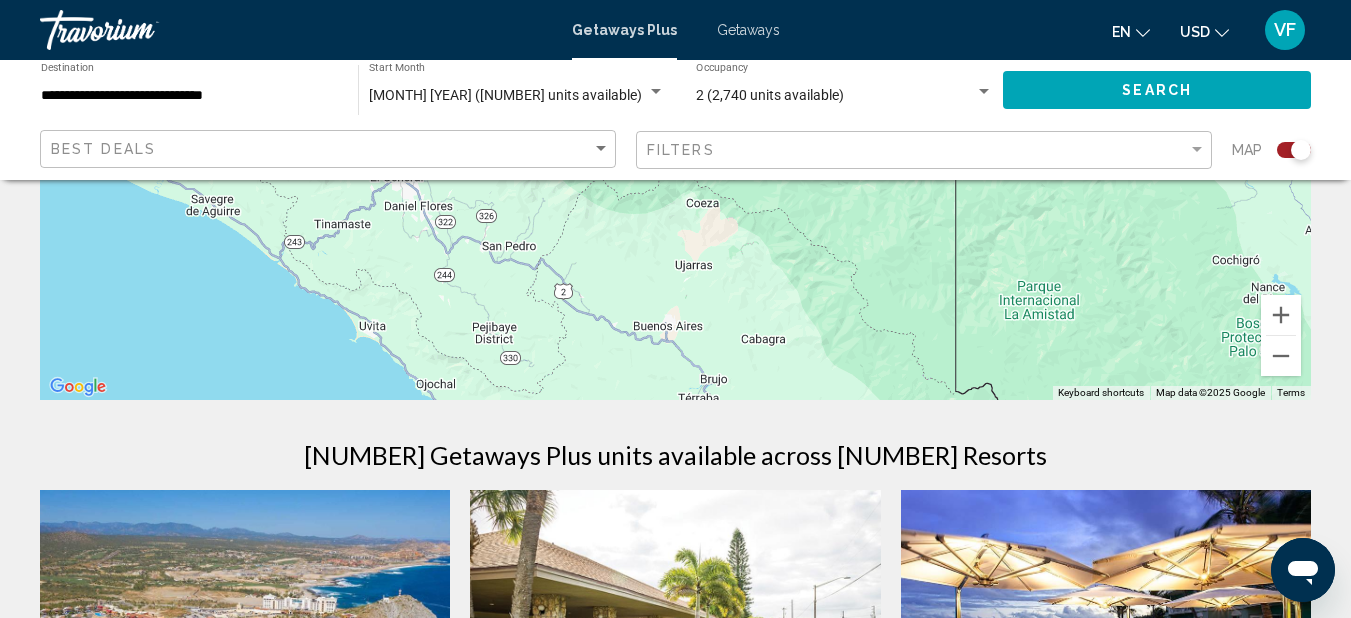 drag, startPoint x: 847, startPoint y: 377, endPoint x: 792, endPoint y: 636, distance: 264.7754 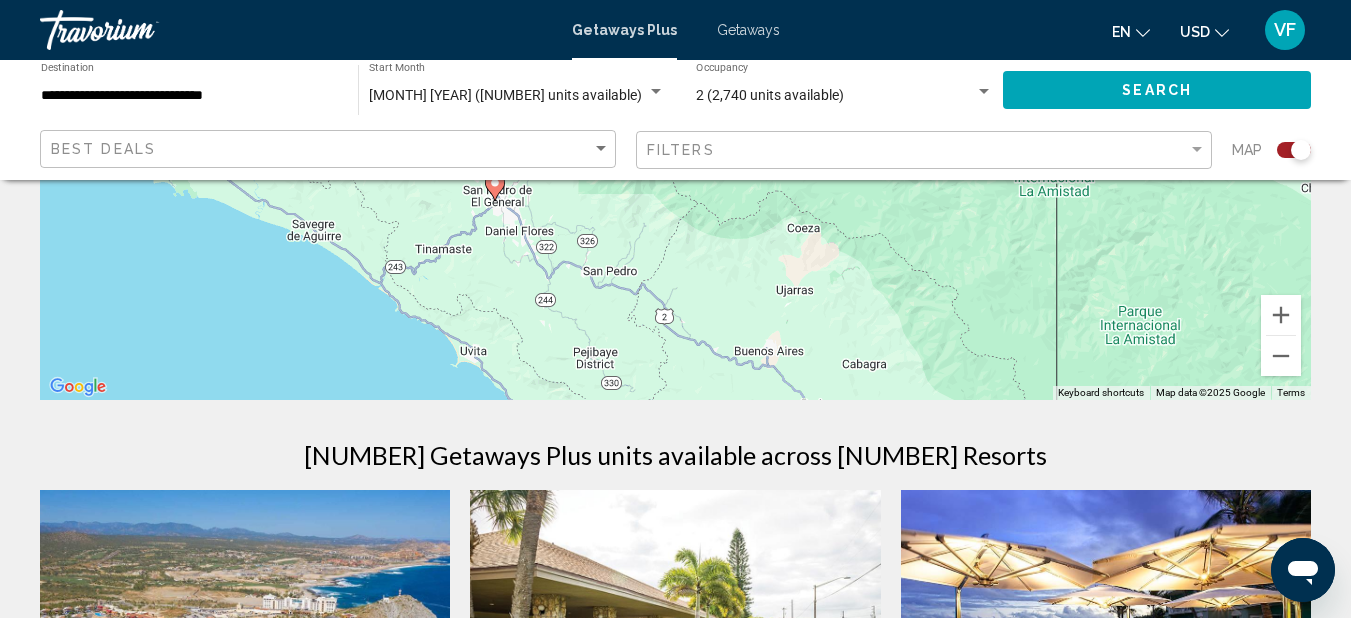 drag, startPoint x: 574, startPoint y: 478, endPoint x: 676, endPoint y: 497, distance: 103.75452 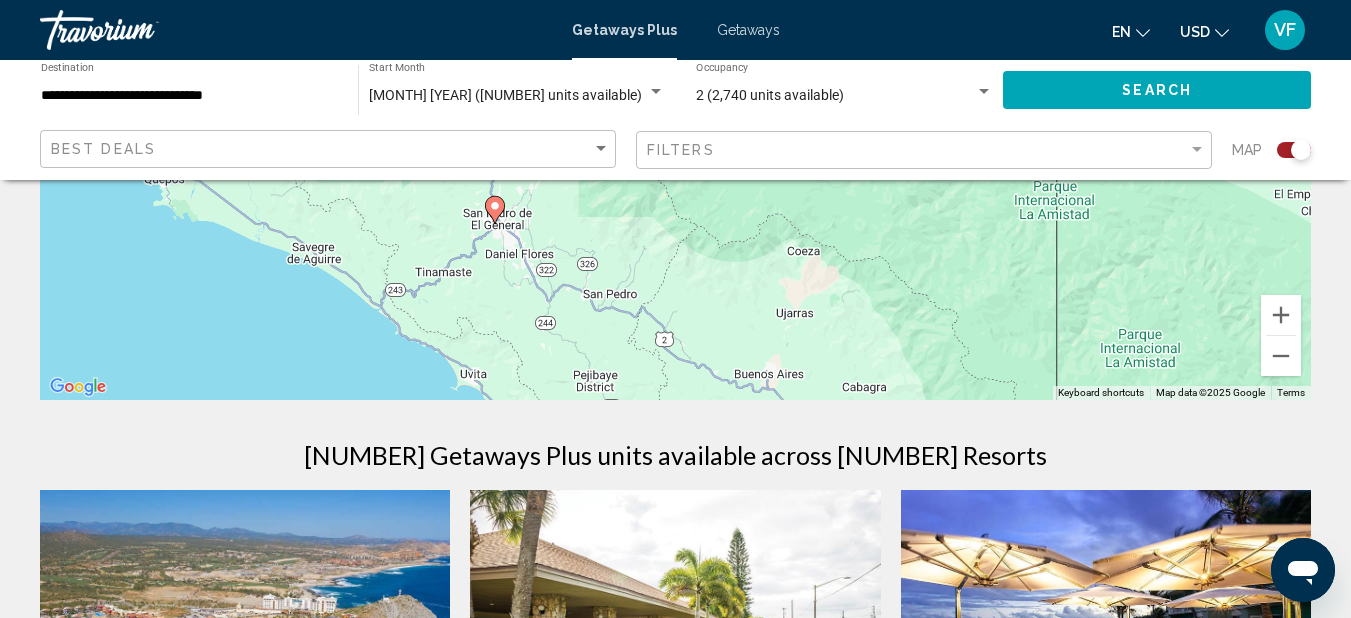 drag, startPoint x: 676, startPoint y: 497, endPoint x: 676, endPoint y: 526, distance: 29 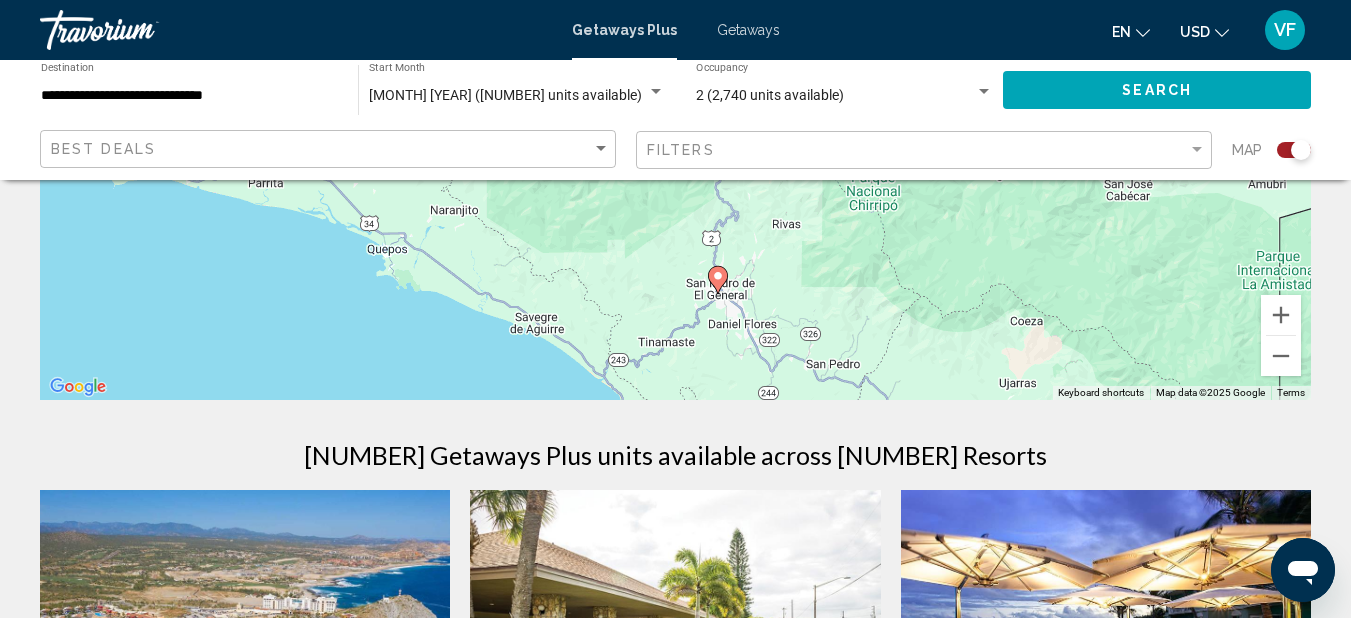drag, startPoint x: 405, startPoint y: 339, endPoint x: 633, endPoint y: 404, distance: 237.08437 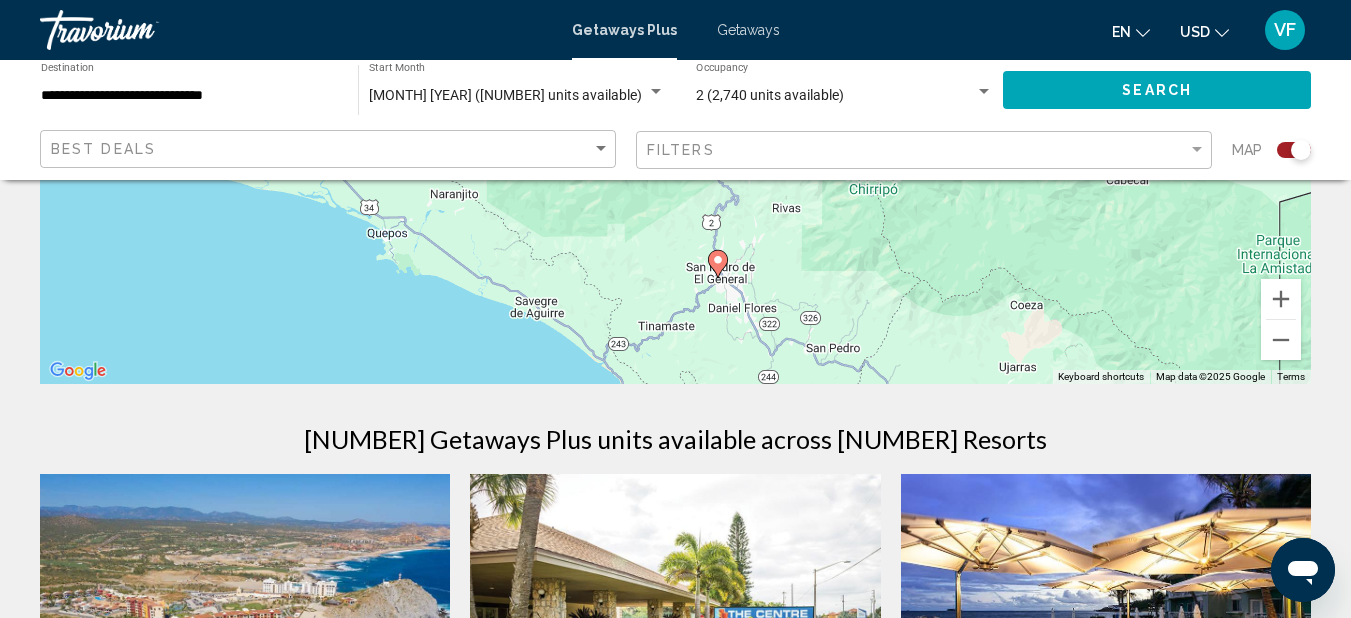 scroll, scrollTop: 400, scrollLeft: 0, axis: vertical 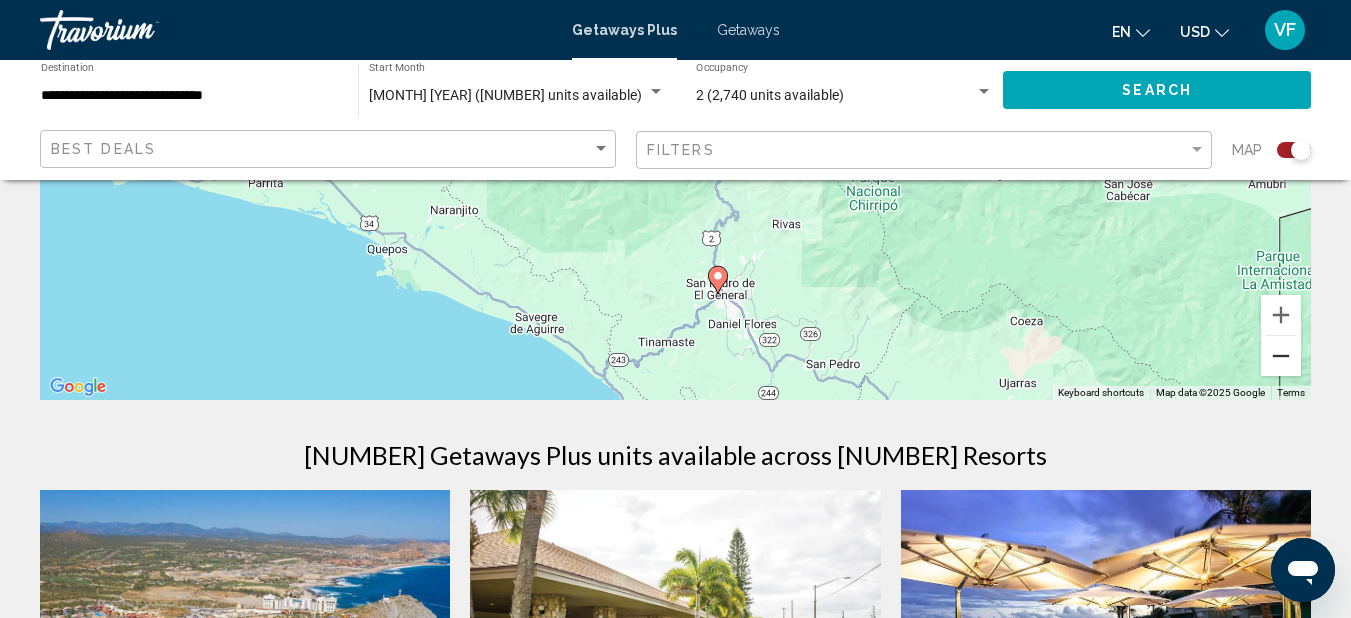 click at bounding box center (1281, 356) 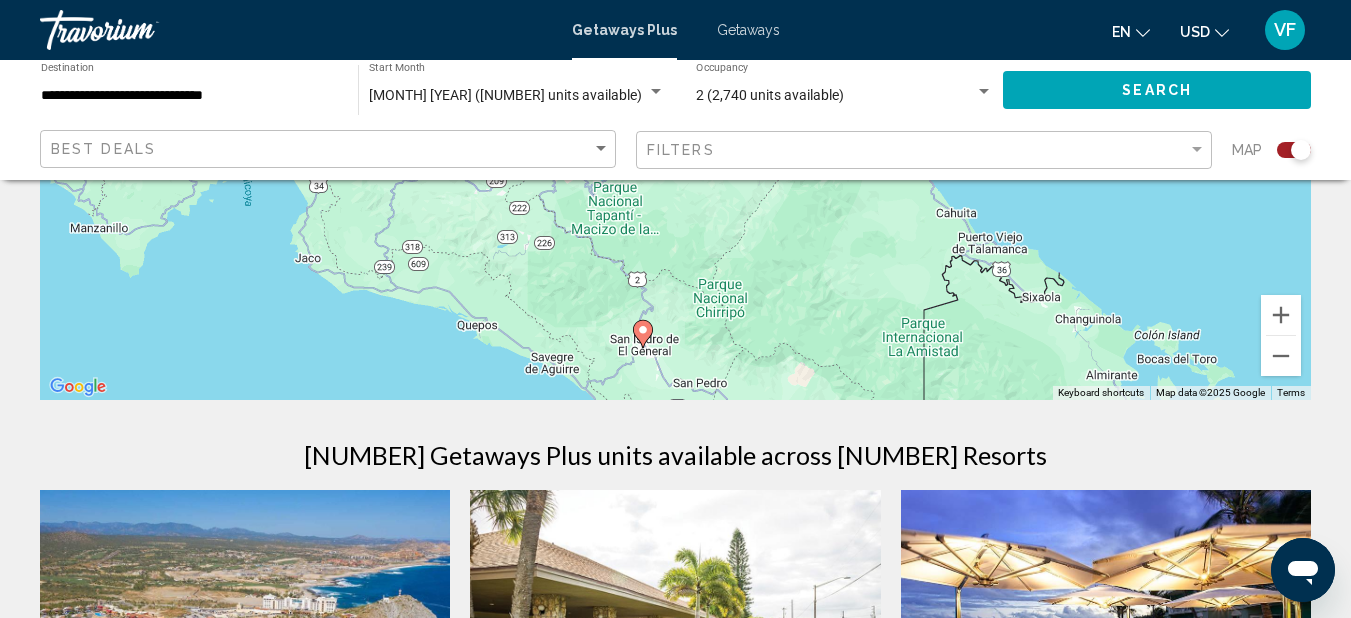 drag, startPoint x: 882, startPoint y: 368, endPoint x: 826, endPoint y: 520, distance: 161.98766 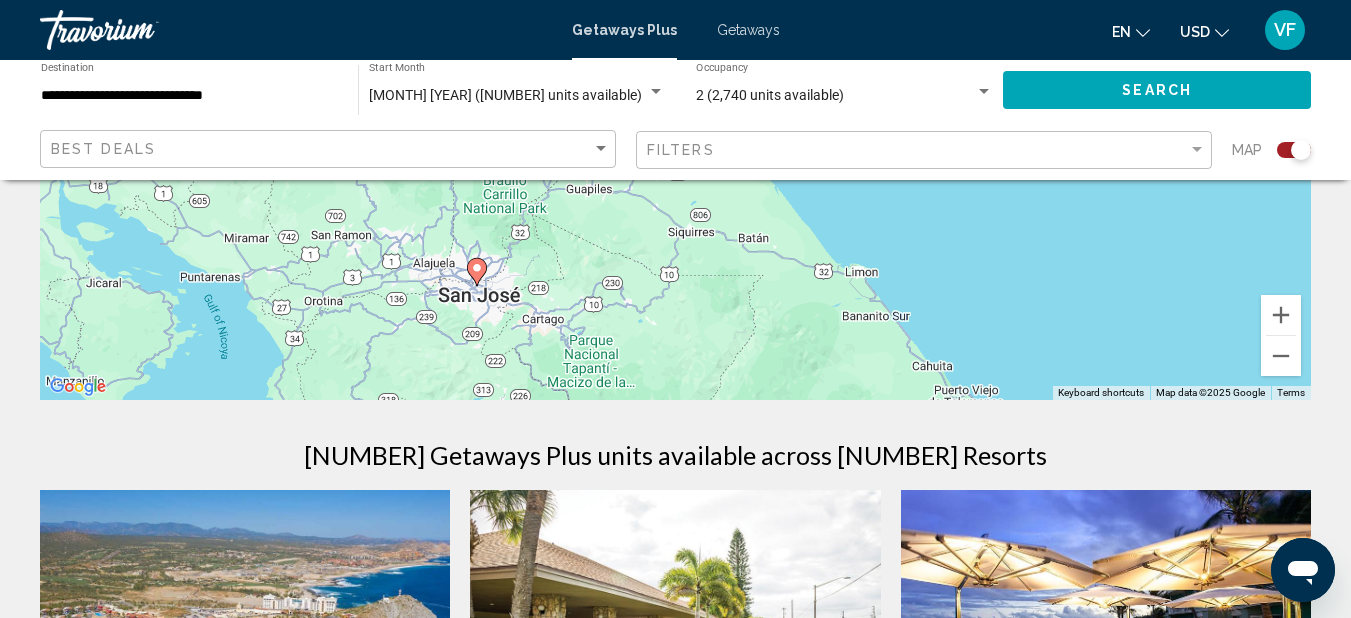 drag, startPoint x: 829, startPoint y: 392, endPoint x: 803, endPoint y: 527, distance: 137.48091 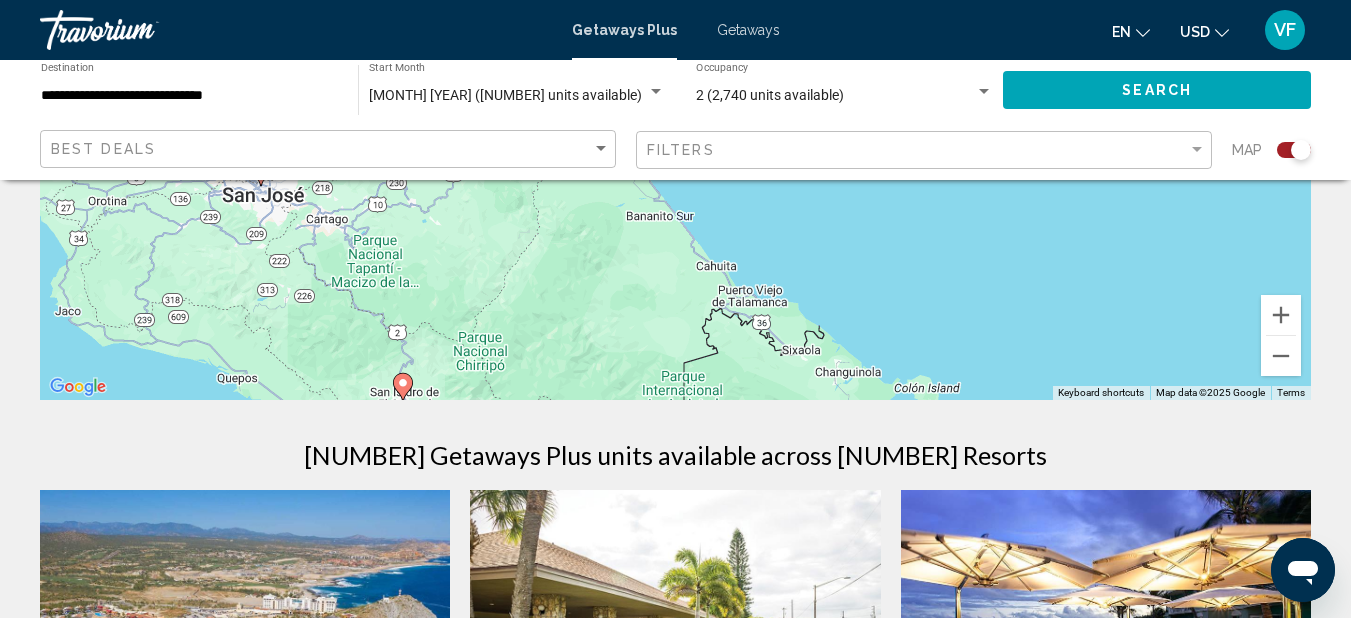 drag, startPoint x: 716, startPoint y: 386, endPoint x: 498, endPoint y: 288, distance: 239.01465 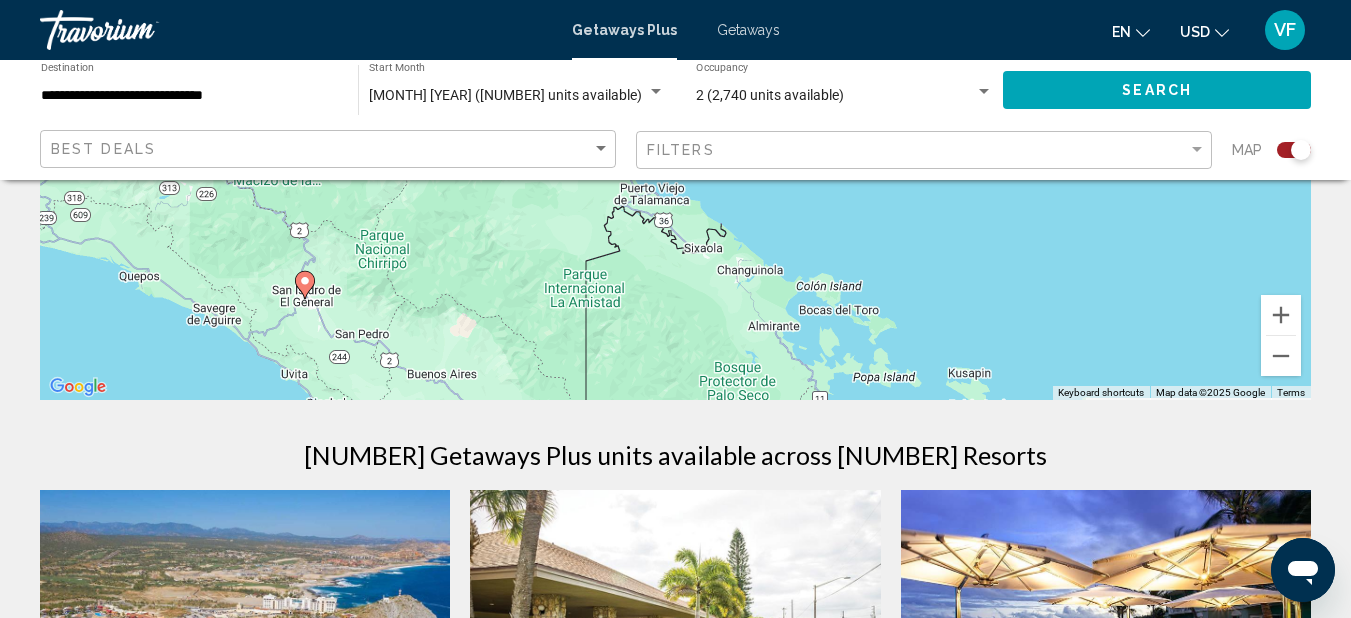 drag, startPoint x: 521, startPoint y: 383, endPoint x: 424, endPoint y: 279, distance: 142.21463 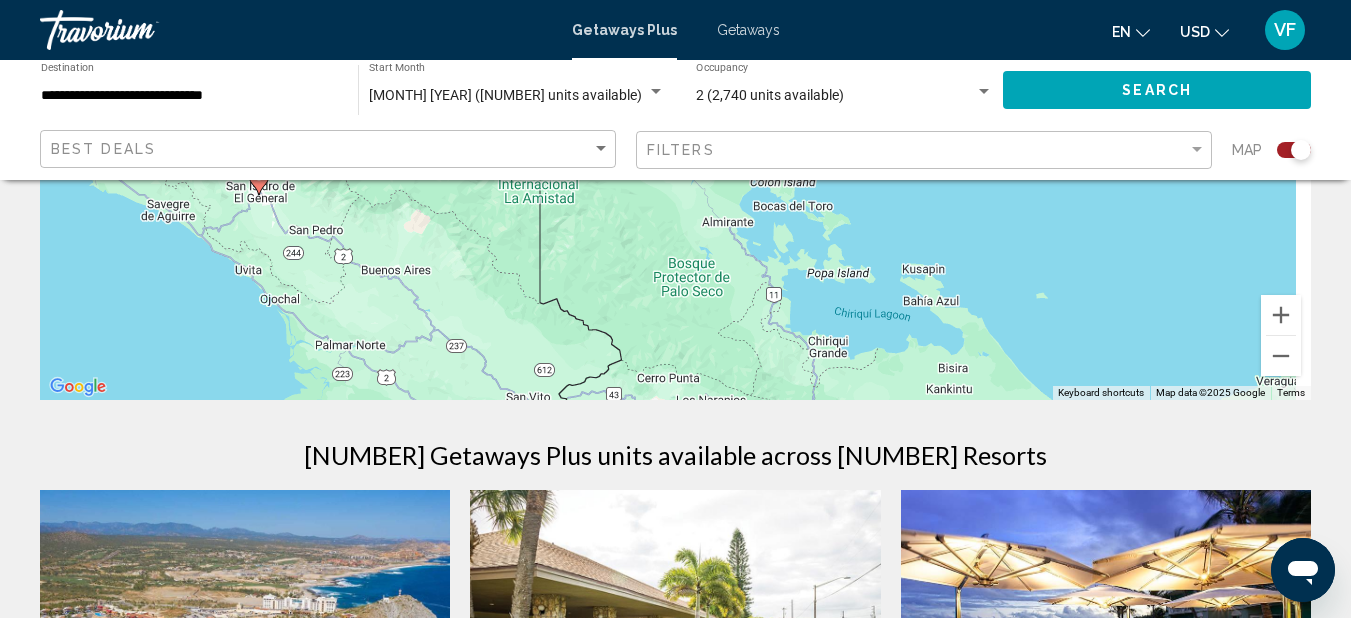 drag, startPoint x: 496, startPoint y: 412, endPoint x: 443, endPoint y: 309, distance: 115.83609 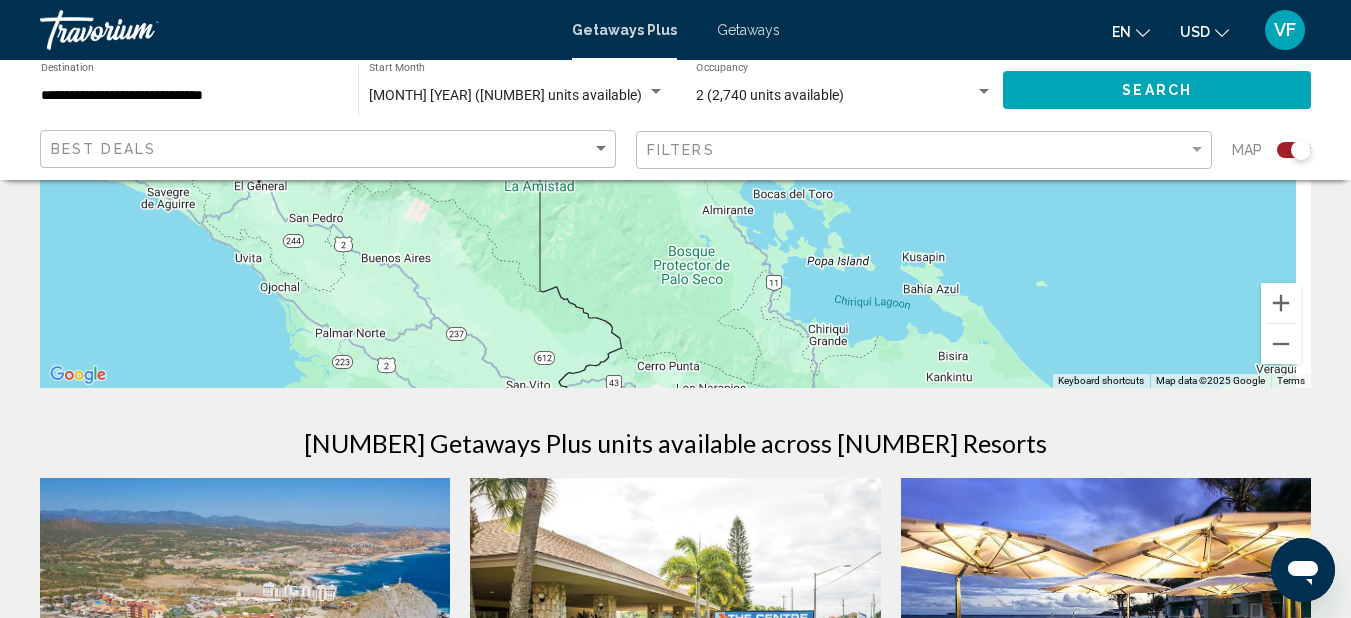 scroll, scrollTop: 300, scrollLeft: 0, axis: vertical 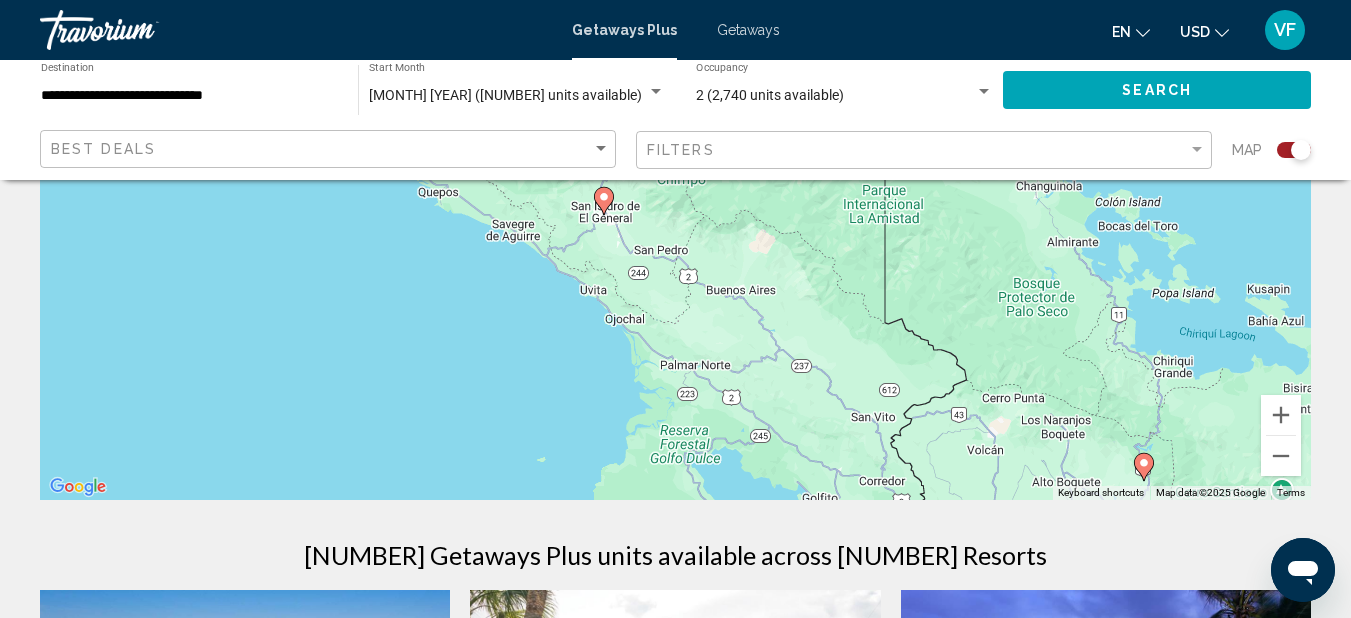 drag, startPoint x: 373, startPoint y: 405, endPoint x: 721, endPoint y: 325, distance: 357.07703 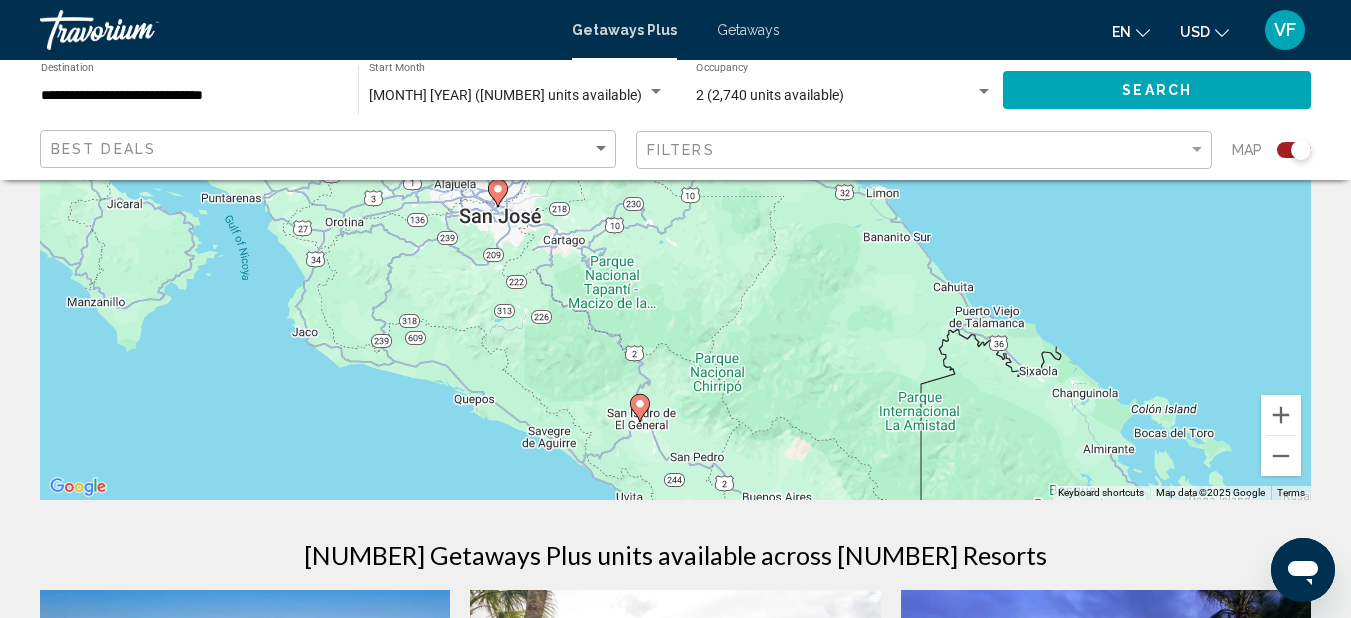 drag, startPoint x: 686, startPoint y: 335, endPoint x: 726, endPoint y: 549, distance: 217.70622 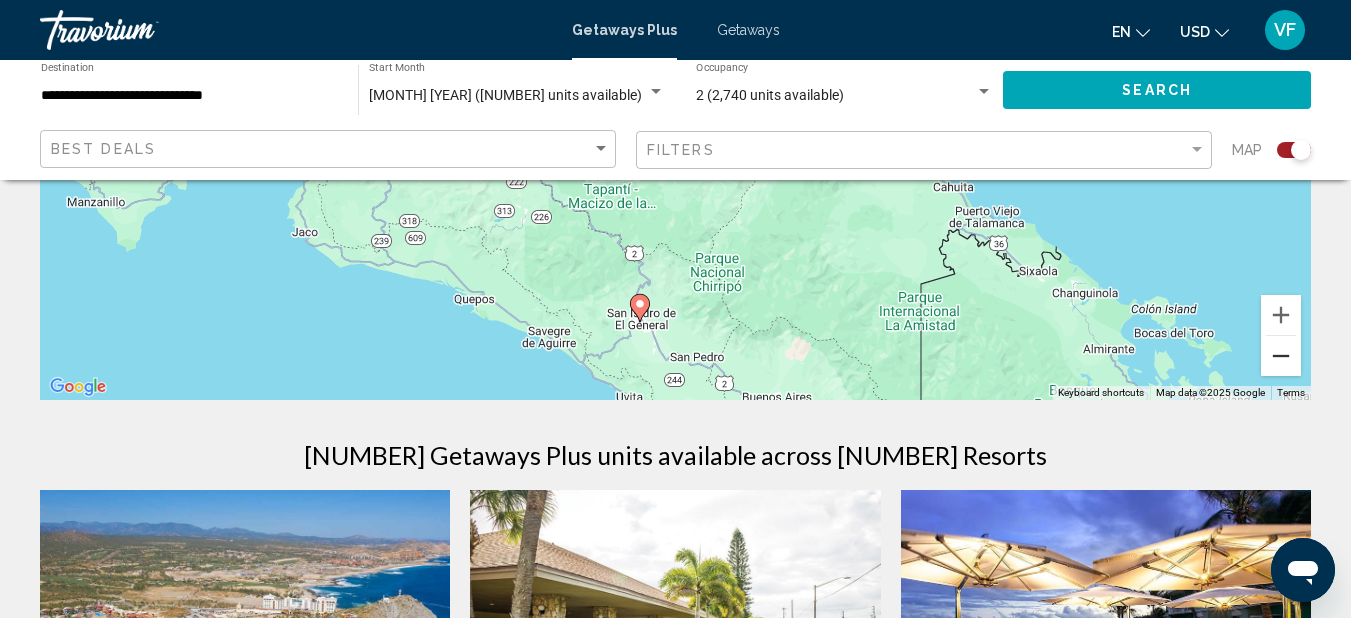 click at bounding box center (1281, 356) 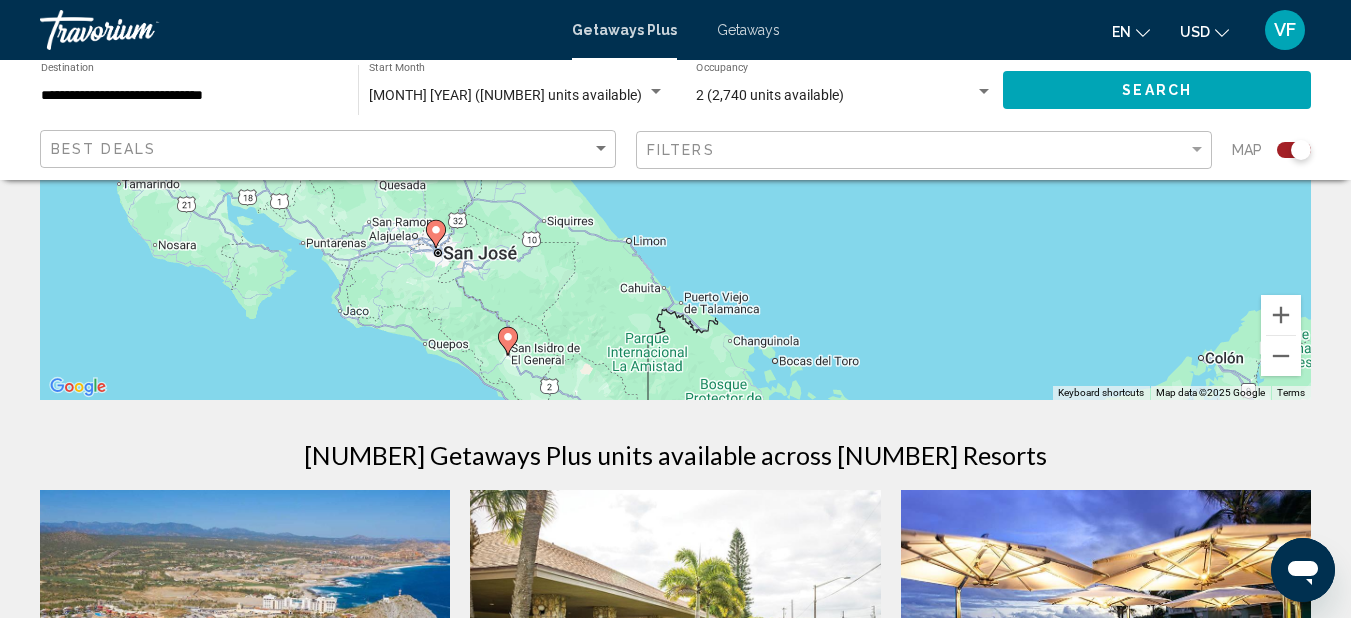 drag, startPoint x: 960, startPoint y: 371, endPoint x: 751, endPoint y: 434, distance: 218.2888 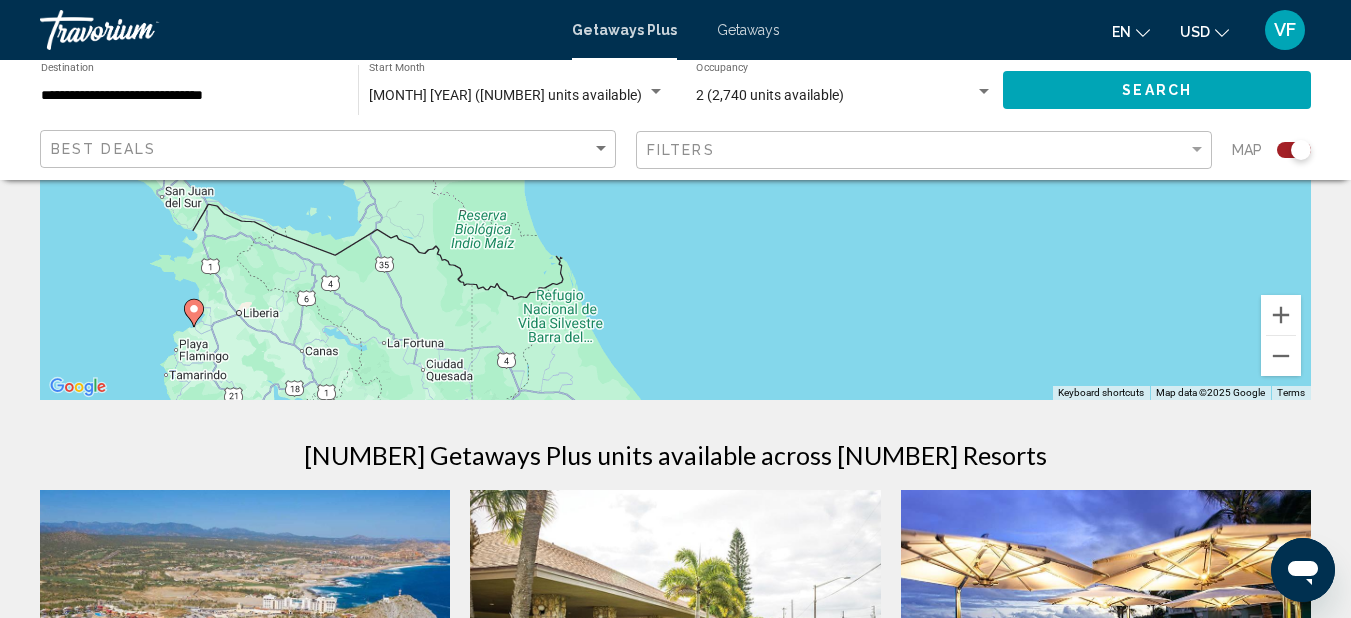 drag, startPoint x: 655, startPoint y: 367, endPoint x: 701, endPoint y: 561, distance: 199.37904 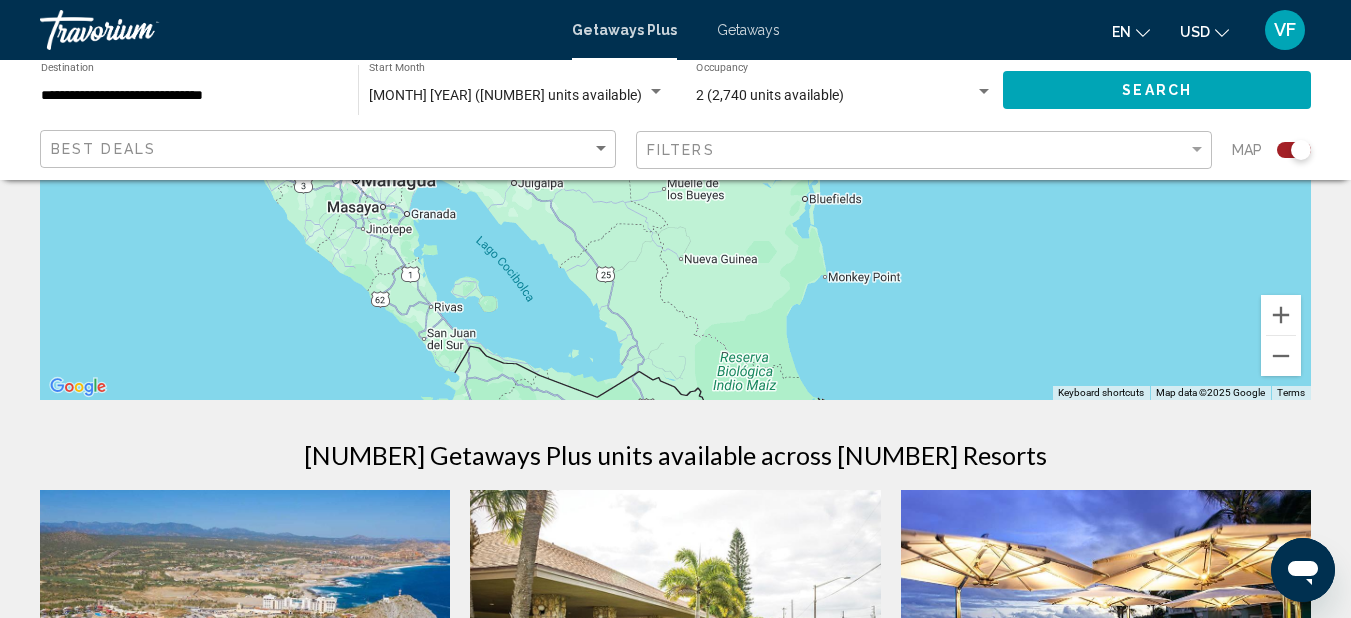 drag, startPoint x: 428, startPoint y: 408, endPoint x: 695, endPoint y: 553, distance: 303.83218 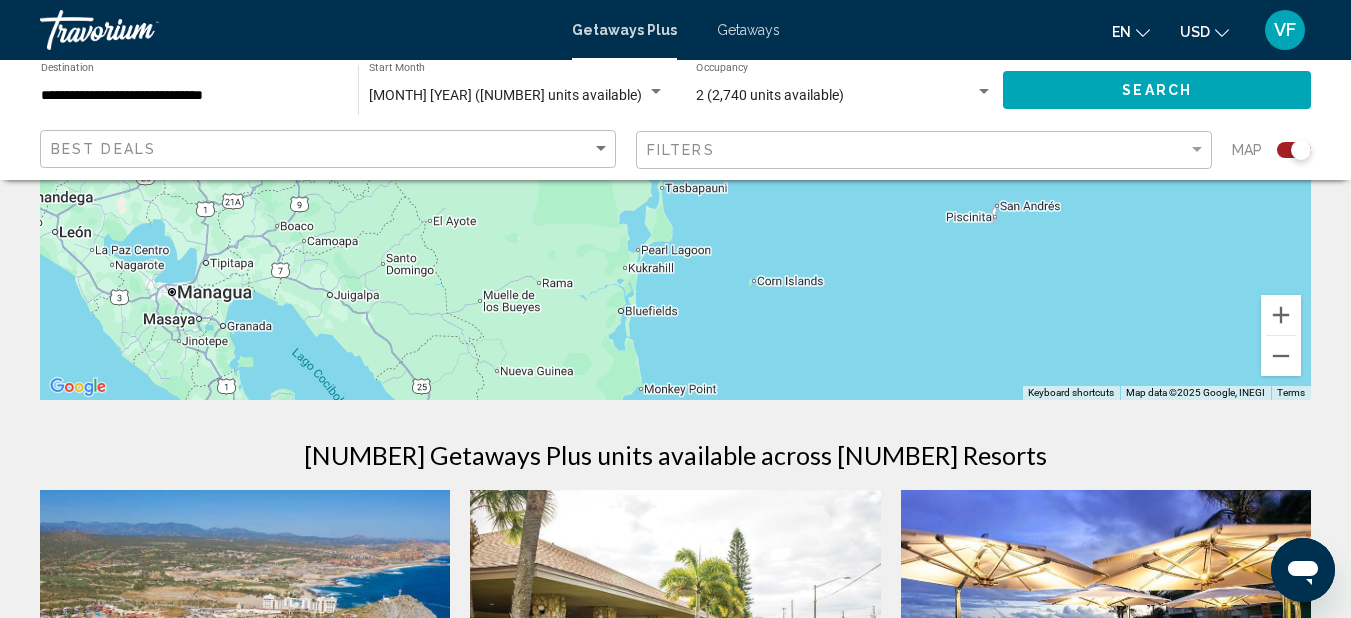 drag, startPoint x: 641, startPoint y: 424, endPoint x: 451, endPoint y: 538, distance: 221.57617 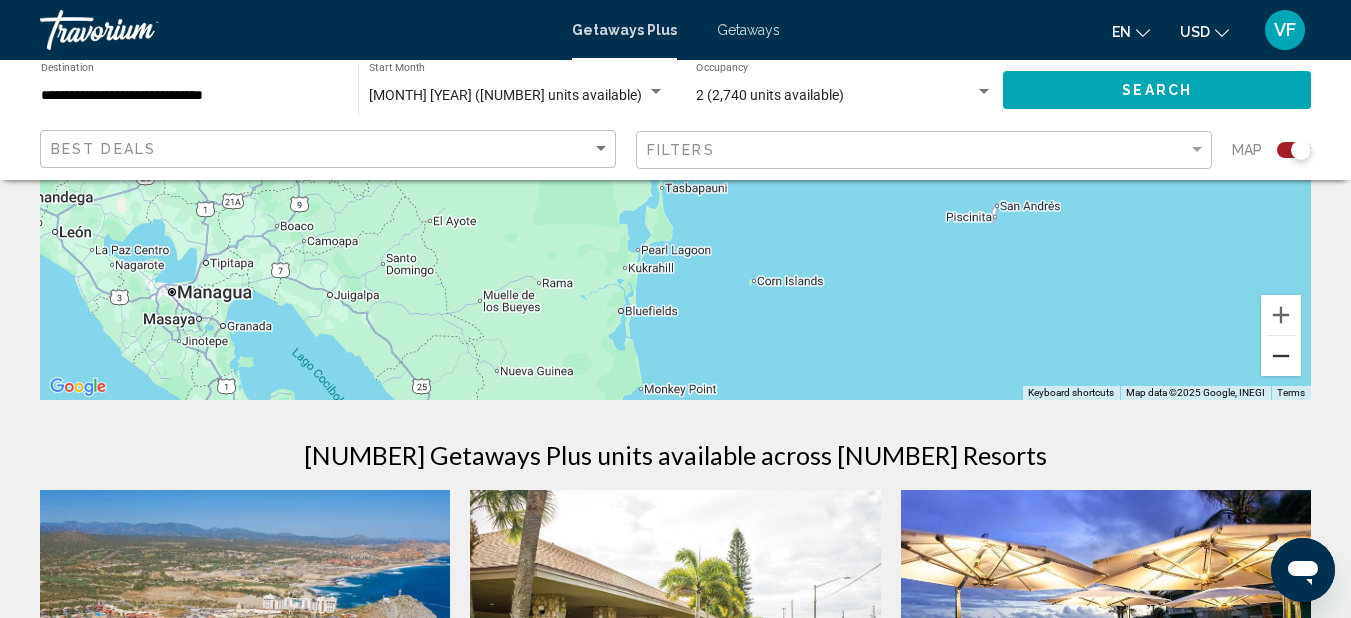 click at bounding box center [1281, 356] 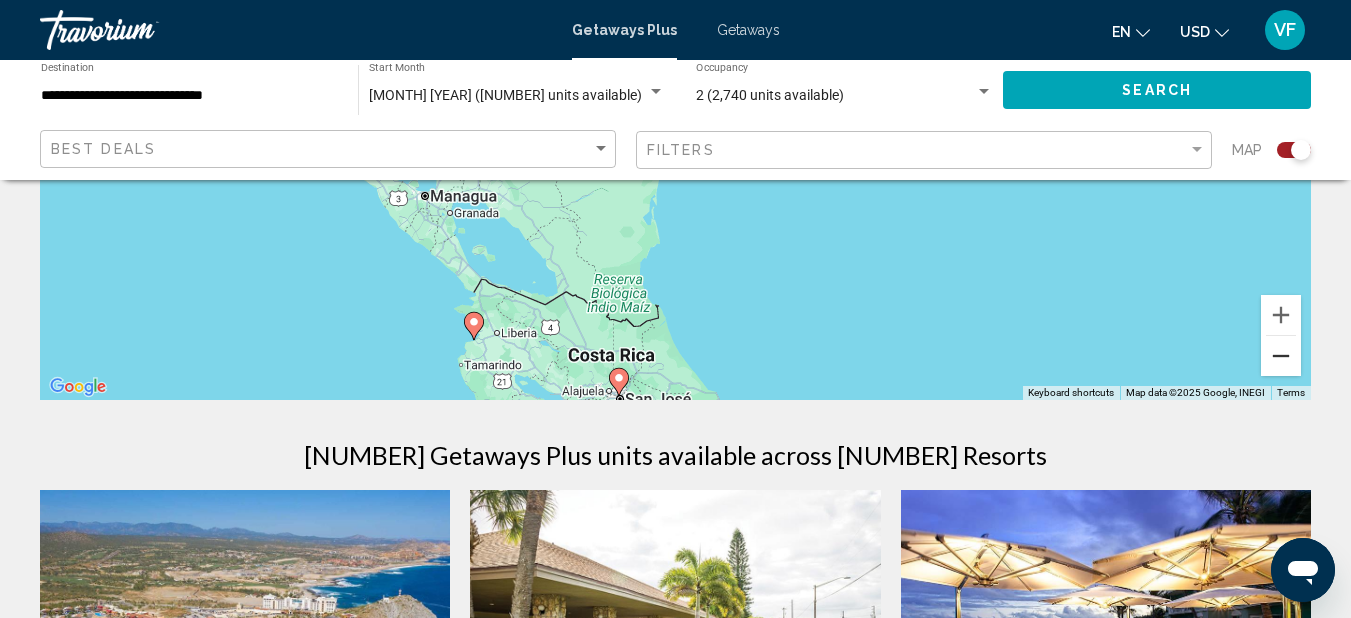 click at bounding box center [1281, 356] 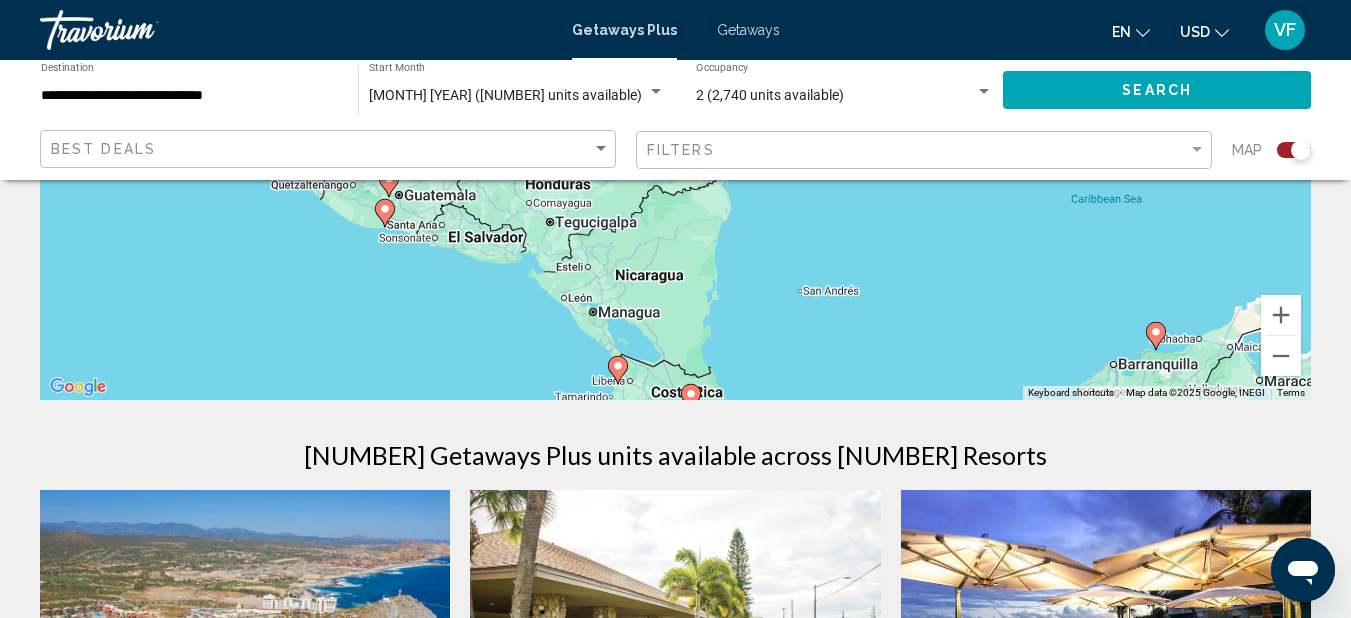 drag, startPoint x: 776, startPoint y: 317, endPoint x: 823, endPoint y: 491, distance: 180.23596 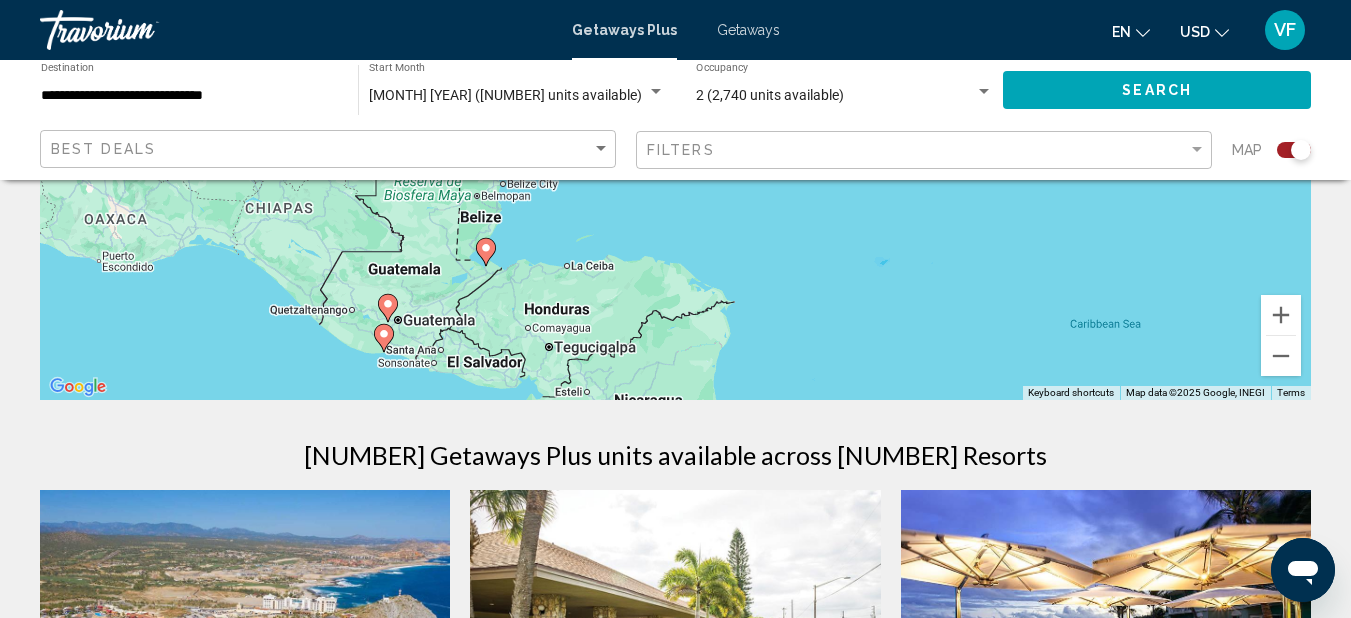 drag, startPoint x: 782, startPoint y: 355, endPoint x: 773, endPoint y: 480, distance: 125.32358 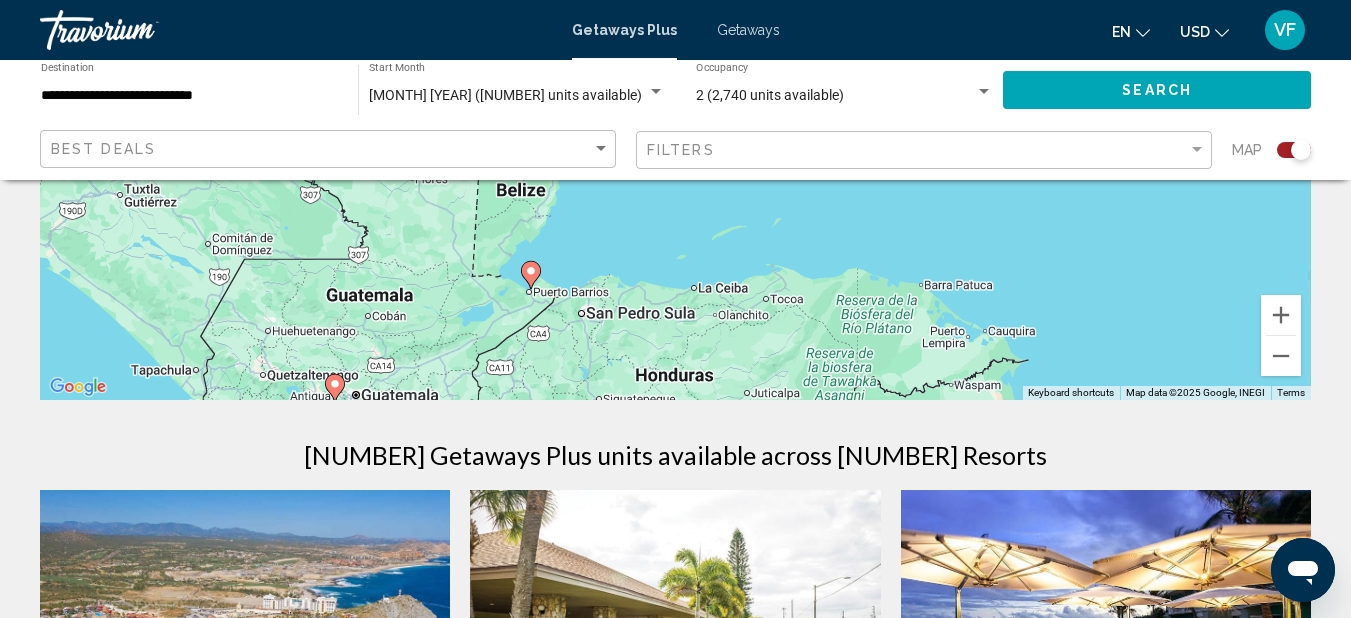 drag, startPoint x: 573, startPoint y: 292, endPoint x: 401, endPoint y: 475, distance: 251.14339 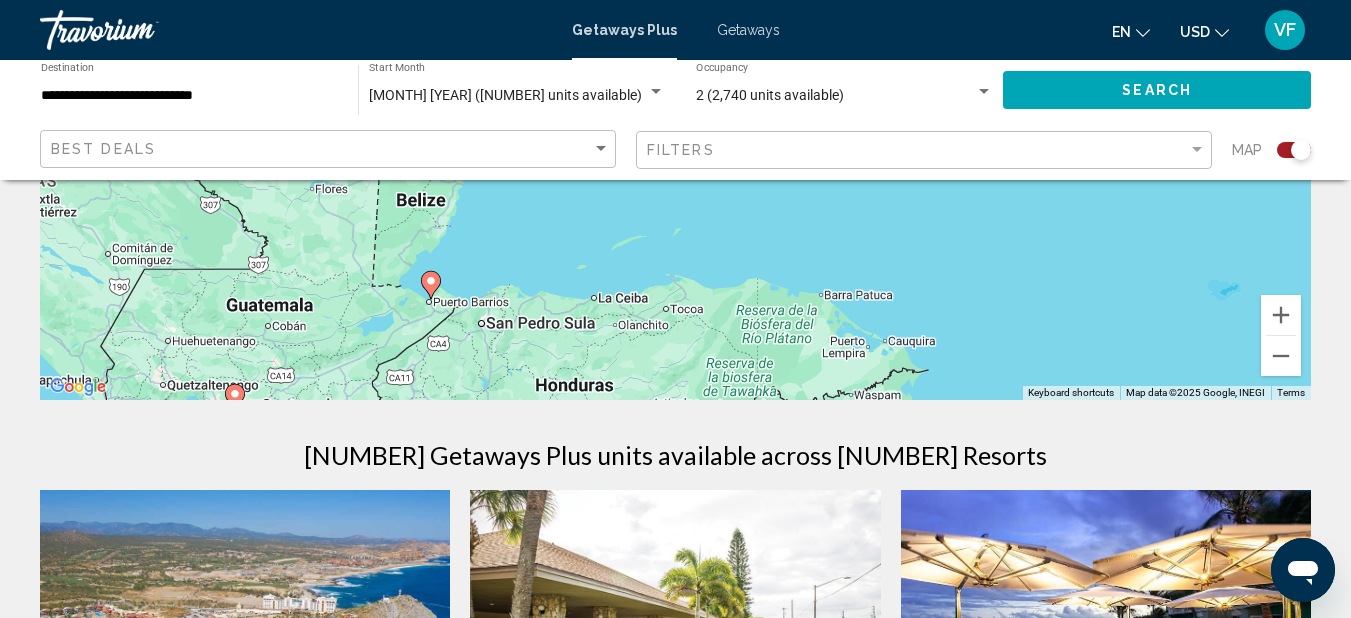 drag, startPoint x: 574, startPoint y: 355, endPoint x: 487, endPoint y: 366, distance: 87.69264 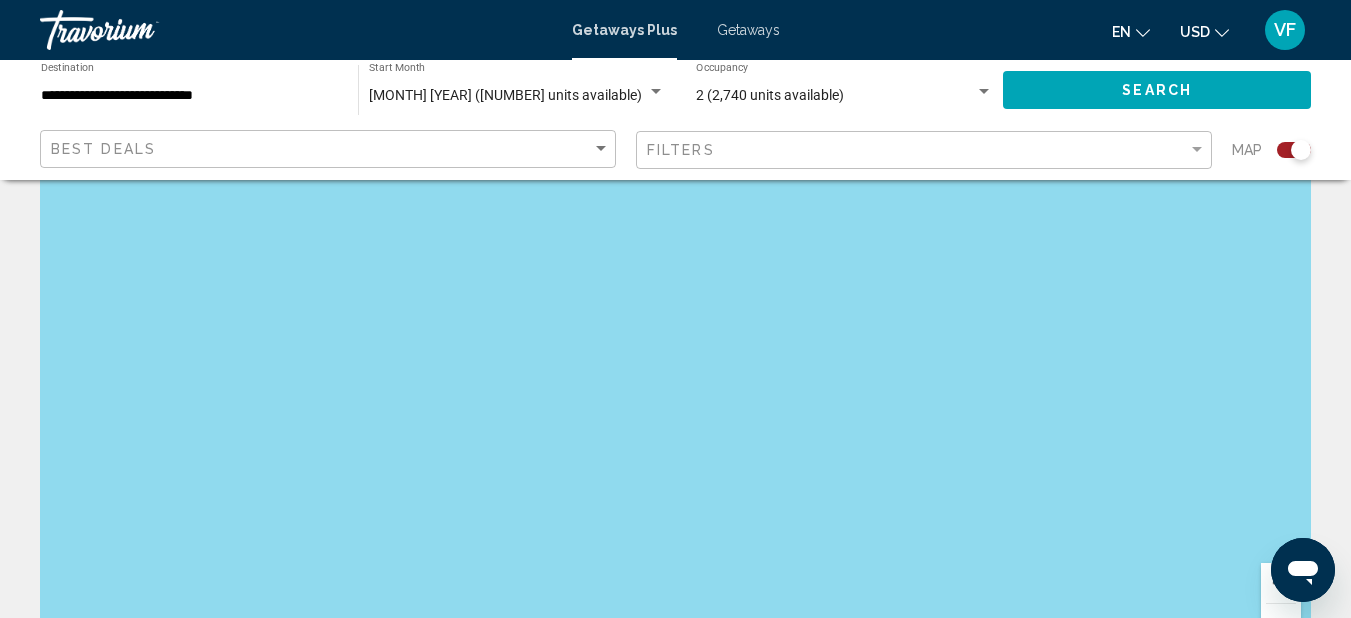 scroll, scrollTop: 100, scrollLeft: 0, axis: vertical 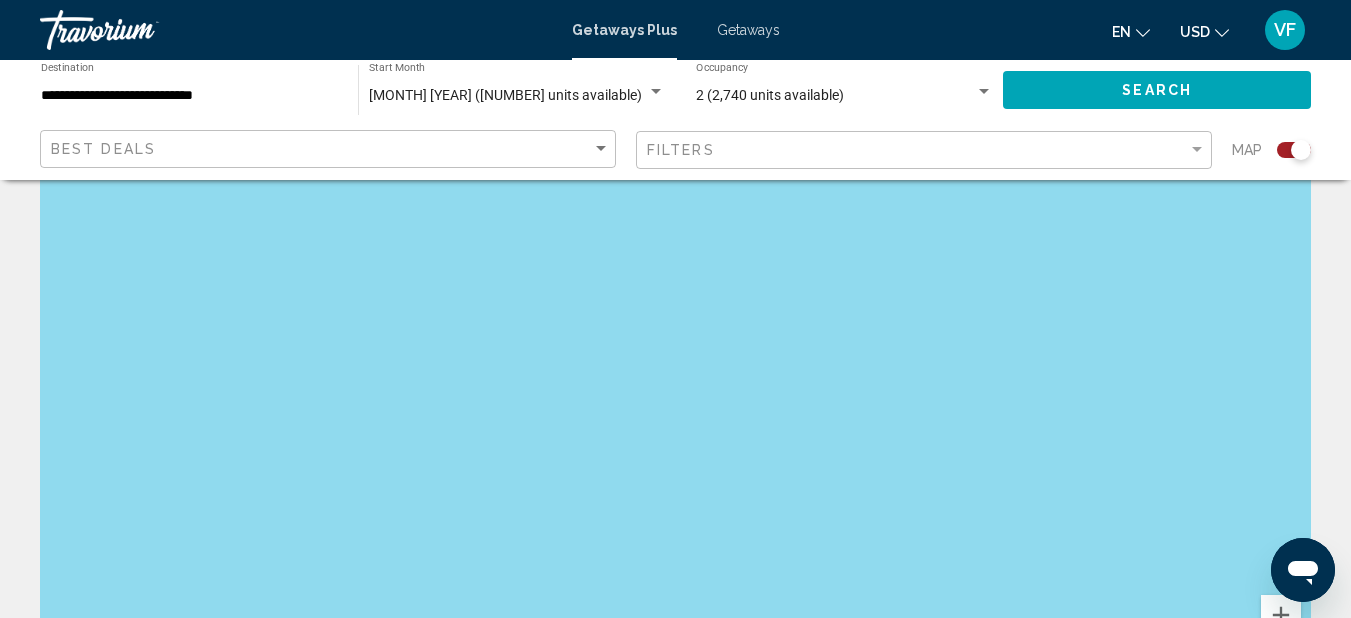 click on "To navigate, press the arrow keys." at bounding box center [675, 400] 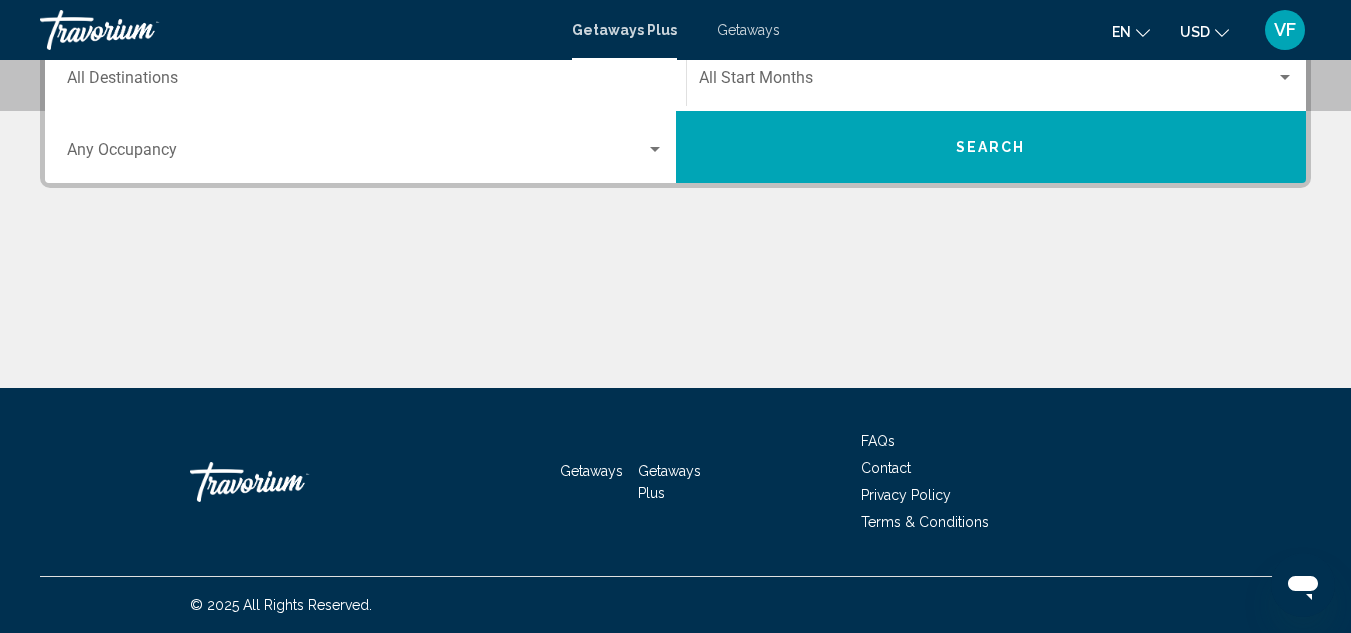 scroll, scrollTop: 700, scrollLeft: 0, axis: vertical 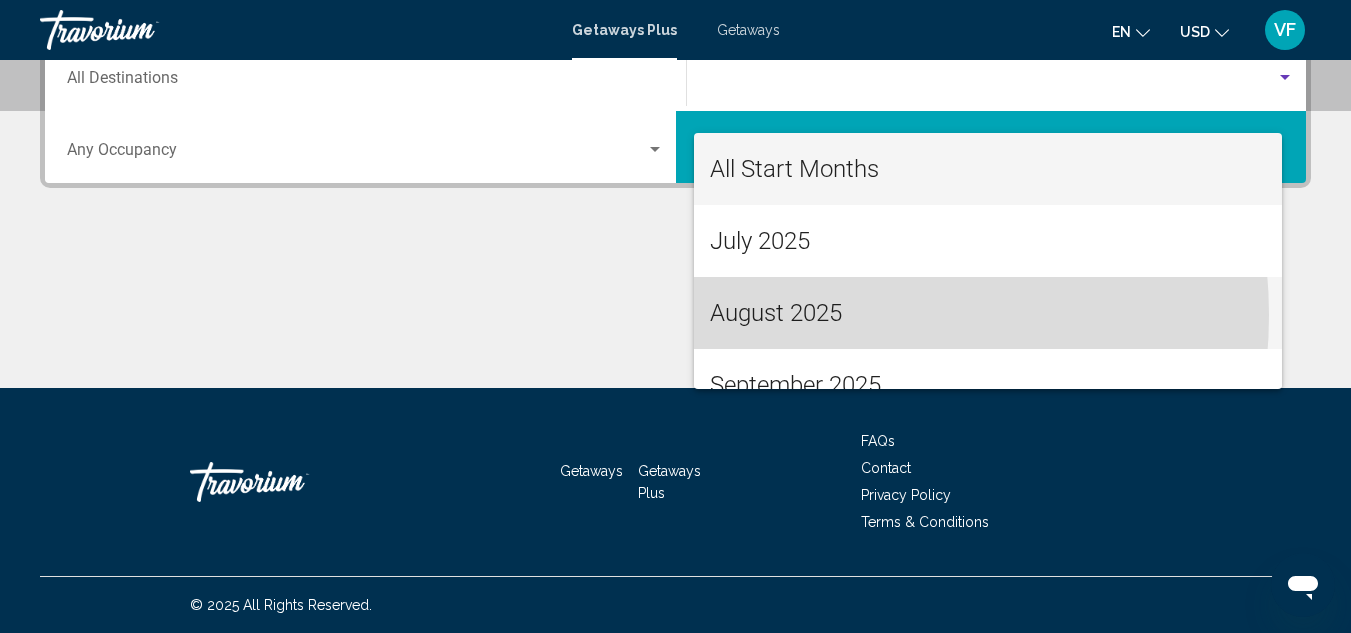 click on "August 2025" at bounding box center [988, 313] 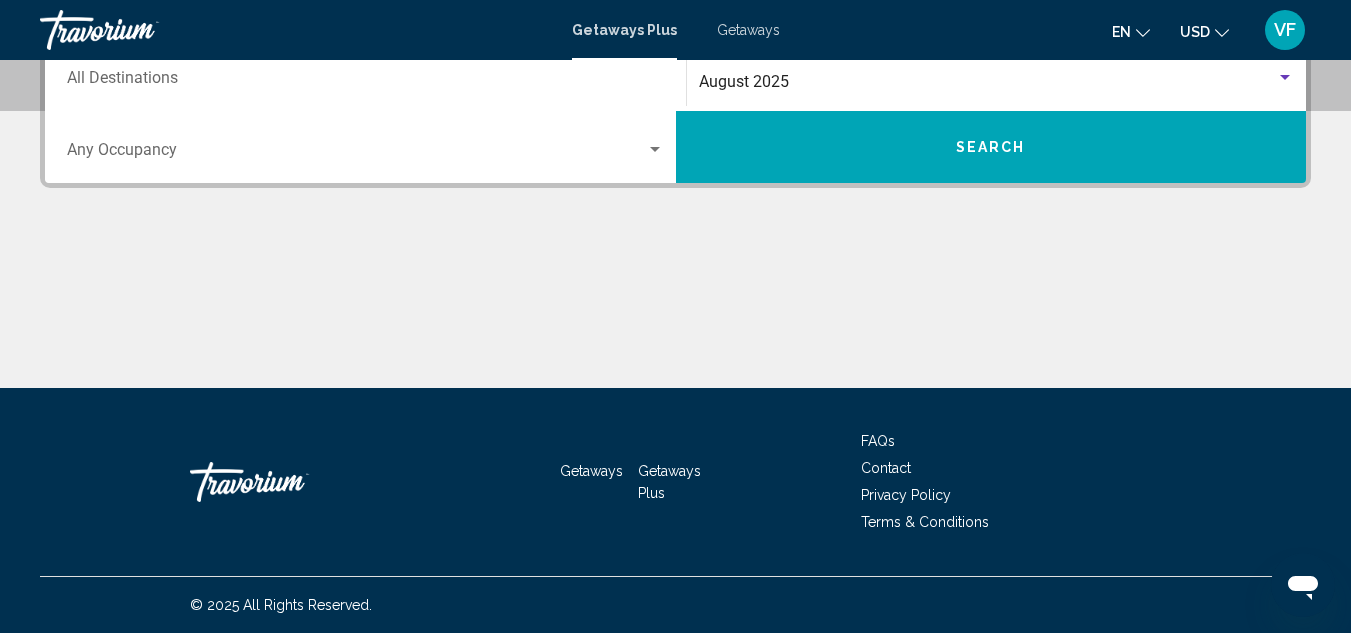 click at bounding box center [356, 154] 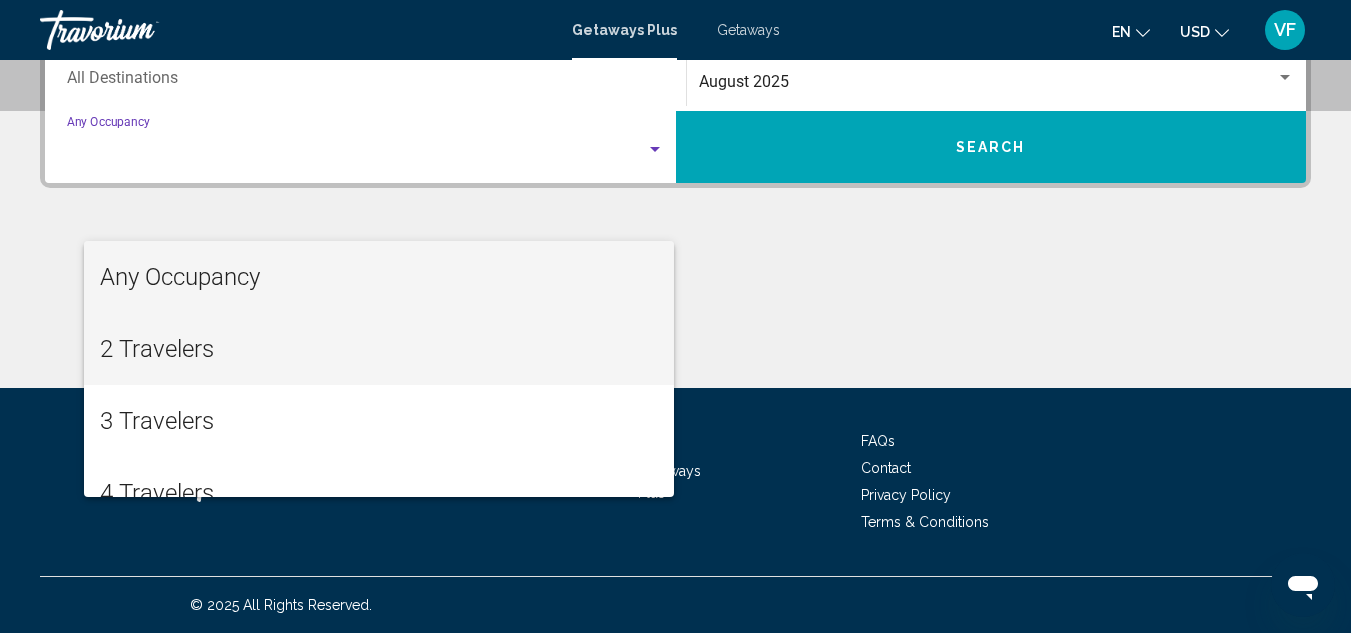 click on "2 Travelers" at bounding box center (379, 349) 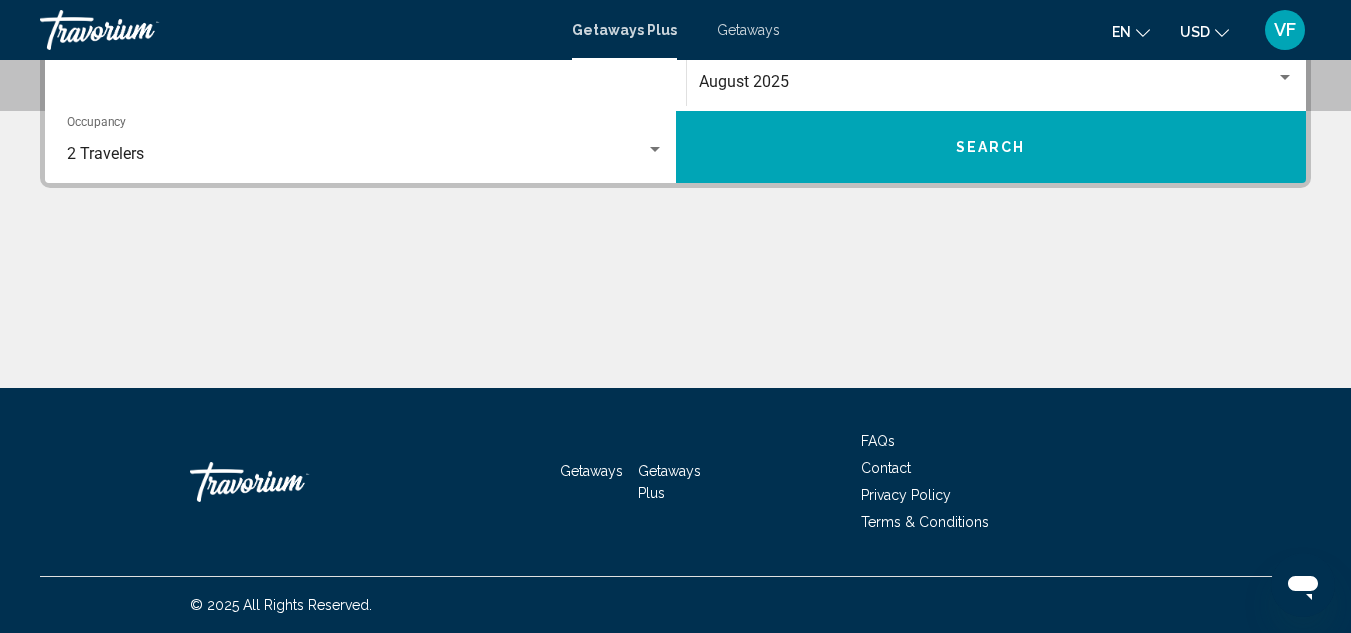 click on "Destination All Destinations" at bounding box center [365, 82] 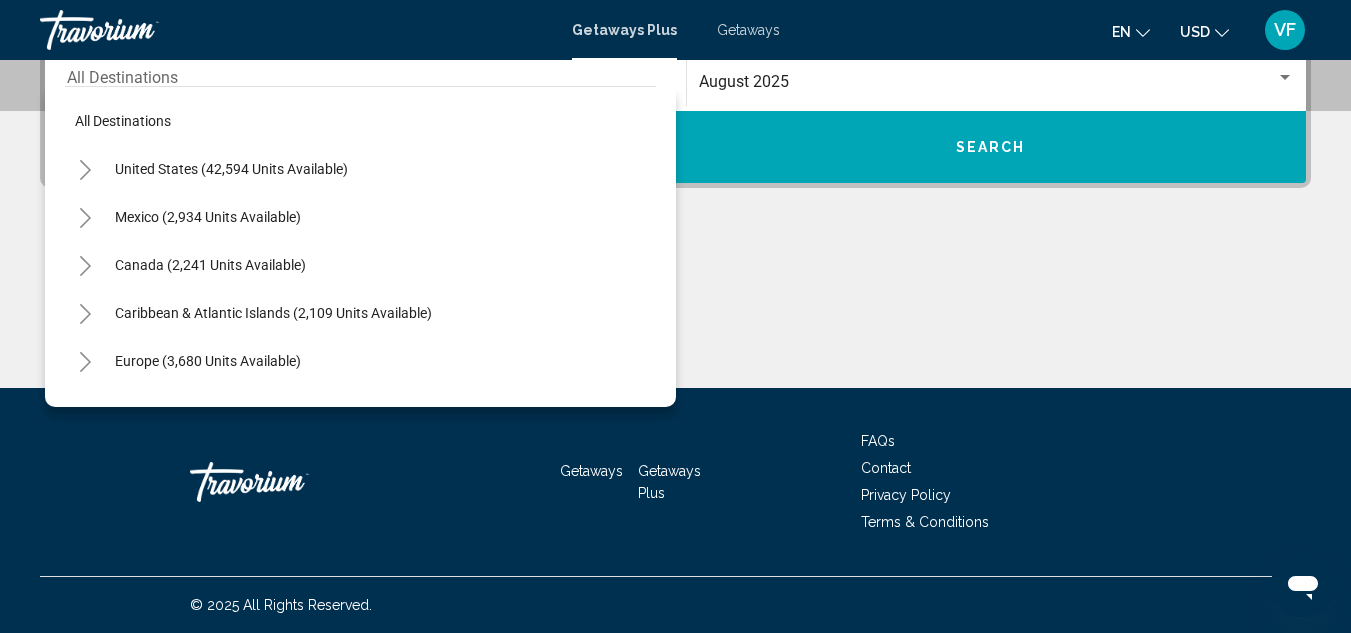 click on "South America (4,506 units available)" 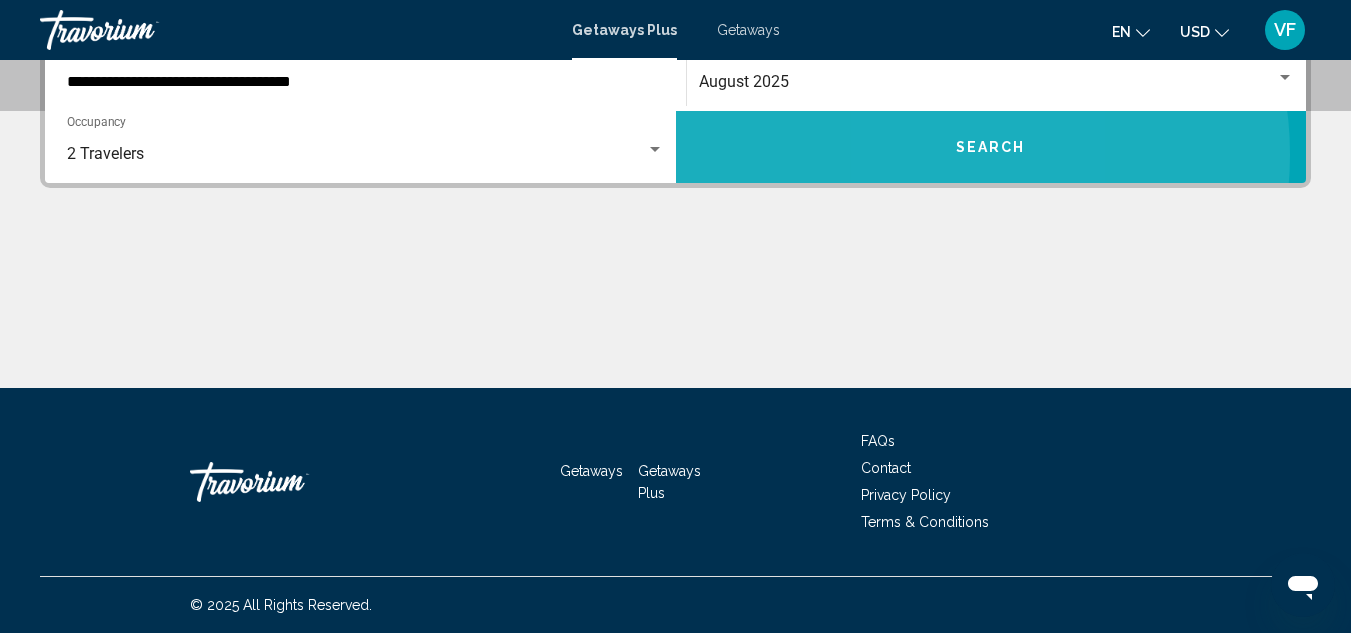 click on "Search" at bounding box center (991, 148) 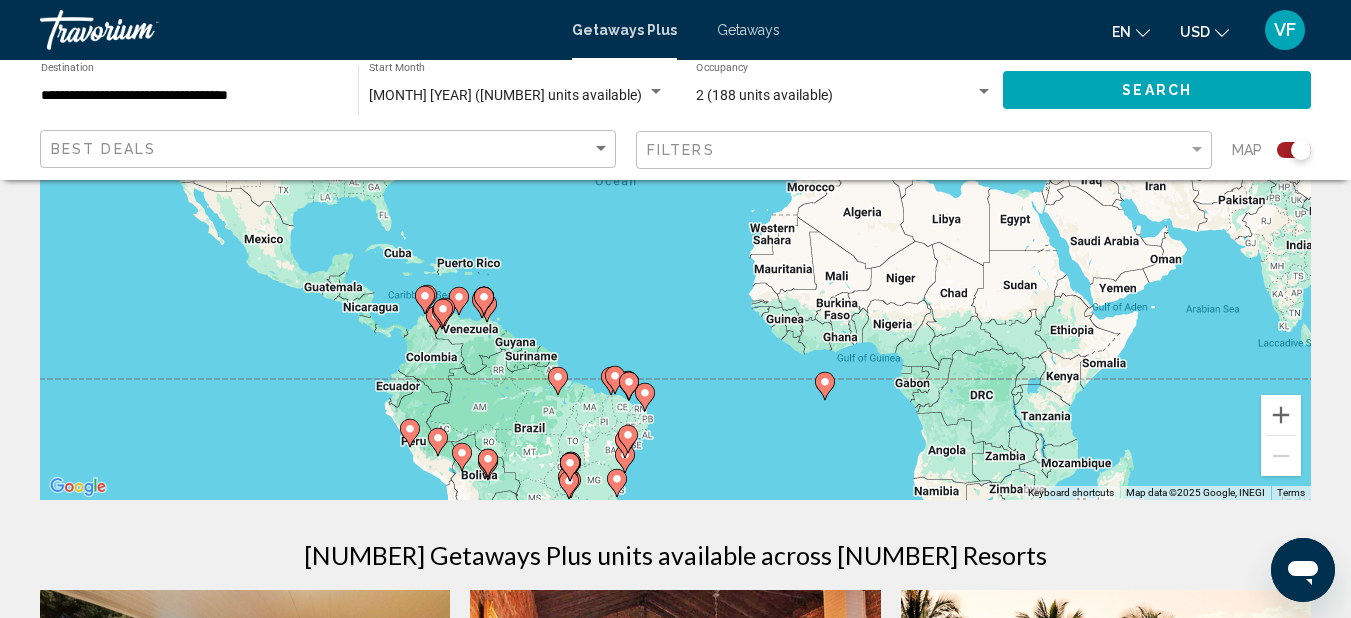 scroll, scrollTop: 400, scrollLeft: 0, axis: vertical 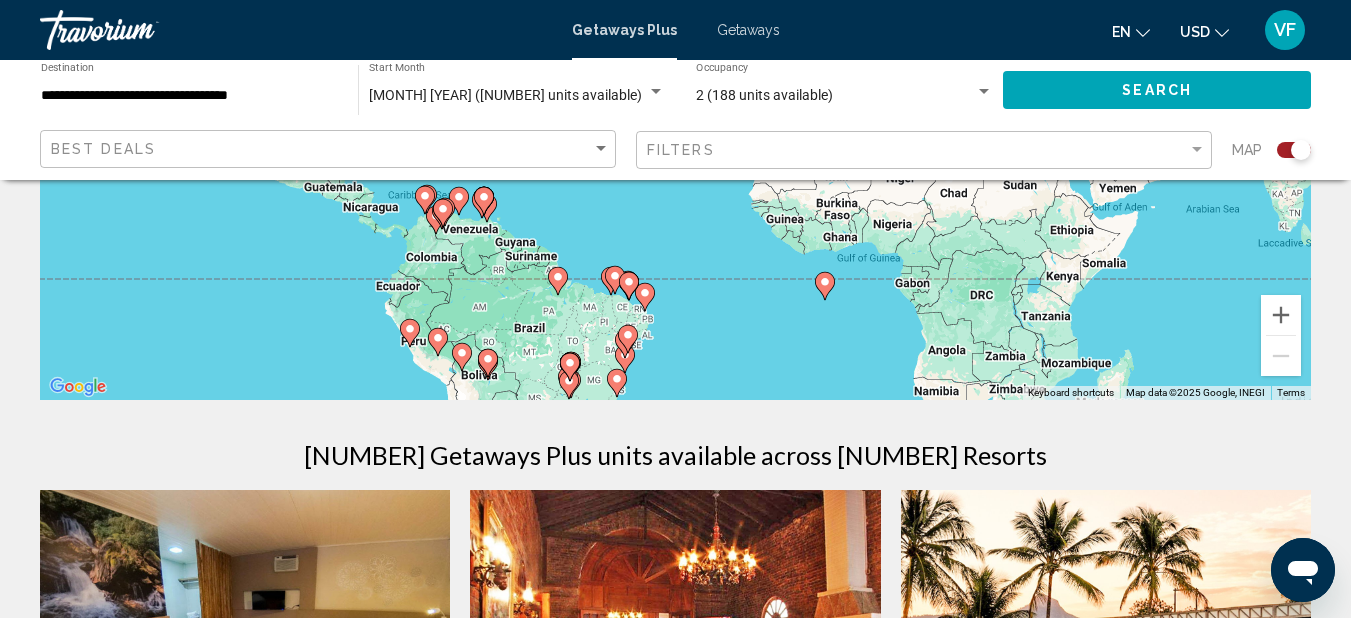 click on "To navigate, press the arrow keys. To activate drag with keyboard, press Alt + Enter. Once in keyboard drag state, use the arrow keys to move the marker. To complete the drag, press the Enter key. To cancel, press Escape." at bounding box center [675, 100] 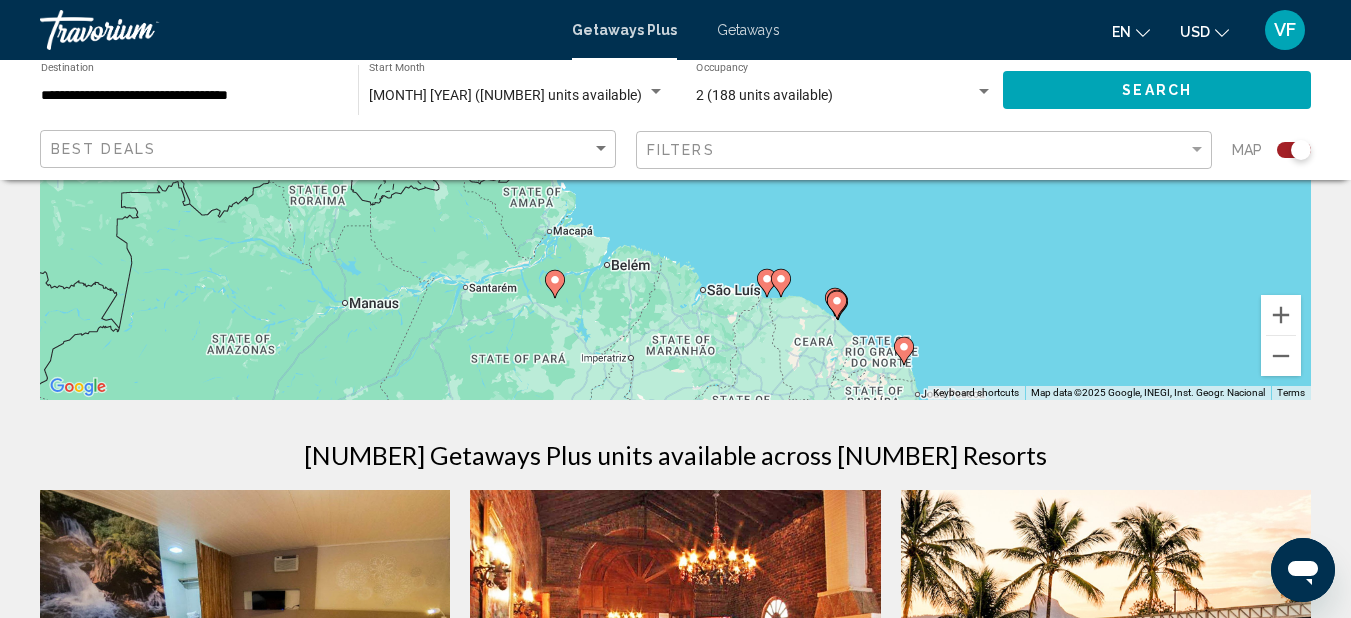 drag, startPoint x: 689, startPoint y: 319, endPoint x: 565, endPoint y: 524, distance: 239.58505 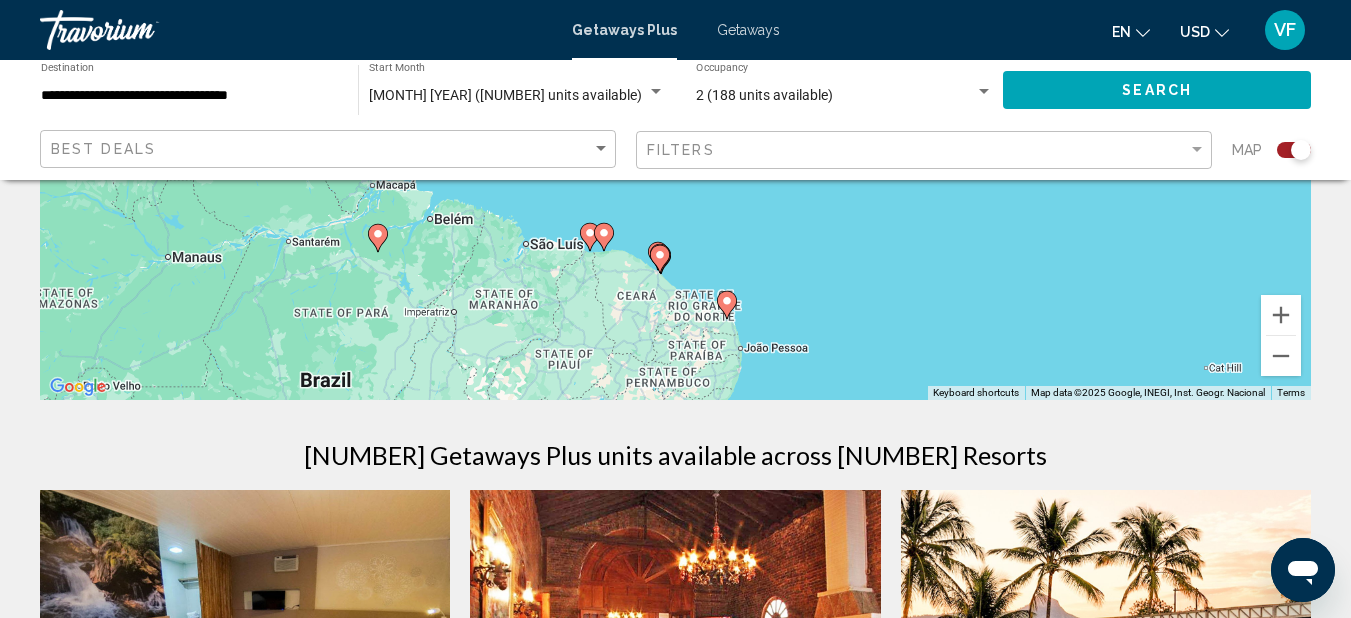 drag, startPoint x: 761, startPoint y: 430, endPoint x: 579, endPoint y: 386, distance: 187.24316 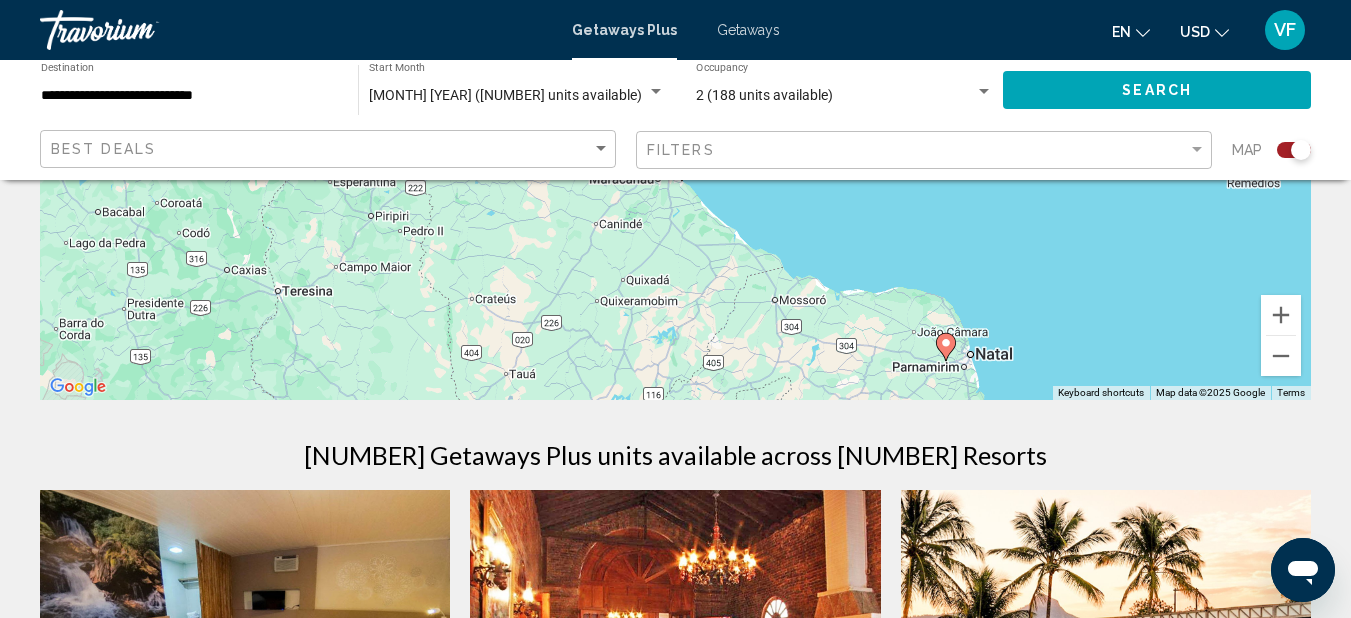 drag, startPoint x: 689, startPoint y: 323, endPoint x: 695, endPoint y: 394, distance: 71.25307 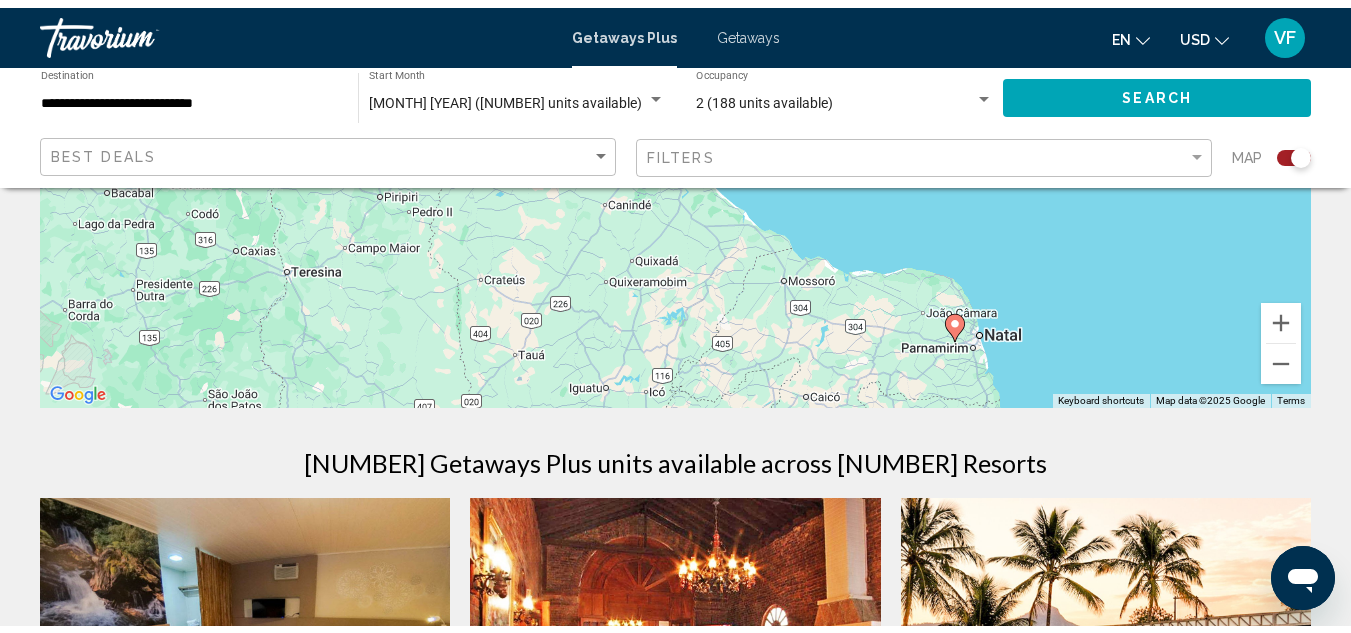 scroll, scrollTop: 0, scrollLeft: 0, axis: both 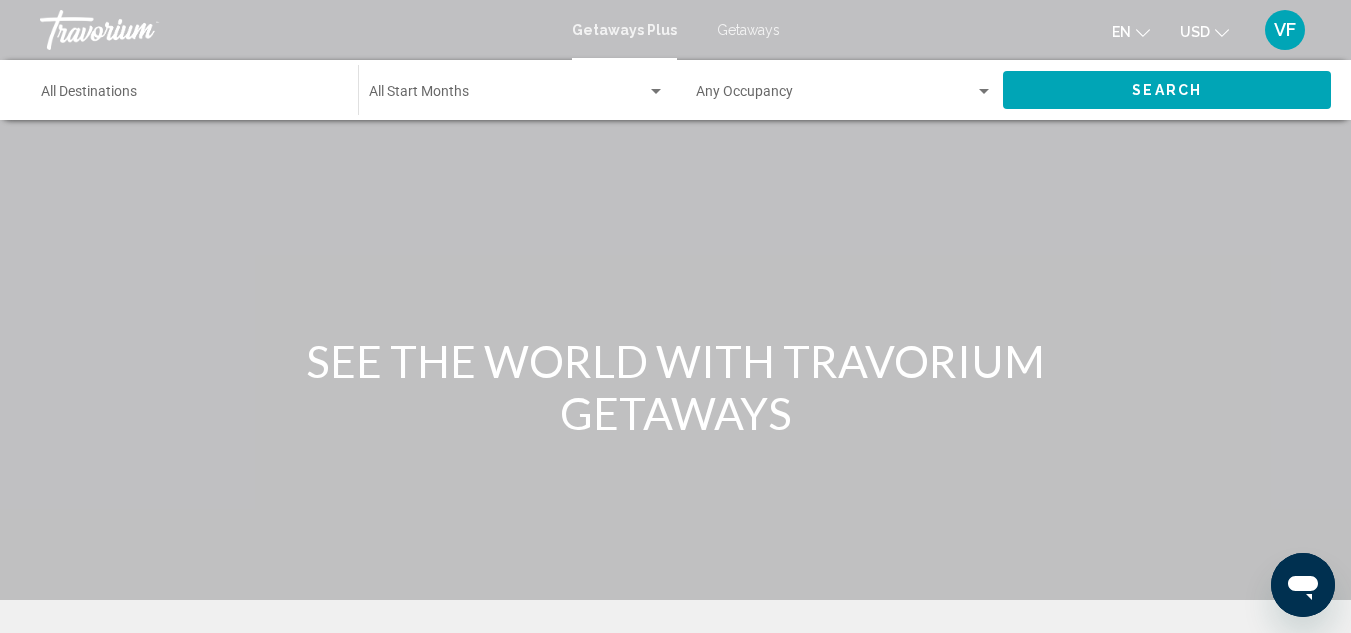 click on "Getaways" at bounding box center (748, 30) 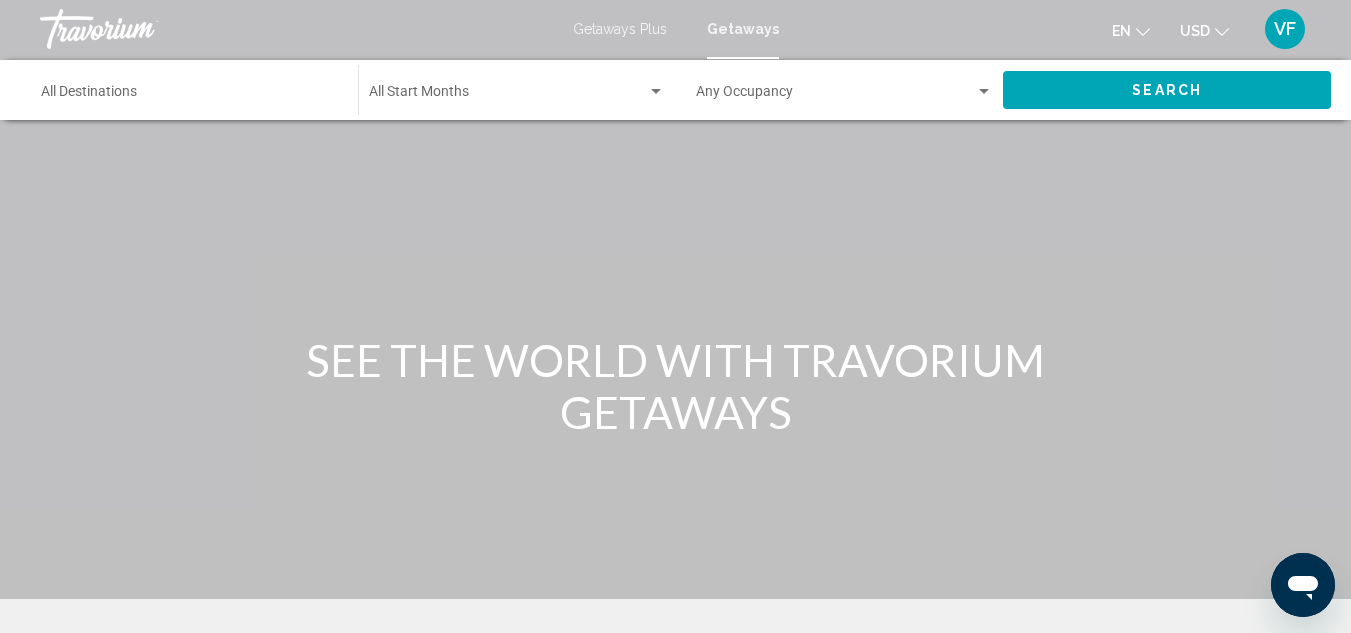 scroll, scrollTop: 0, scrollLeft: 0, axis: both 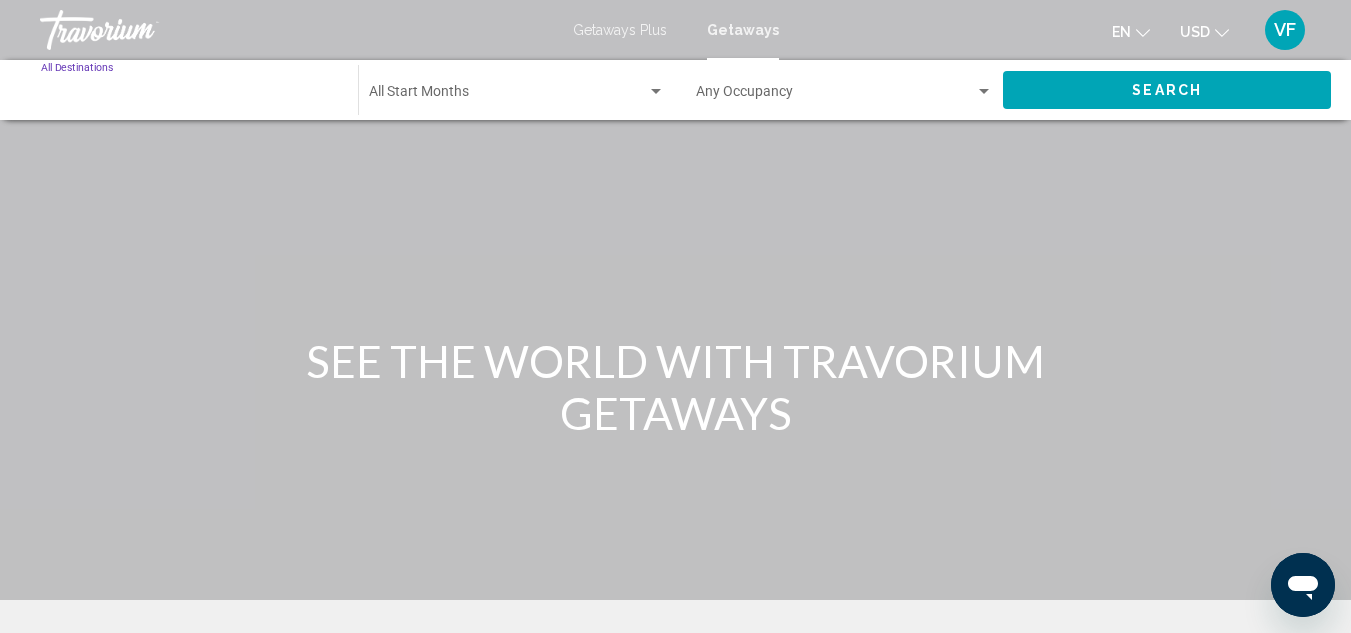 click on "Destination All Destinations" at bounding box center [189, 96] 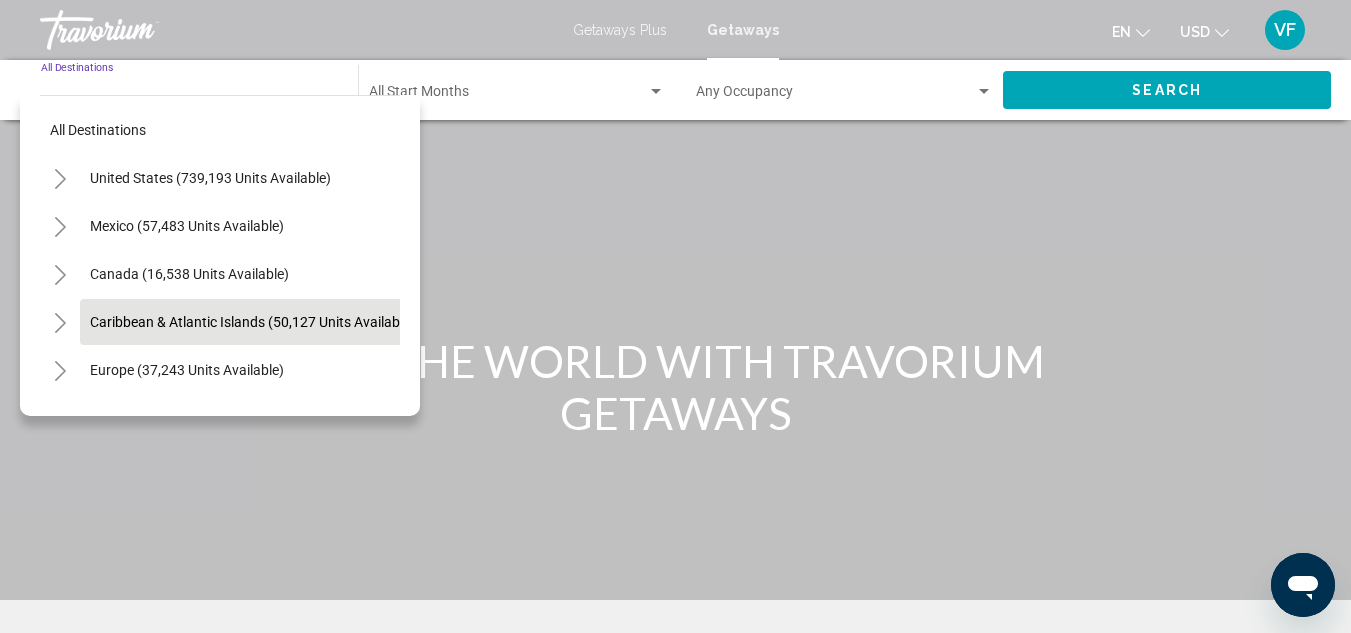 click on "Caribbean & Atlantic Islands (50,127 units available)" at bounding box center (187, 370) 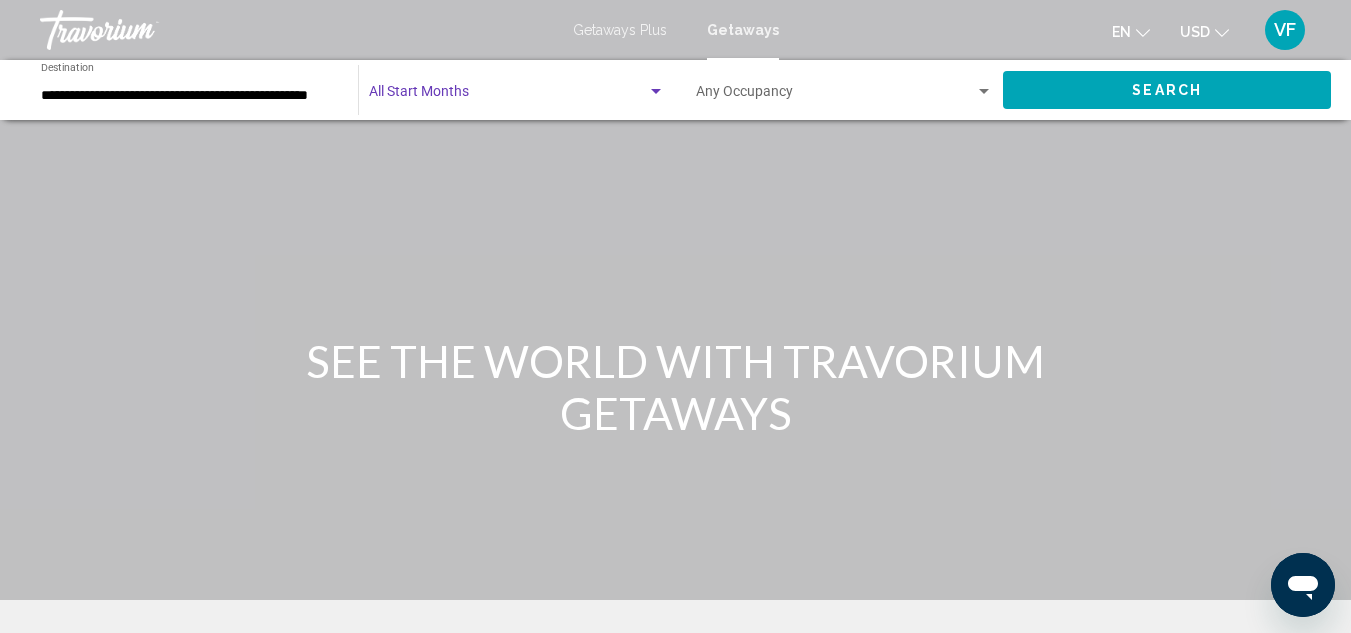 click at bounding box center (508, 96) 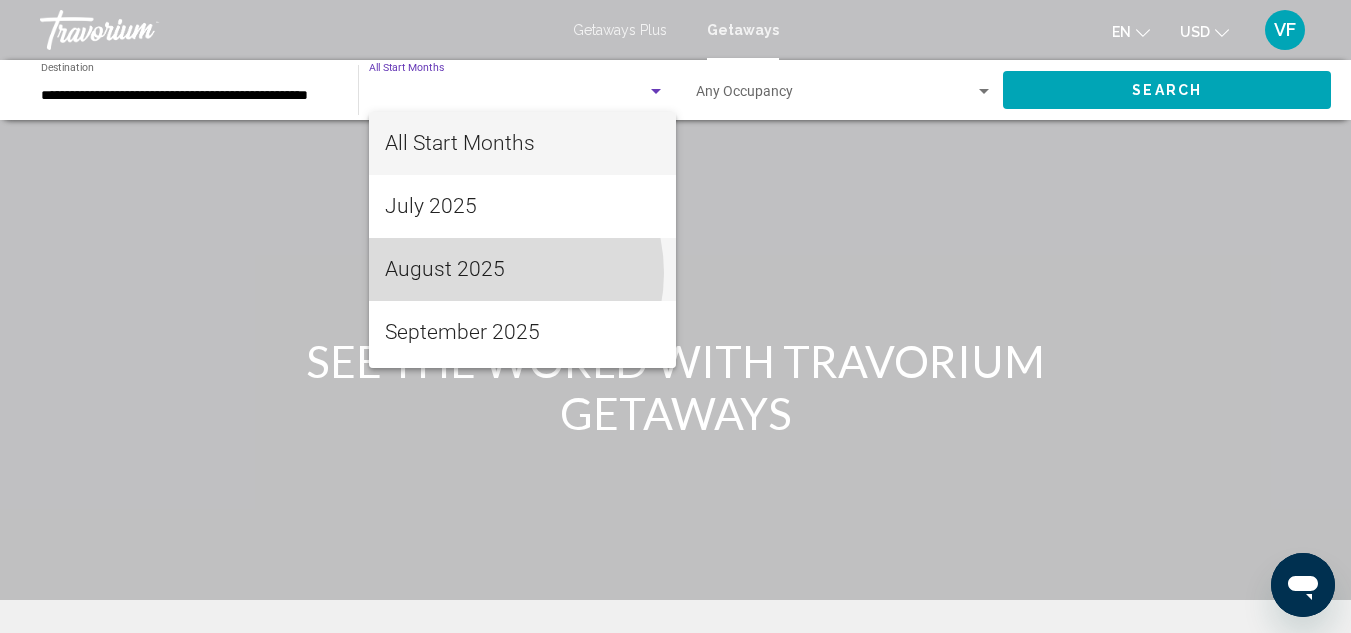 click on "August 2025" at bounding box center [522, 269] 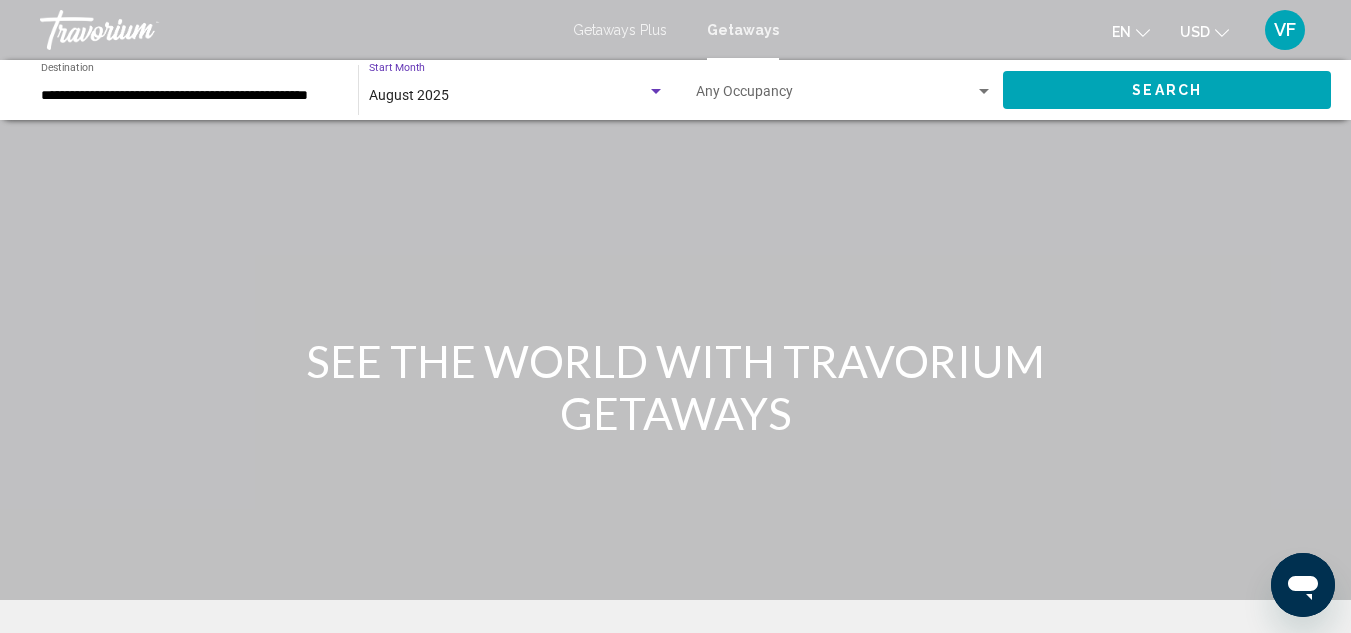 click on "Search" at bounding box center (1167, 90) 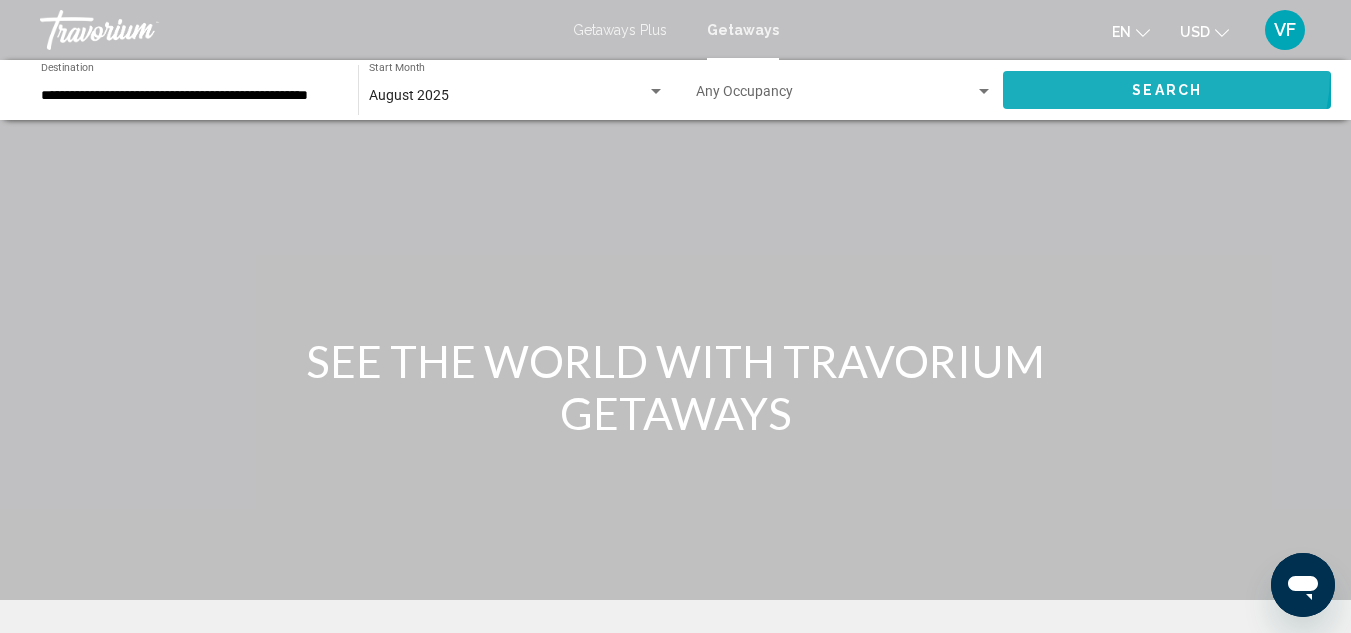 click on "Search" at bounding box center [1167, 89] 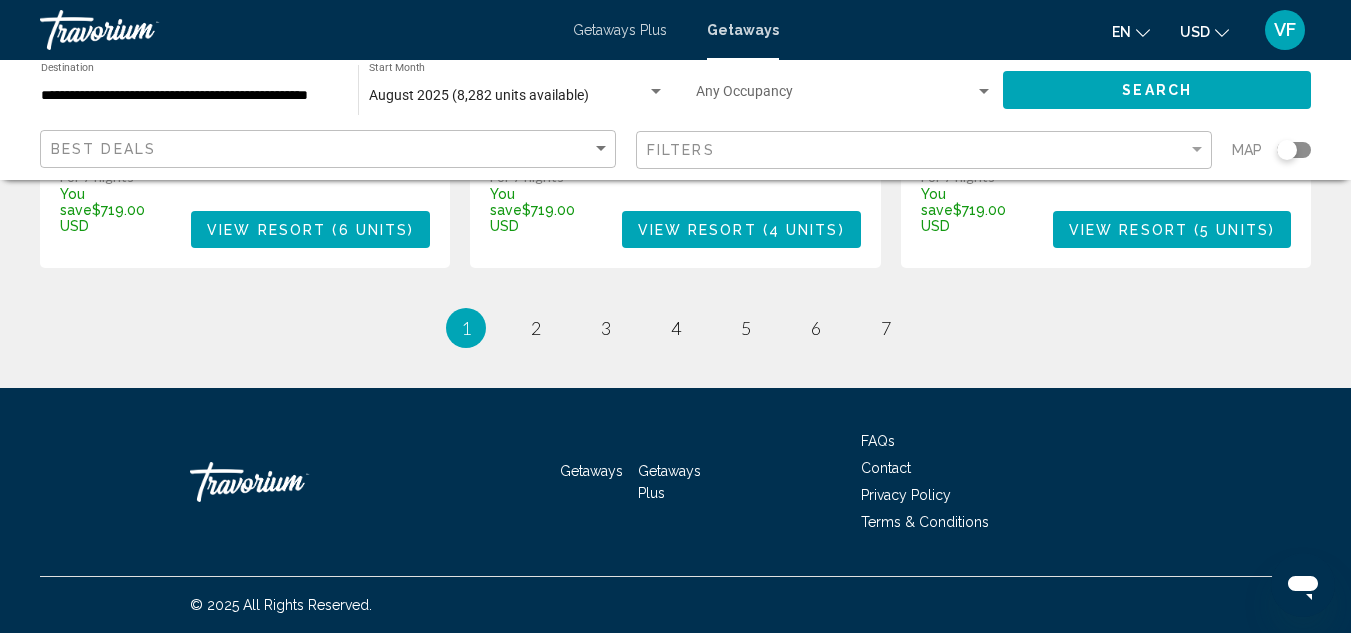 scroll, scrollTop: 4500, scrollLeft: 0, axis: vertical 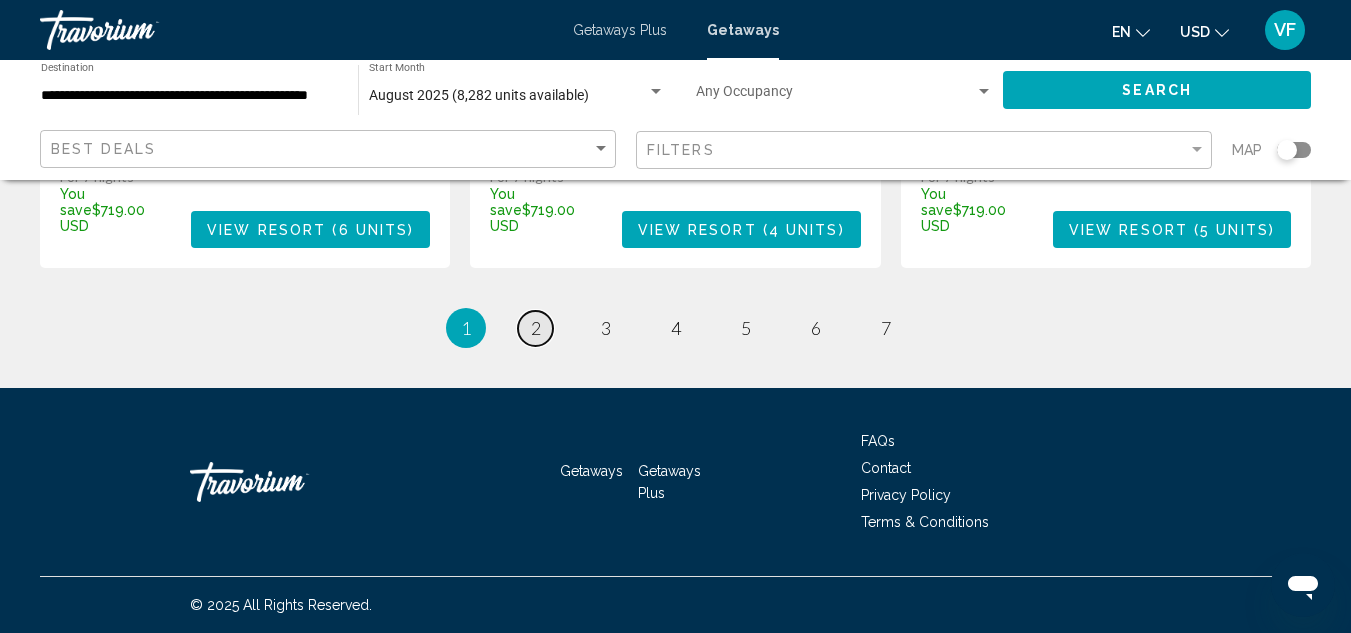 click on "2" at bounding box center [536, 328] 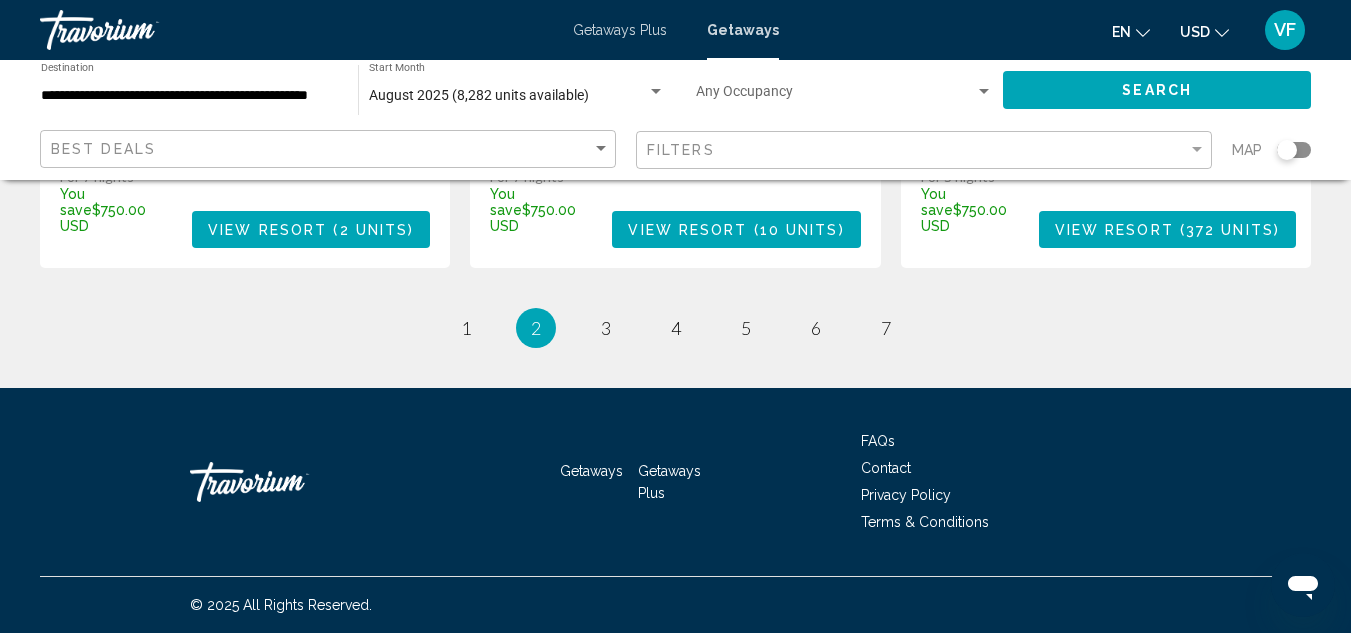 scroll, scrollTop: 4800, scrollLeft: 0, axis: vertical 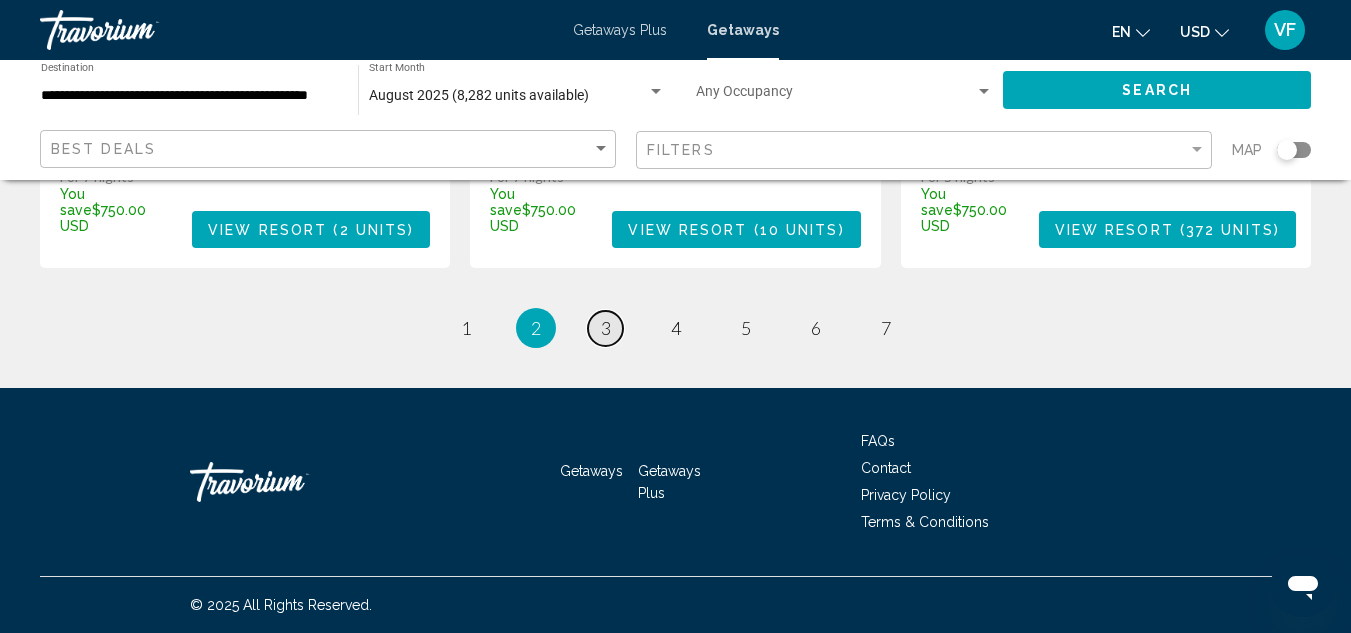 click on "3" at bounding box center (606, 328) 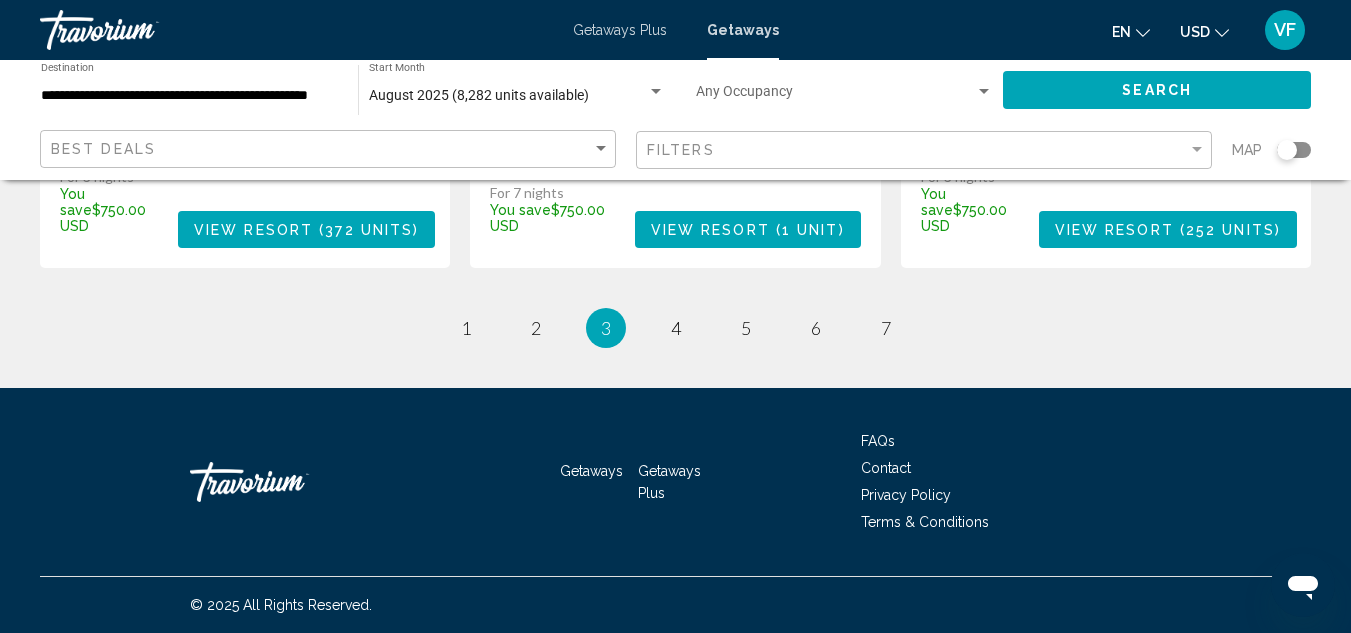 scroll, scrollTop: 4200, scrollLeft: 0, axis: vertical 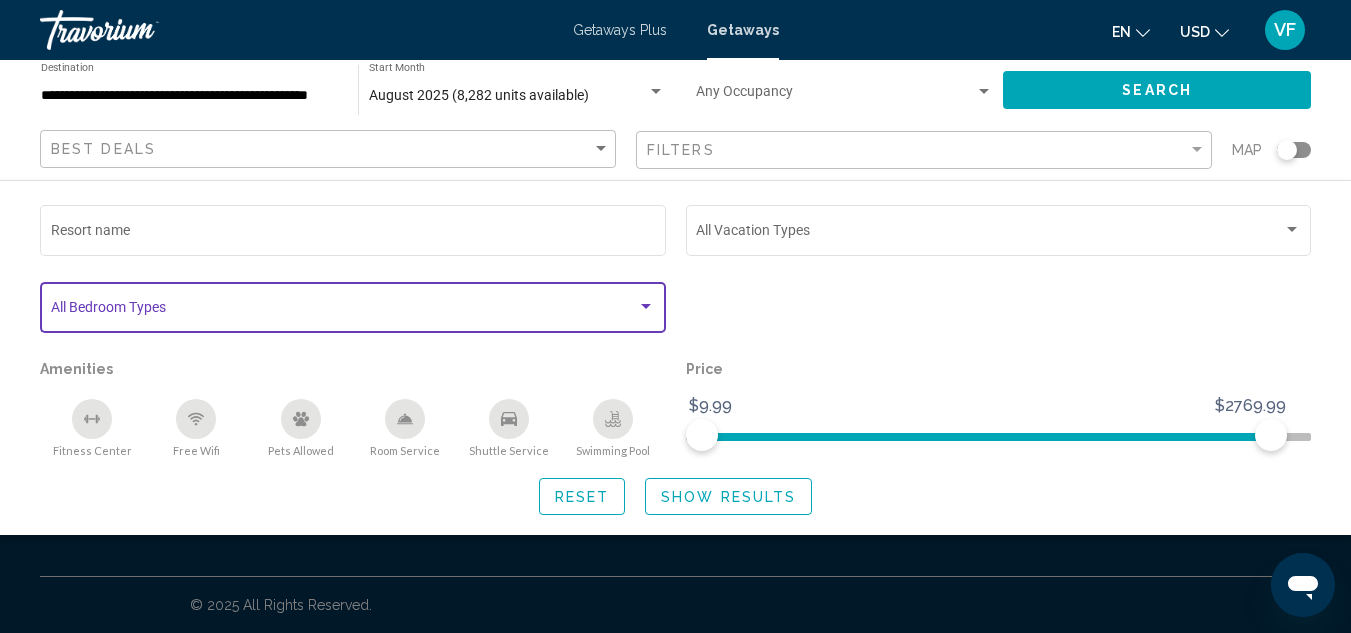 click at bounding box center (344, 311) 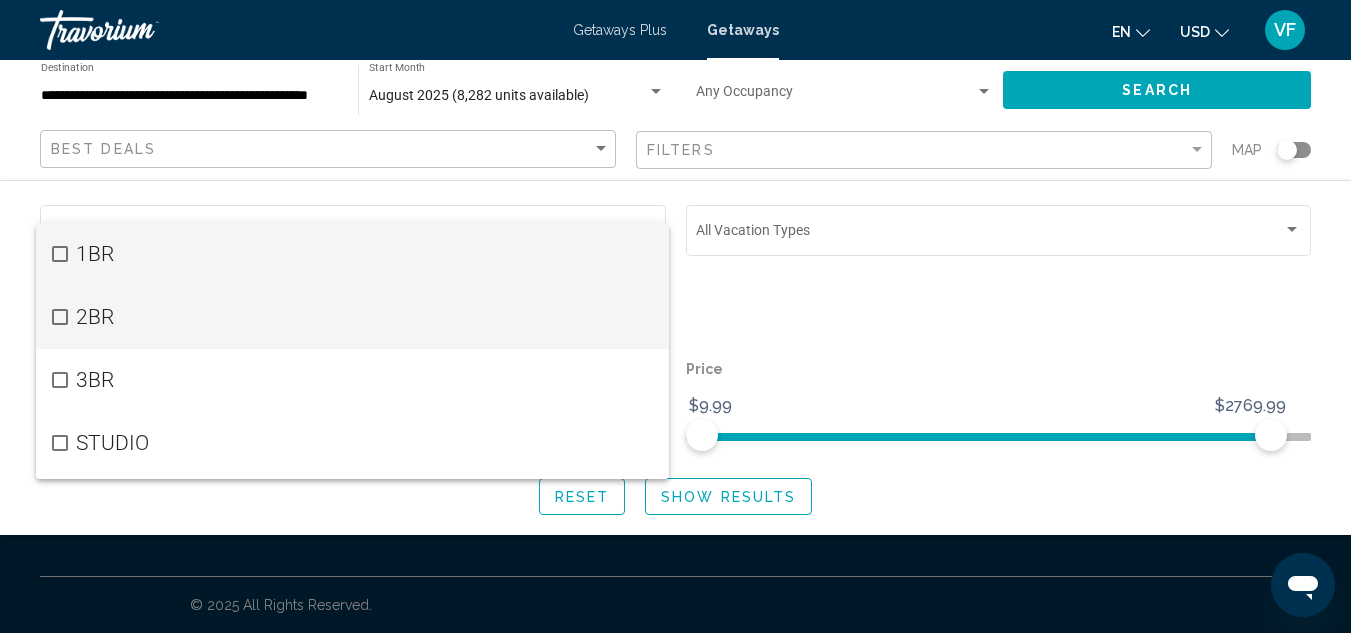 click on "2BR" at bounding box center (364, 317) 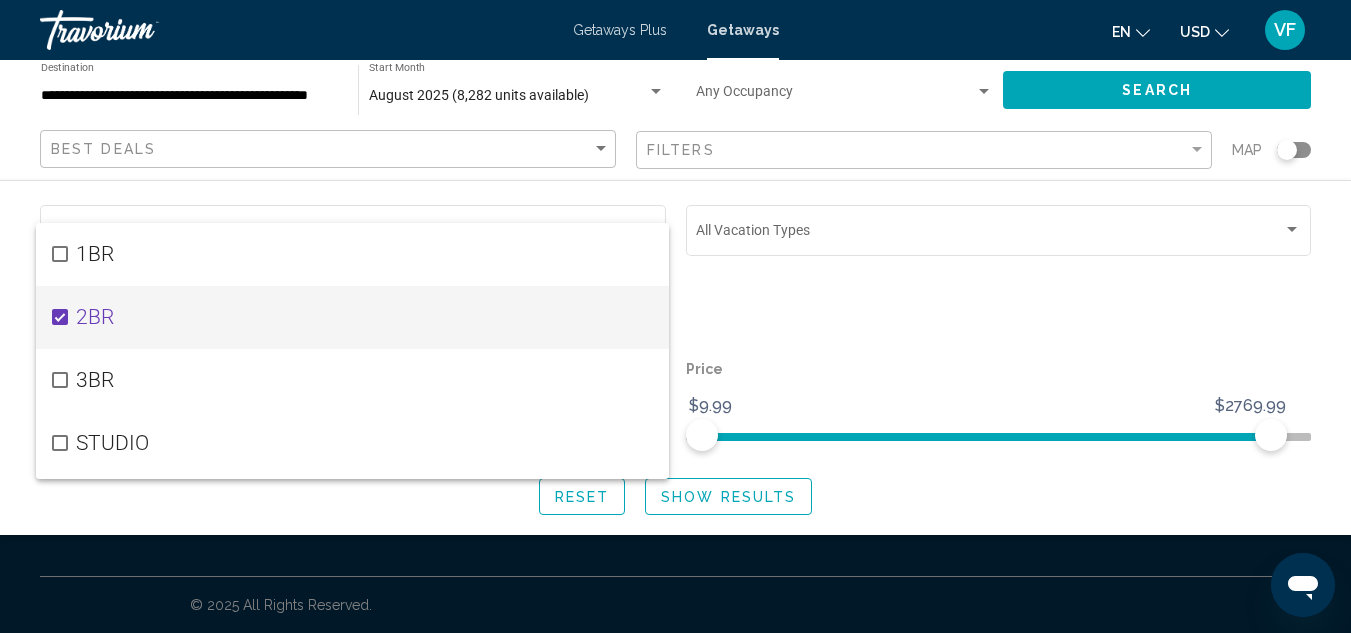 click at bounding box center (675, 316) 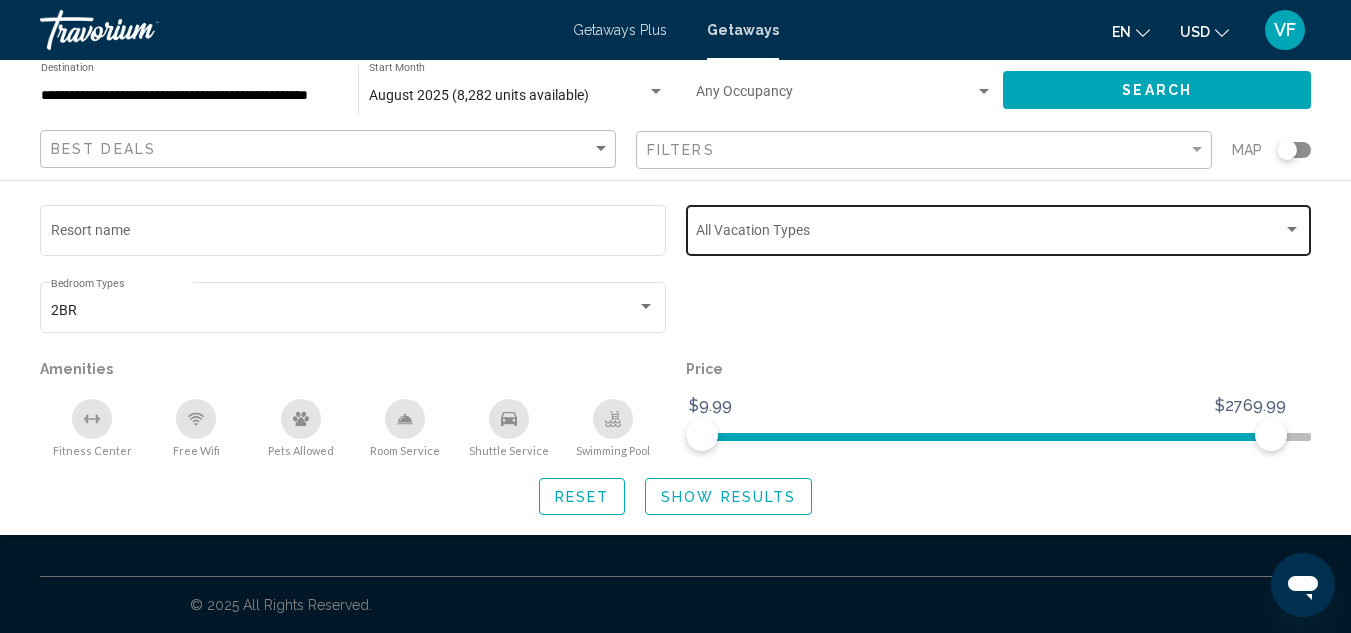 click on "Vacation Types All Vacation Types" 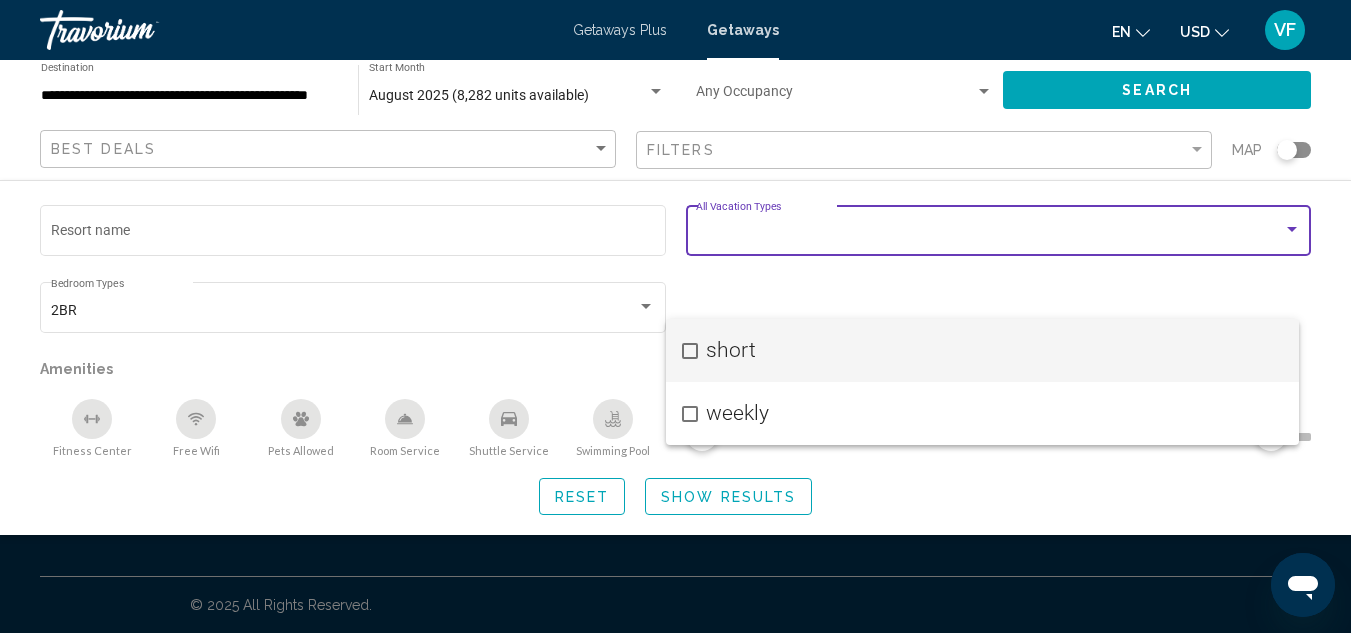 click at bounding box center (675, 316) 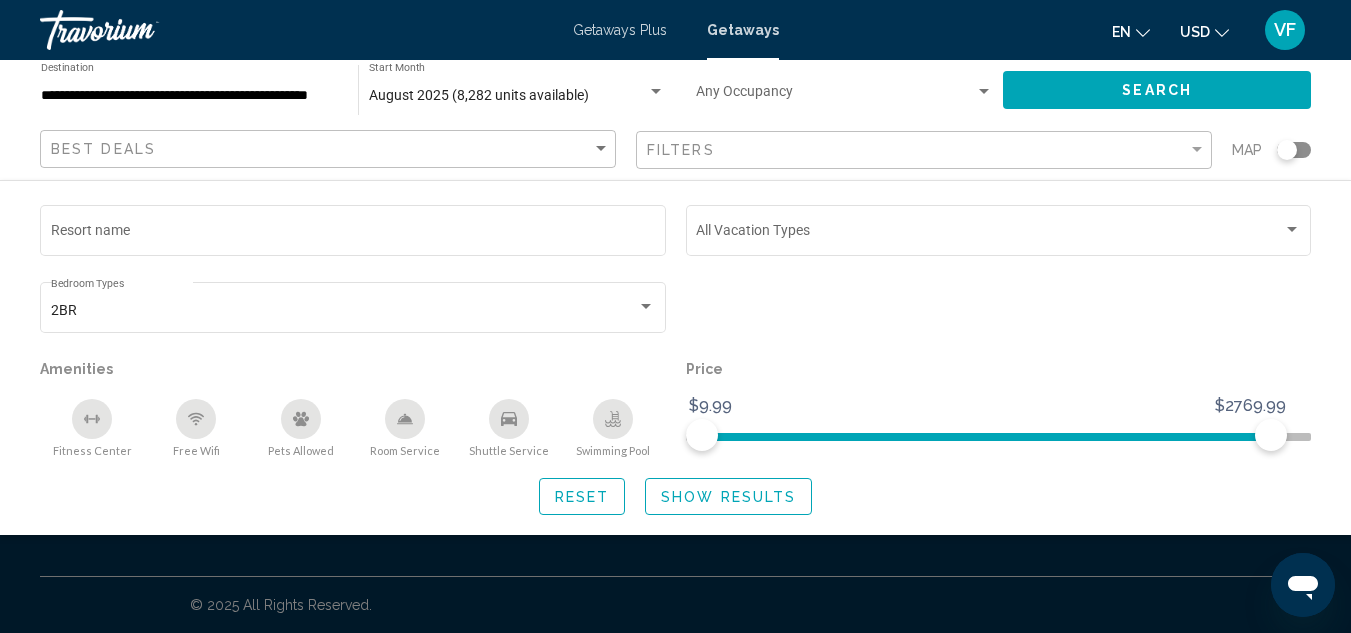 scroll, scrollTop: 4733, scrollLeft: 0, axis: vertical 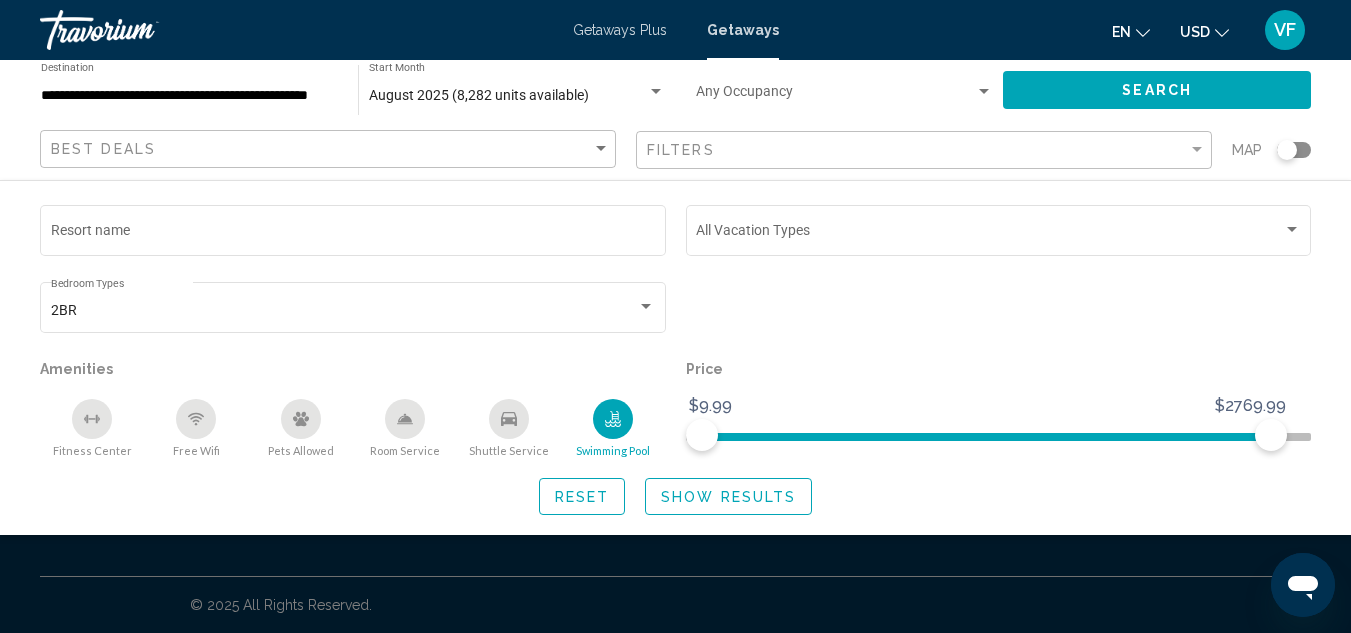 click 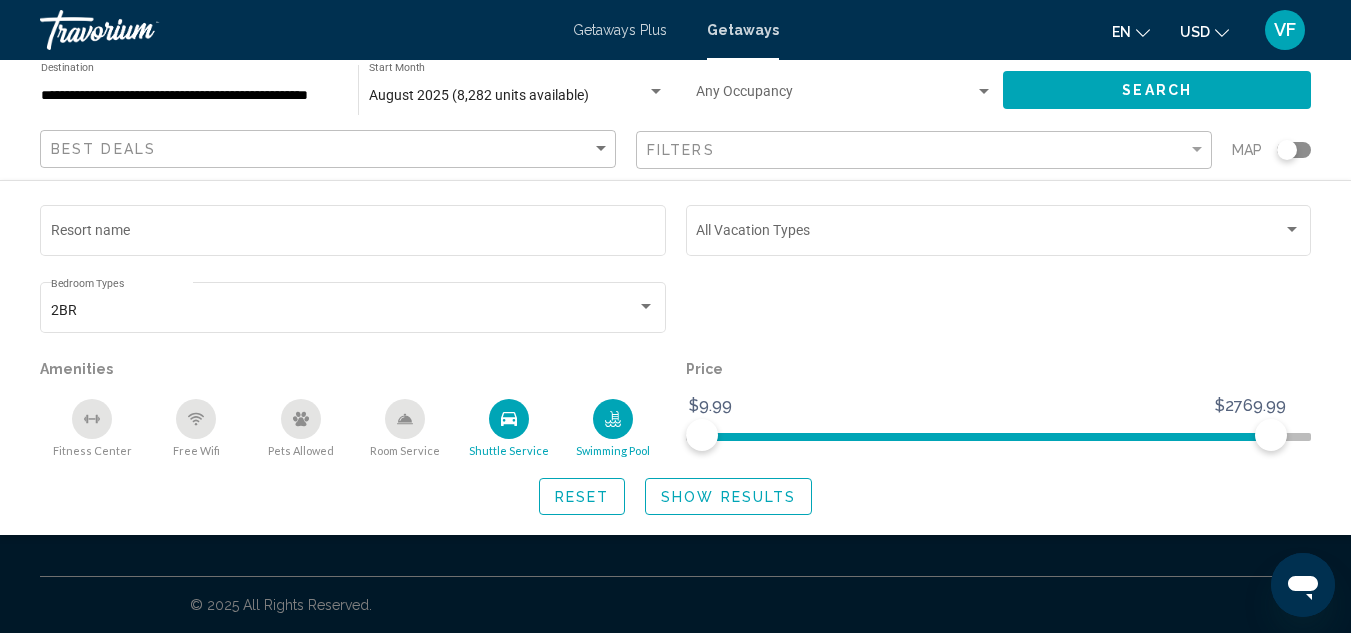 click 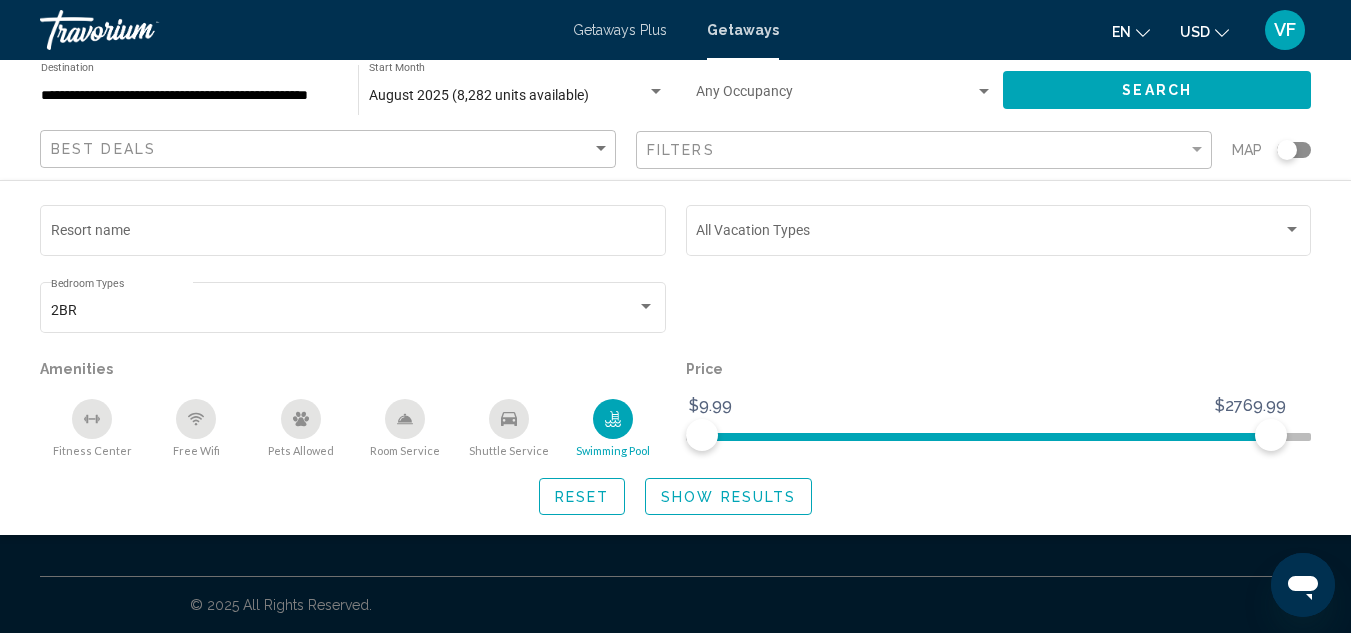 click 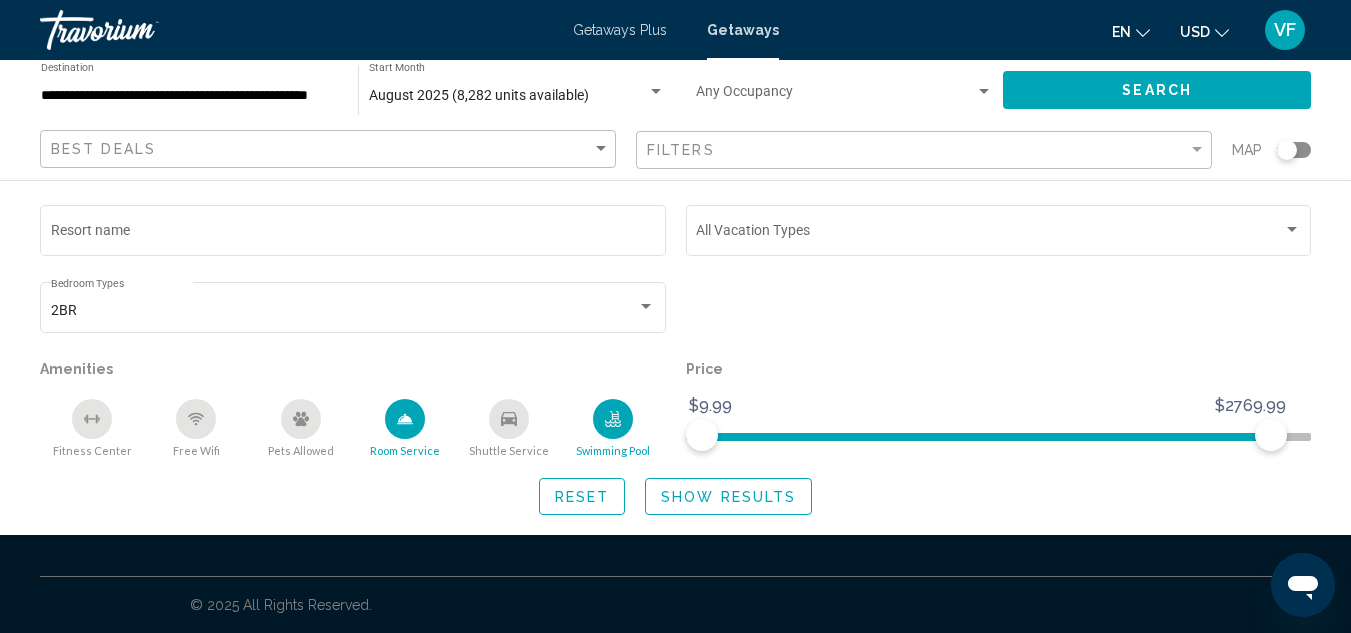 click 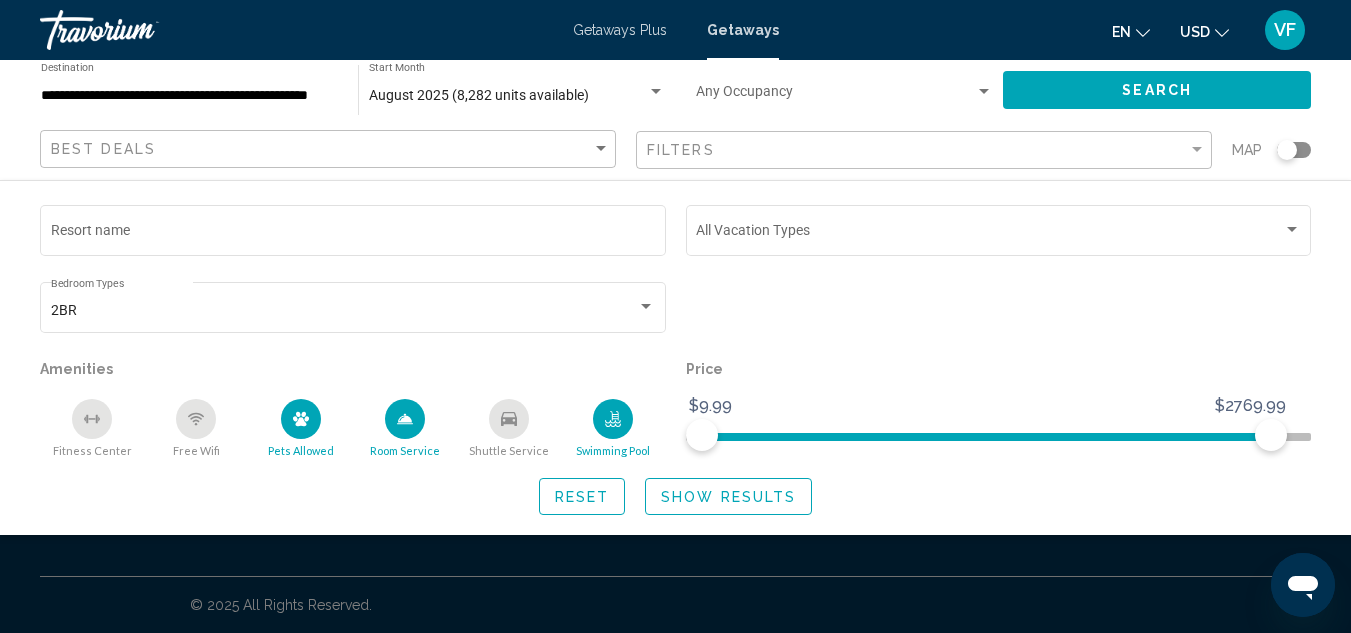 click 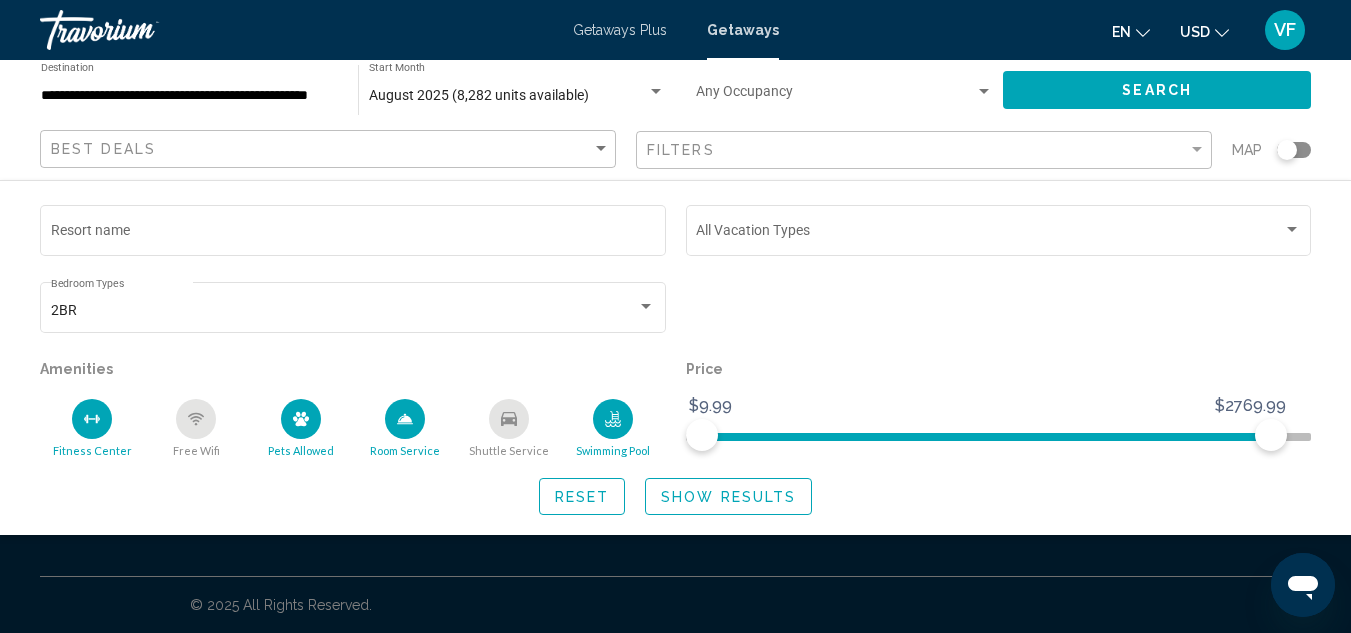 click 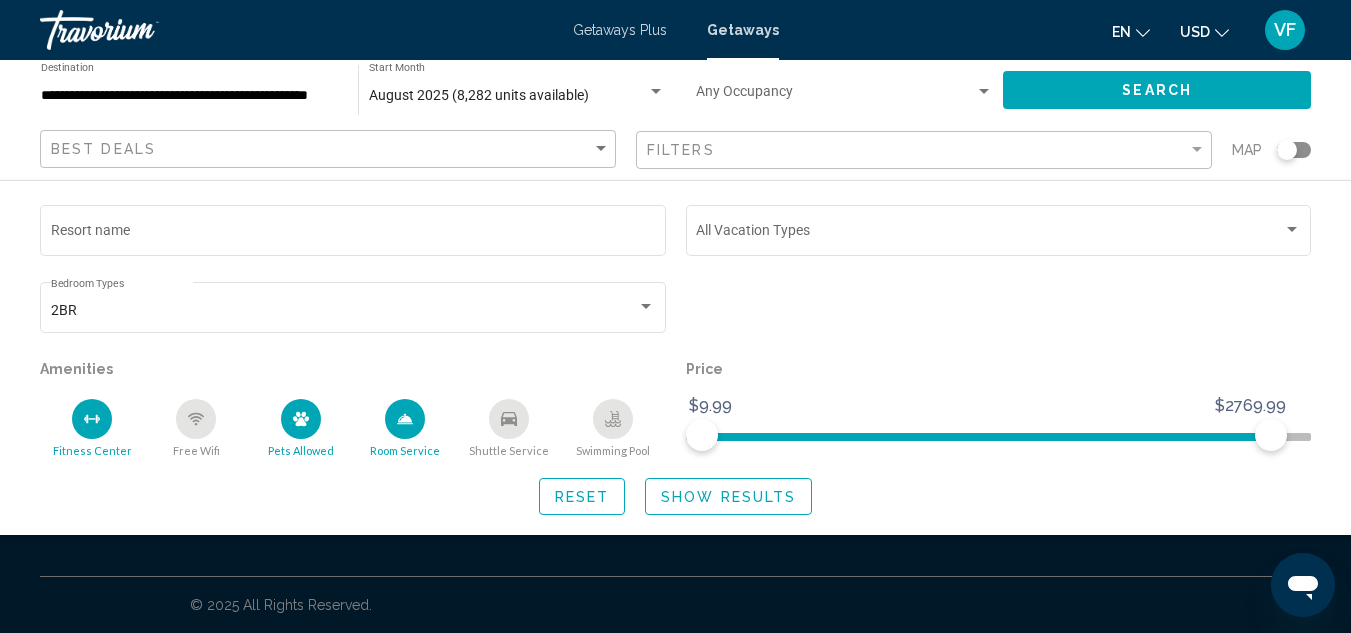 drag, startPoint x: 1349, startPoint y: 576, endPoint x: 1350, endPoint y: 591, distance: 15.033297 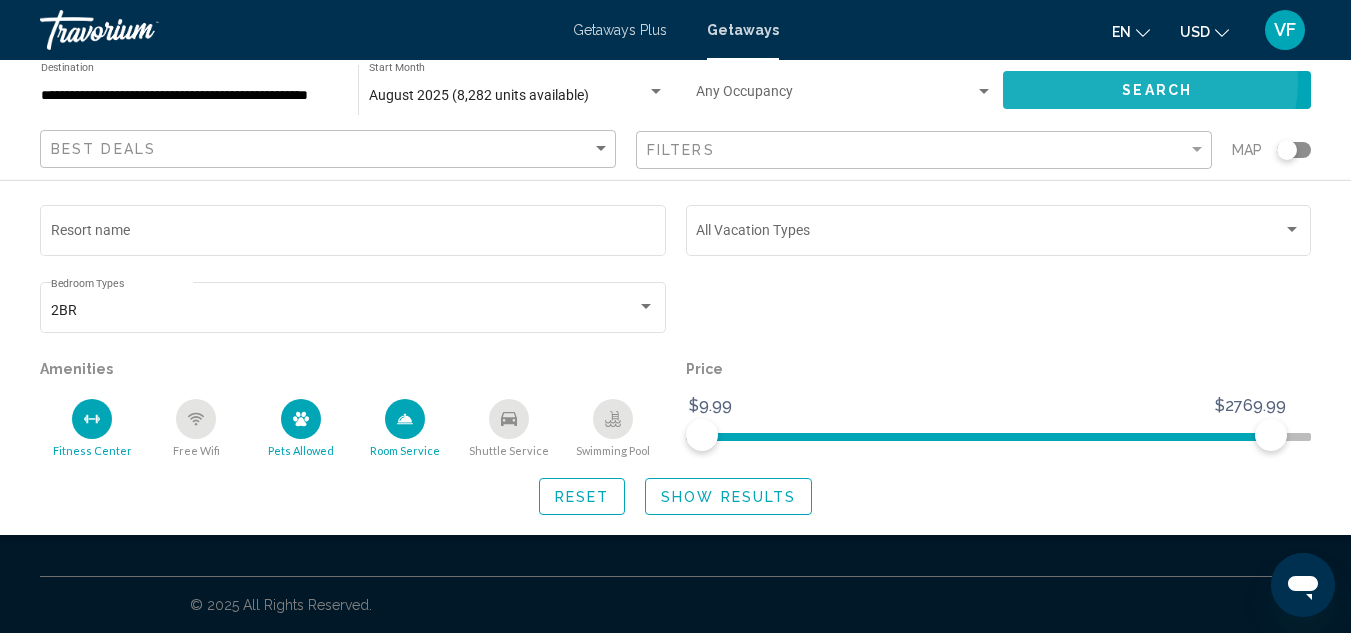 click on "Search" 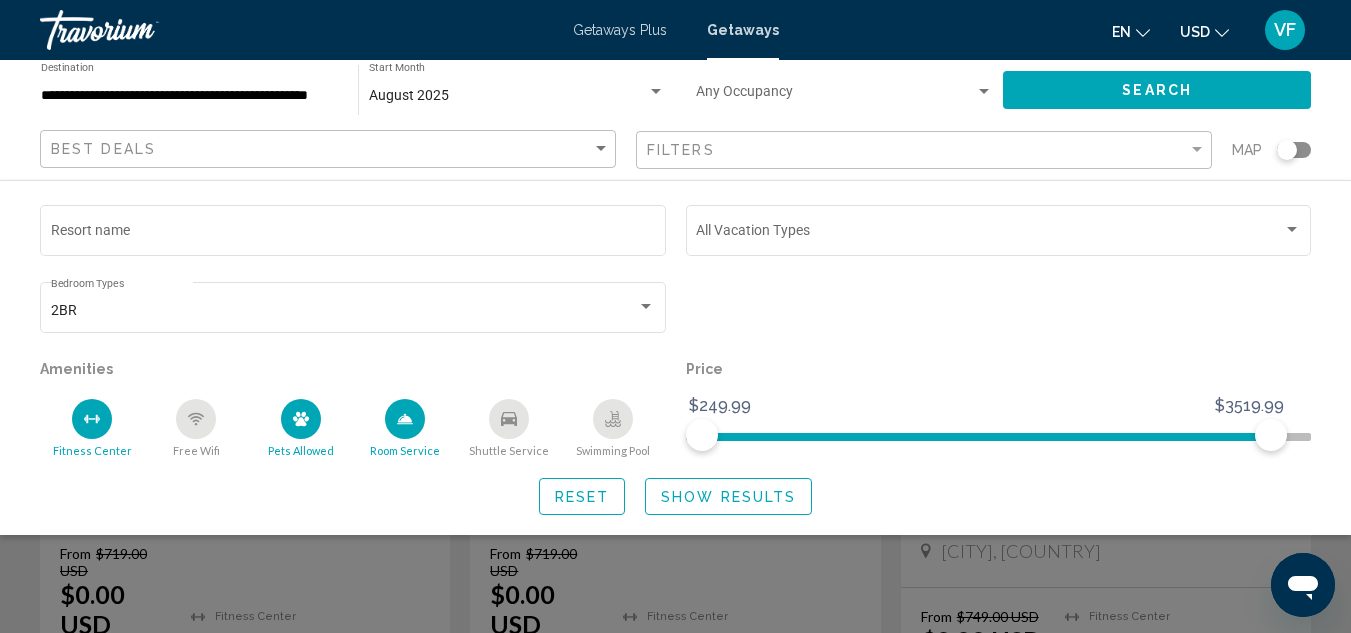 scroll, scrollTop: 200, scrollLeft: 0, axis: vertical 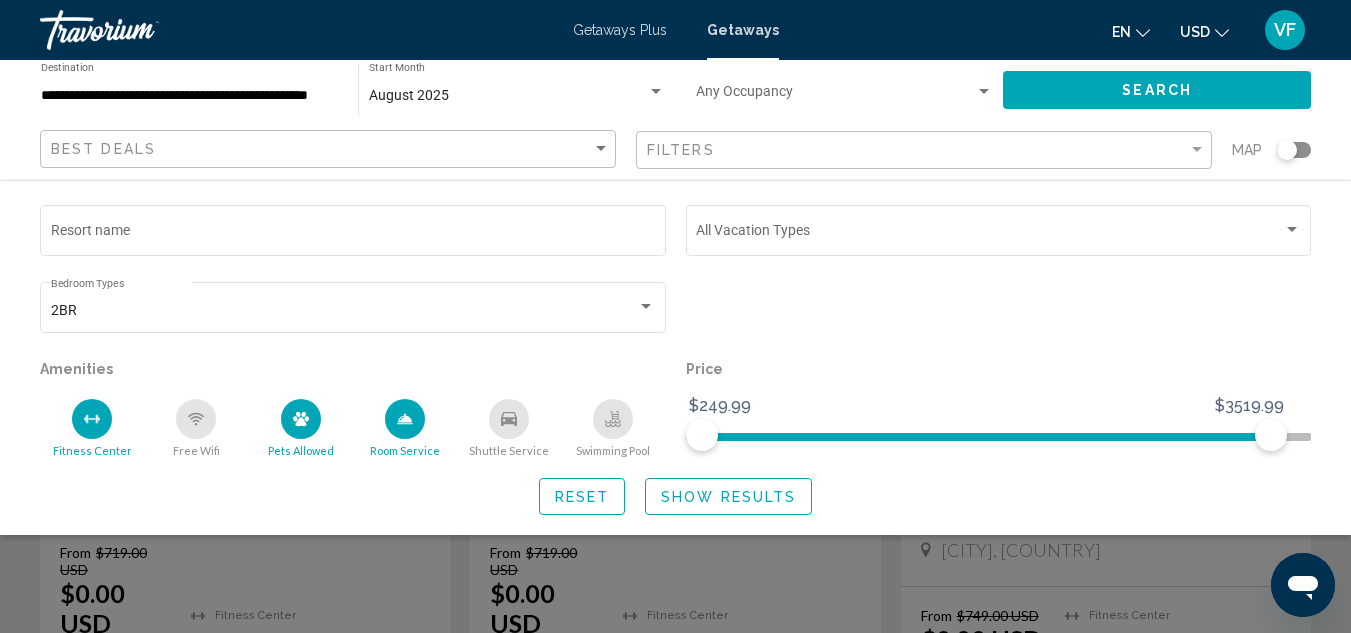 click on "Search" 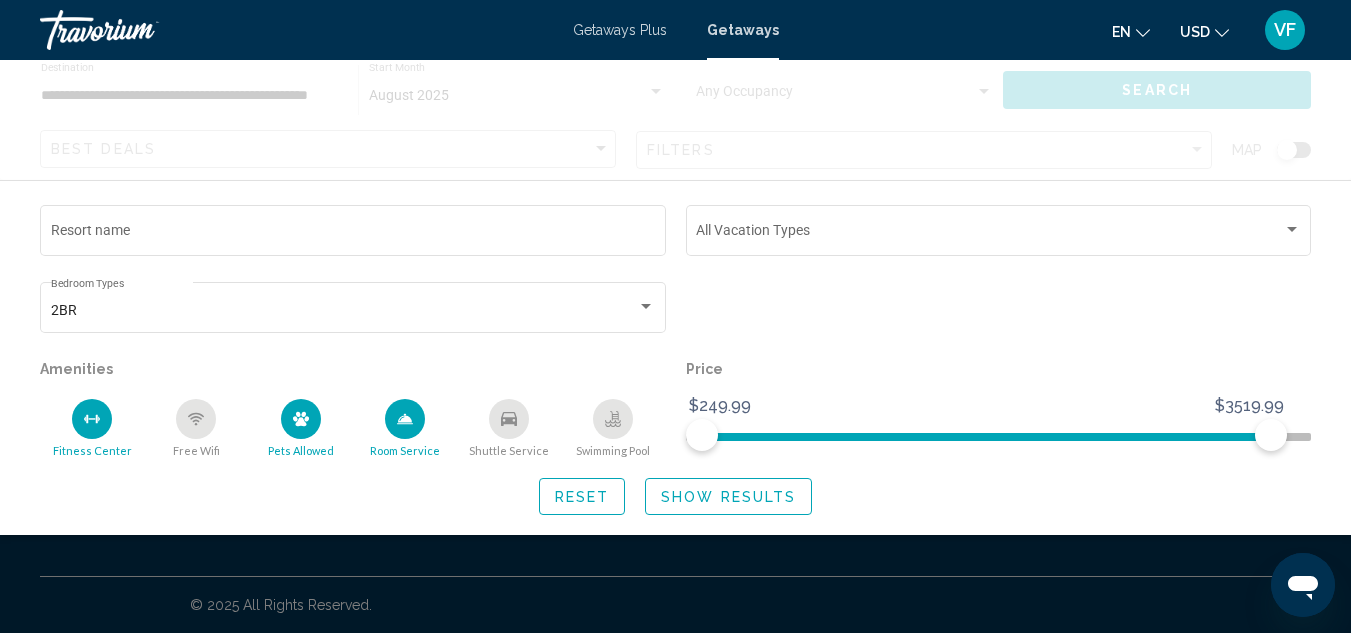 scroll, scrollTop: 0, scrollLeft: 0, axis: both 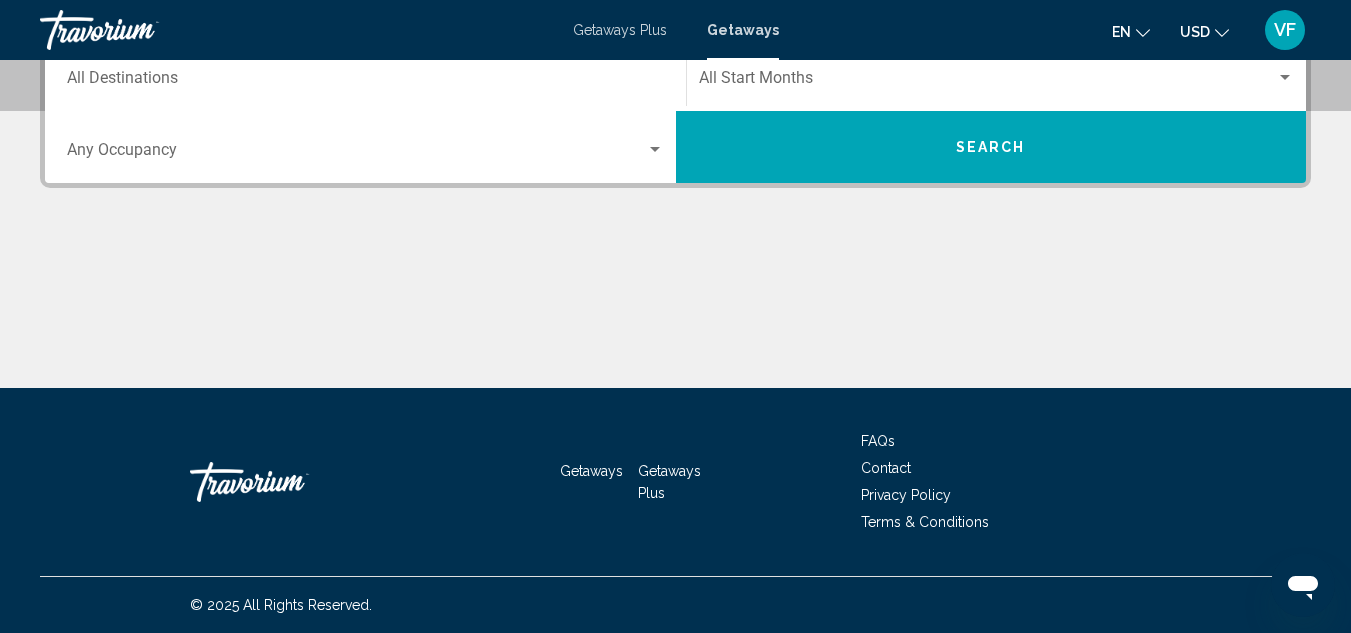 click on "Destination All Destinations" at bounding box center (365, 75) 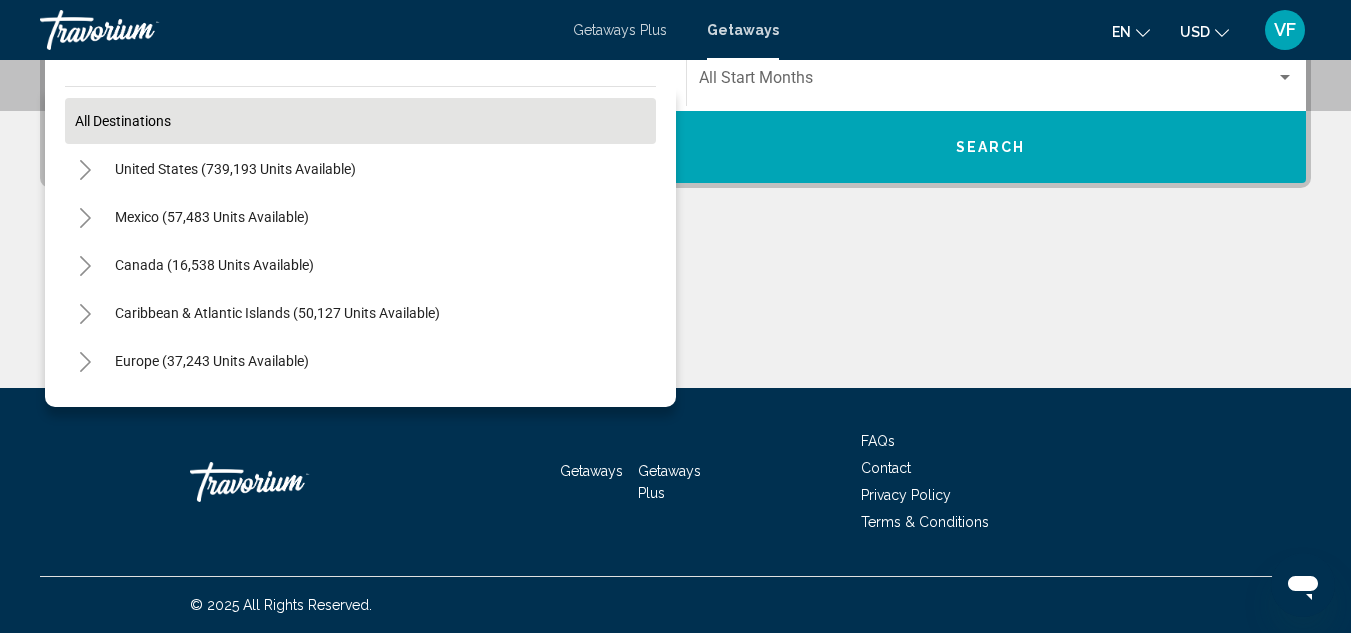 scroll, scrollTop: 687, scrollLeft: 0, axis: vertical 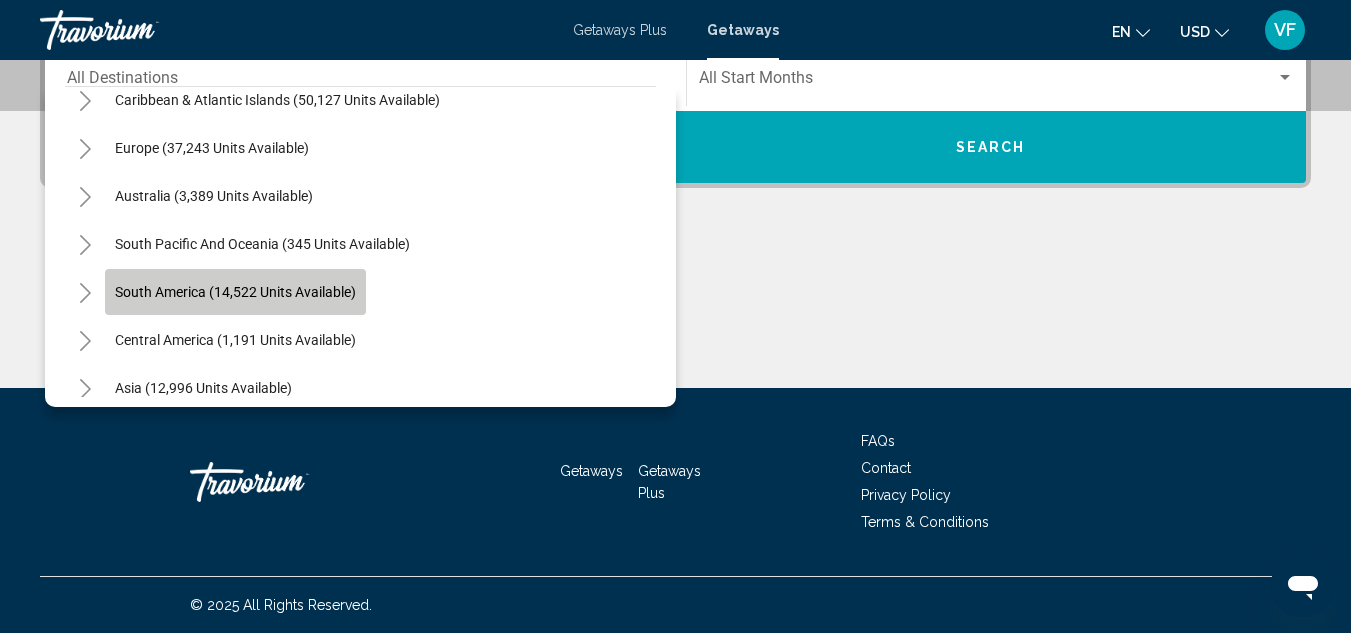 click on "South America (14,522 units available)" 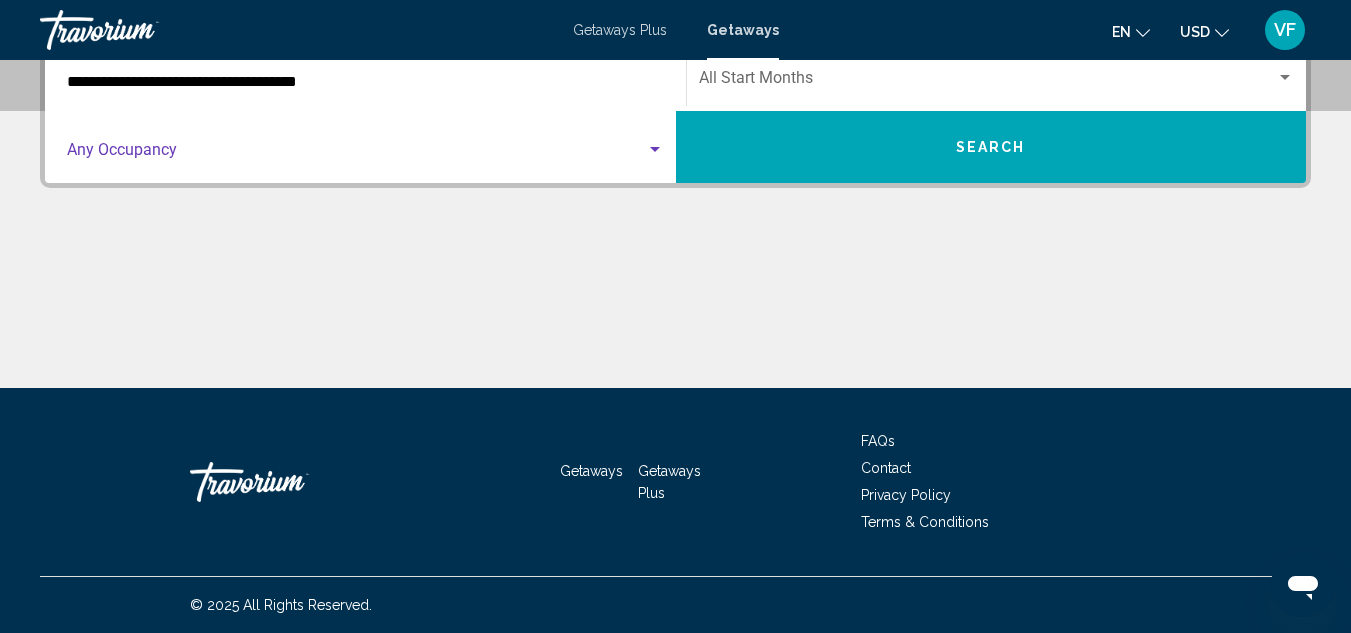 click at bounding box center (655, 149) 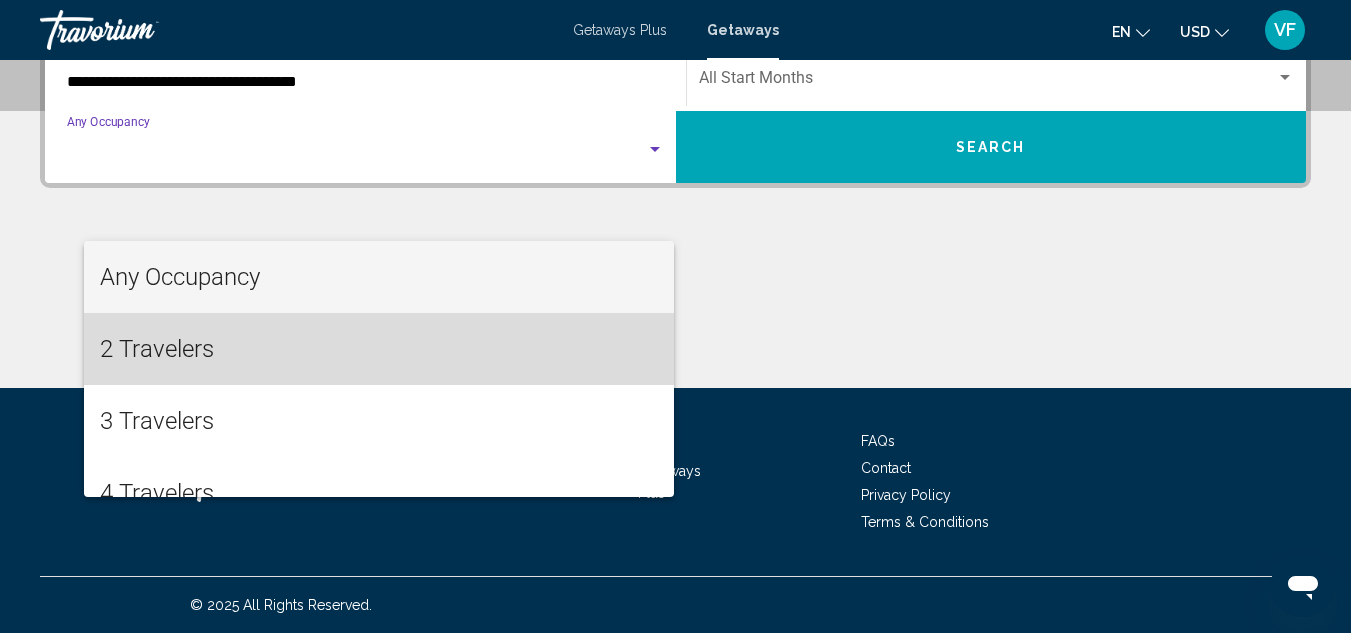 drag, startPoint x: 429, startPoint y: 372, endPoint x: 529, endPoint y: 277, distance: 137.93114 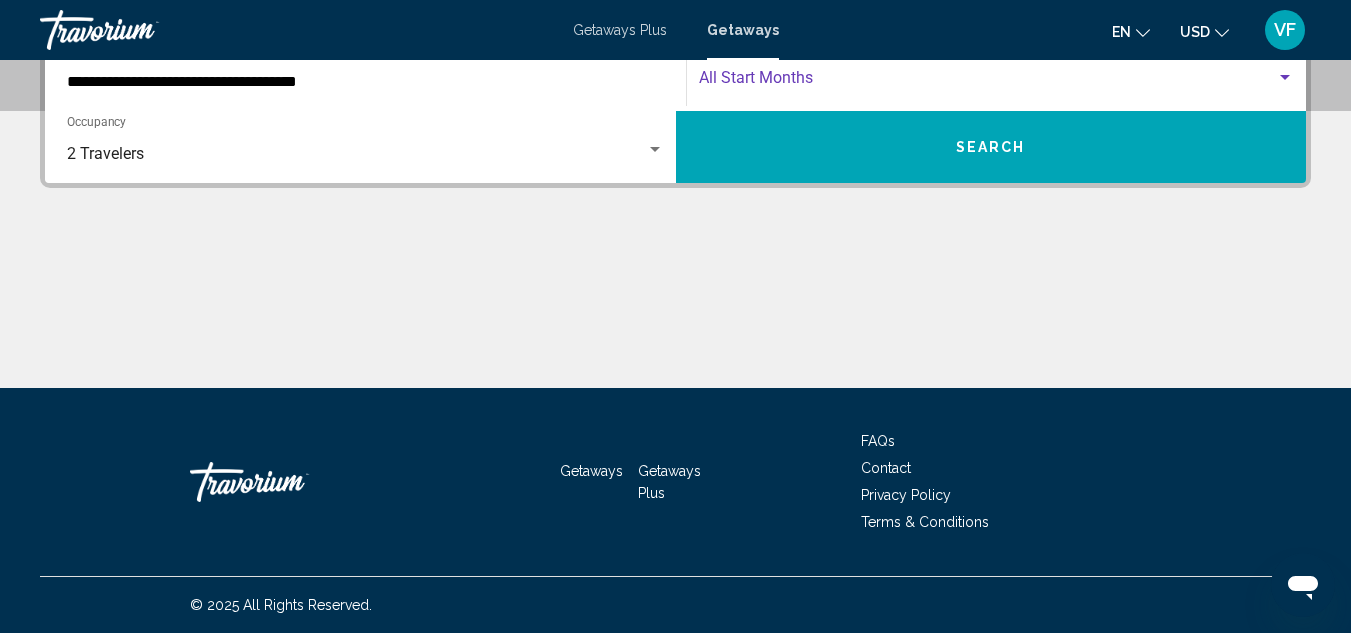click at bounding box center [988, 82] 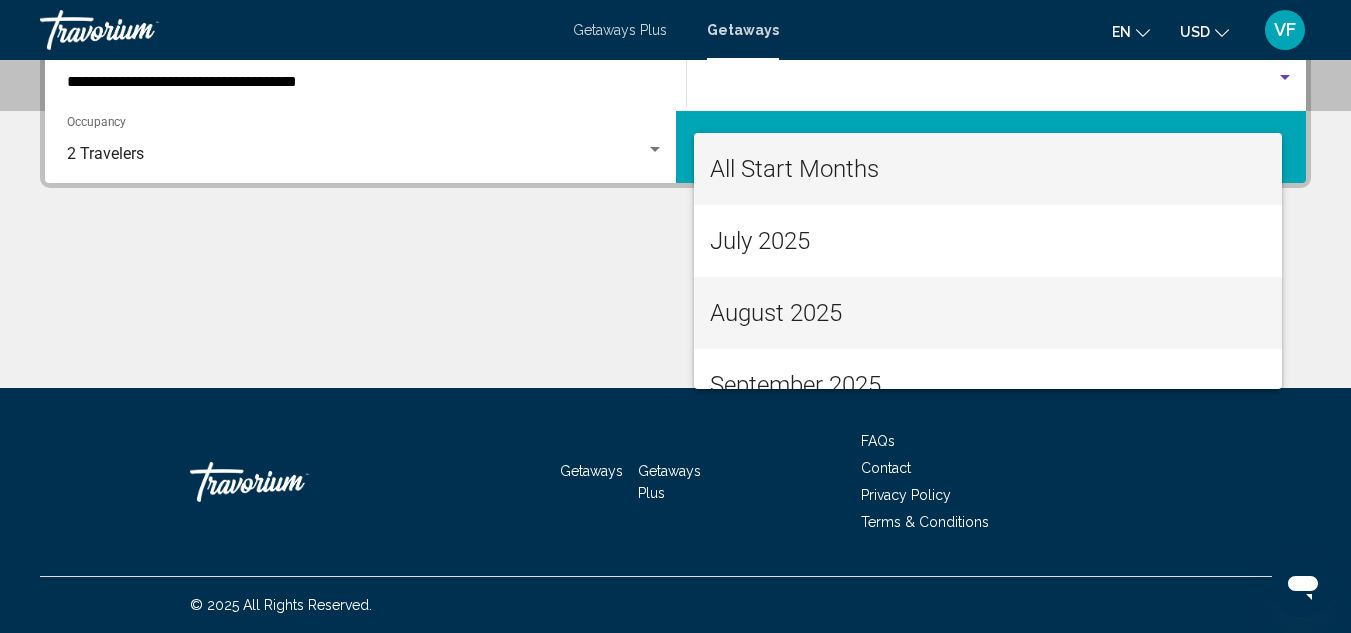 click on "August 2025" at bounding box center (988, 313) 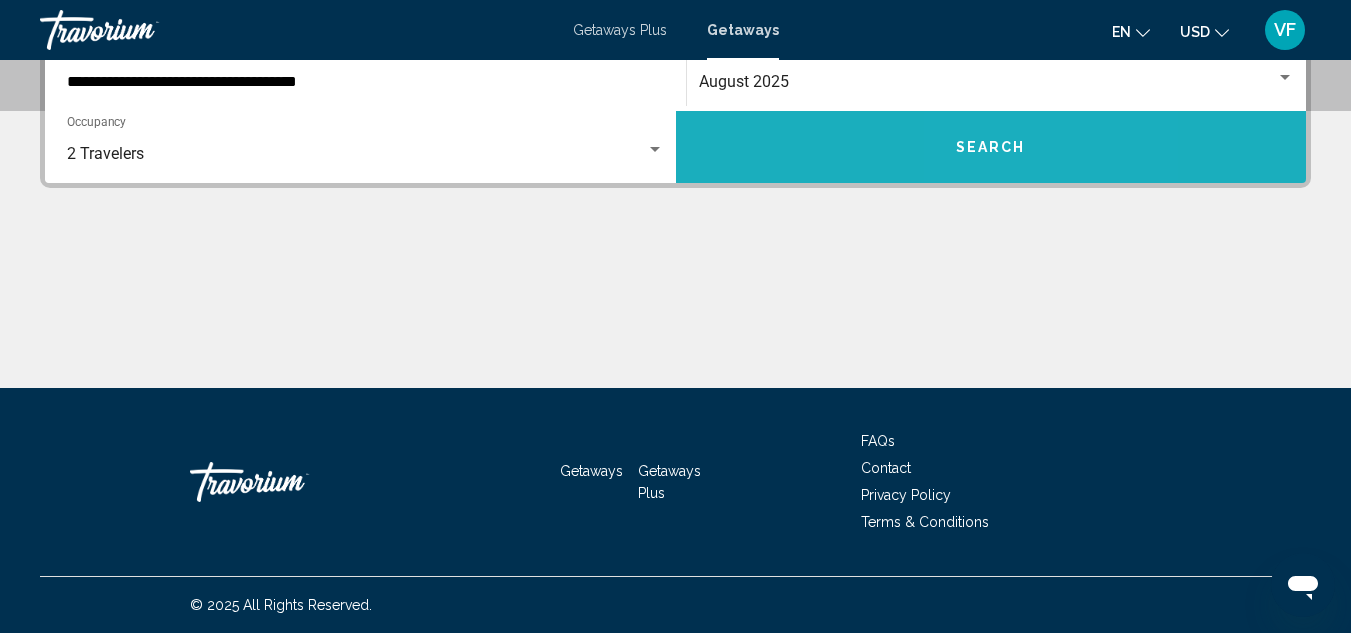 click on "Search" at bounding box center [991, 147] 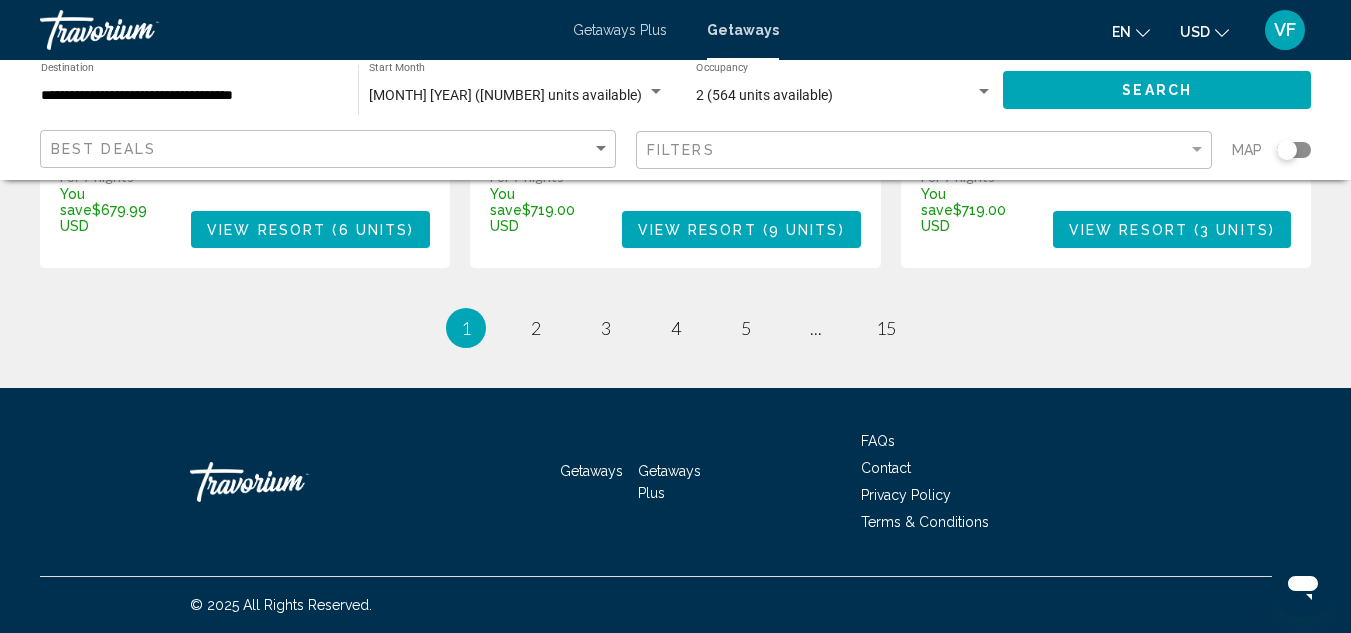 scroll, scrollTop: 4500, scrollLeft: 0, axis: vertical 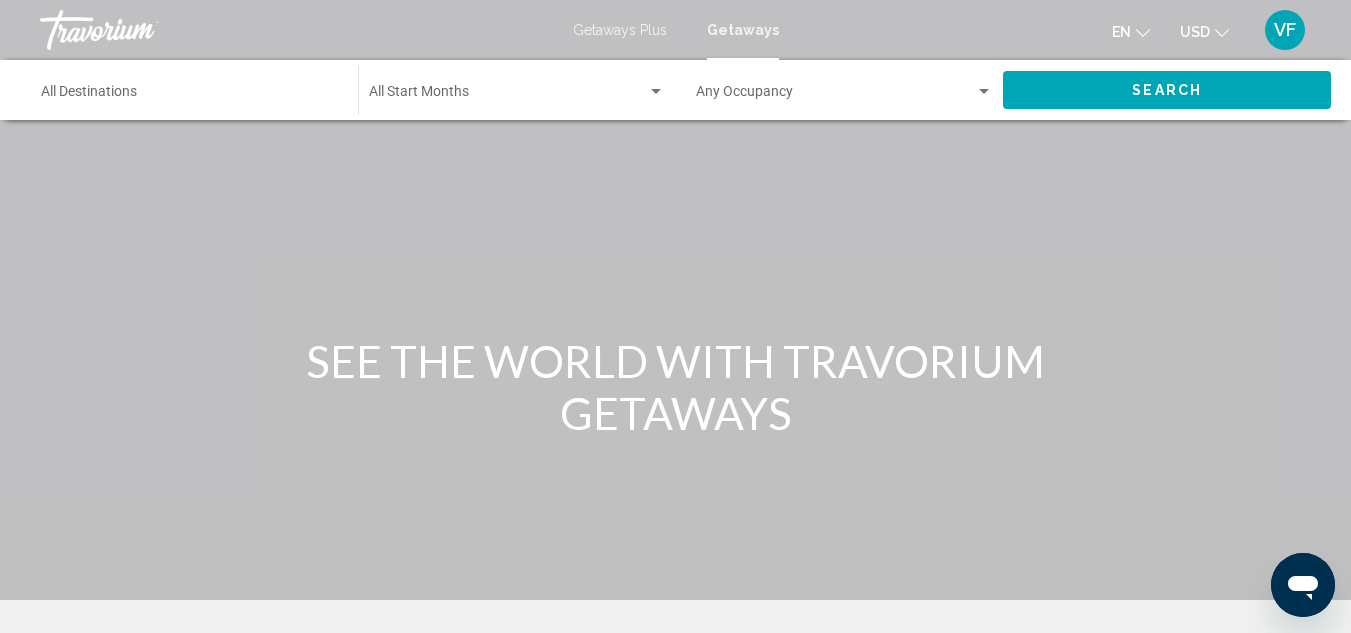 click at bounding box center (140, 30) 